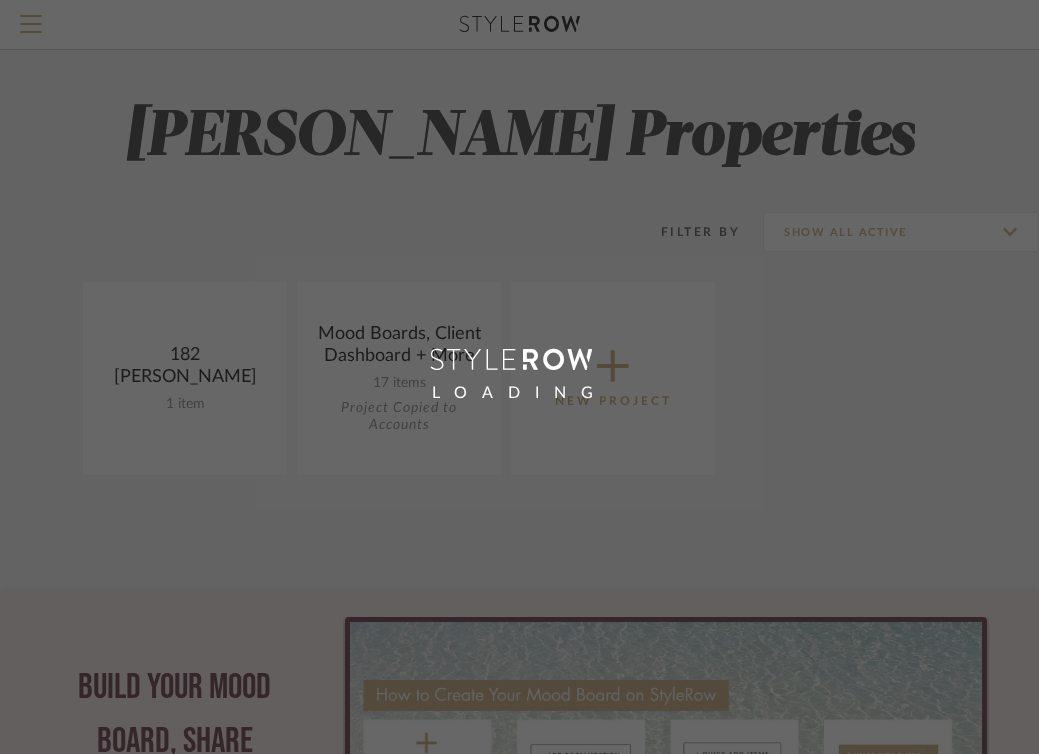 scroll, scrollTop: 0, scrollLeft: 0, axis: both 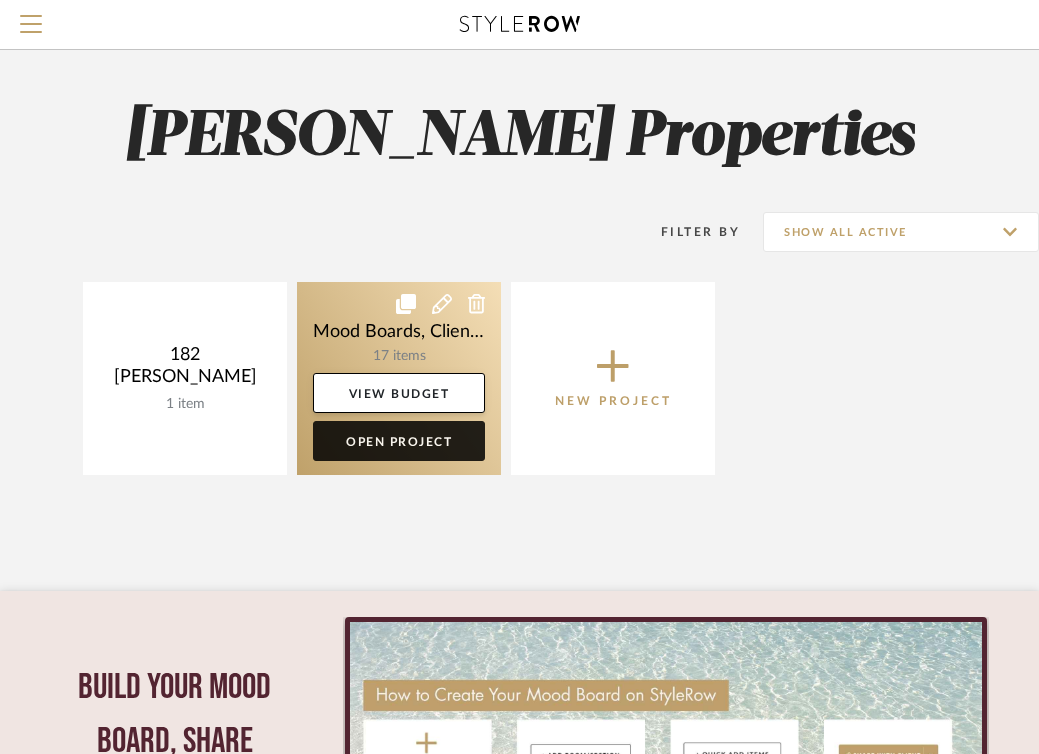 click on "Open Project" 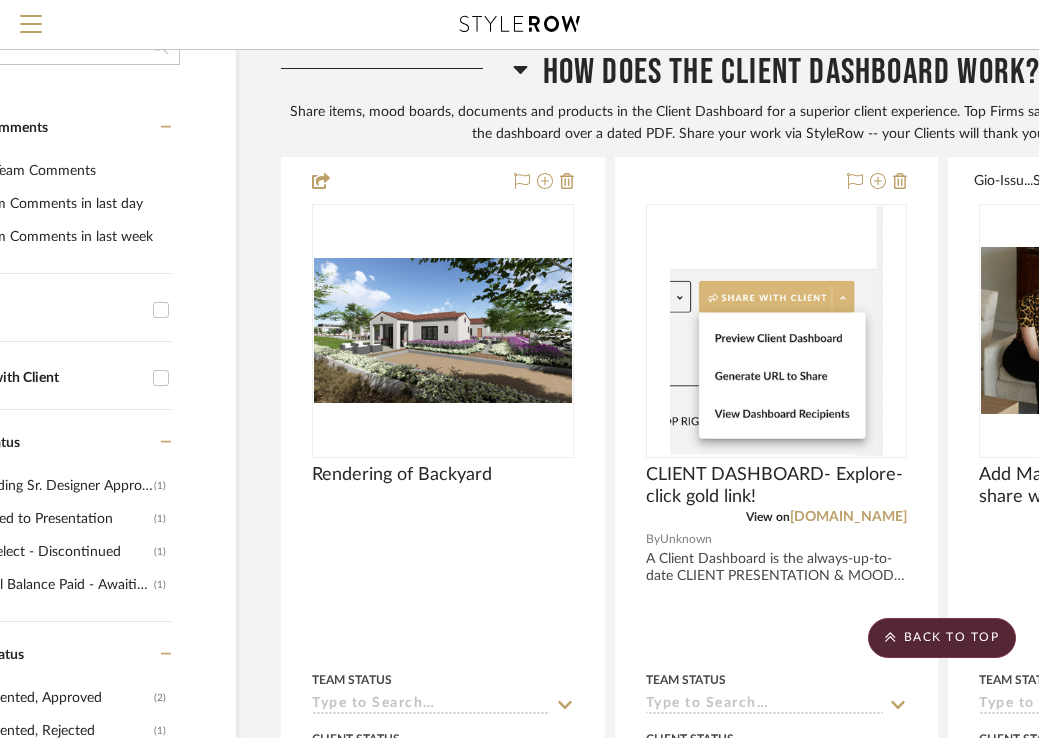 scroll, scrollTop: 479, scrollLeft: 141, axis: both 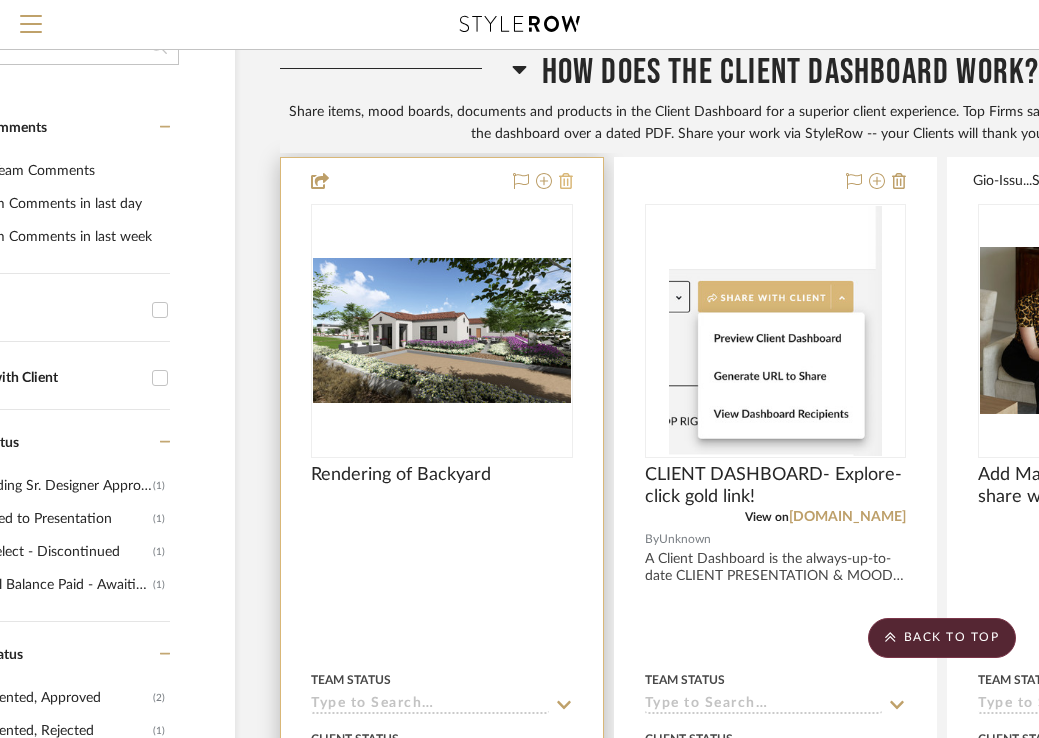 click at bounding box center [566, 182] 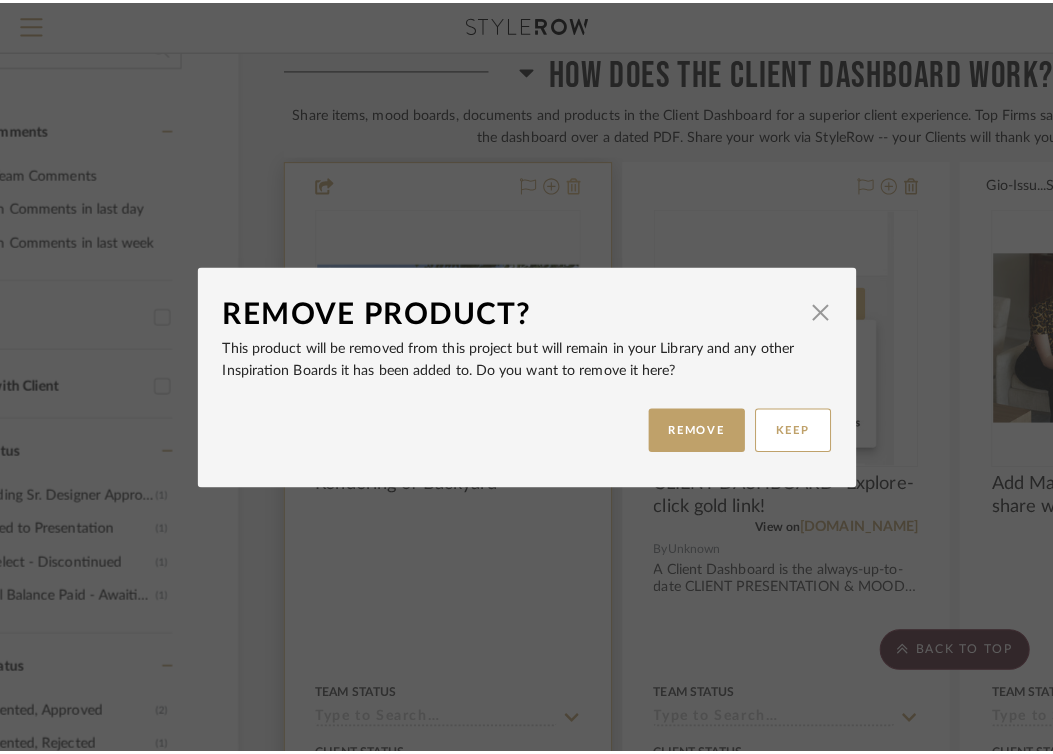 scroll, scrollTop: 0, scrollLeft: 0, axis: both 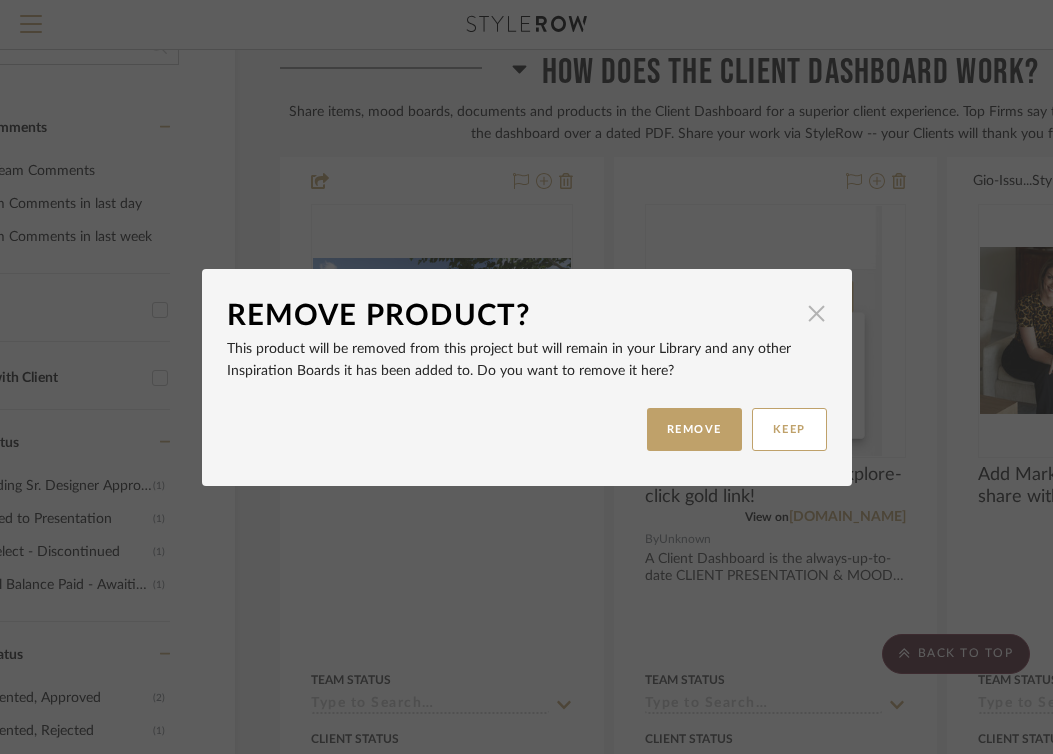 click at bounding box center (817, 314) 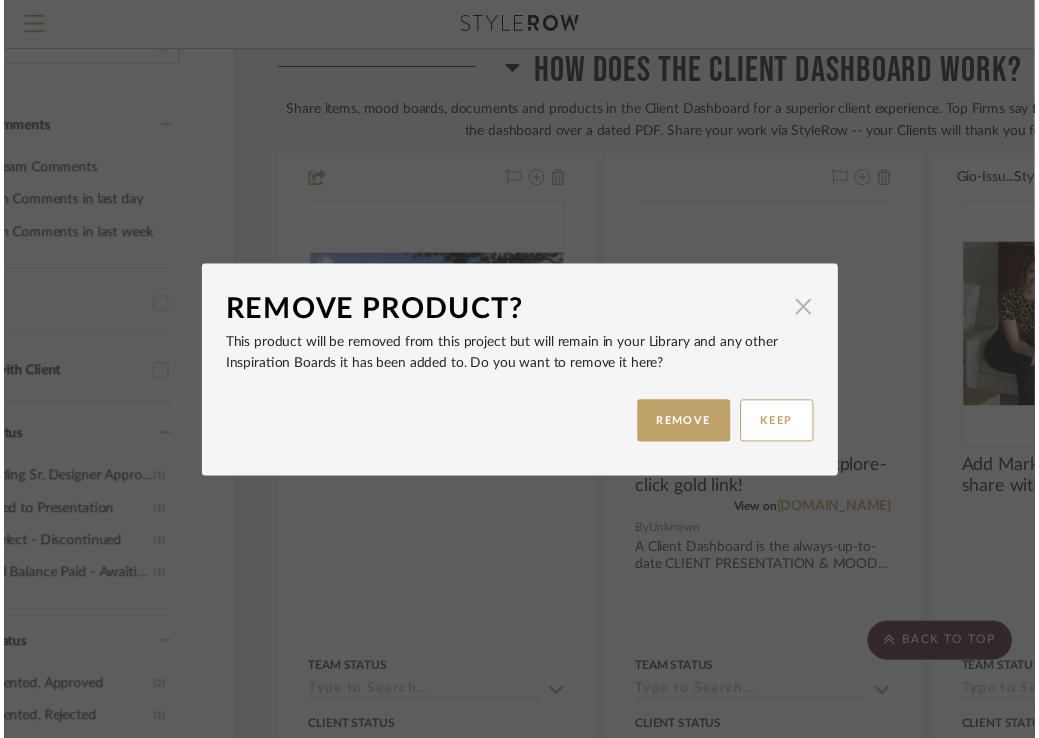 scroll, scrollTop: 479, scrollLeft: 141, axis: both 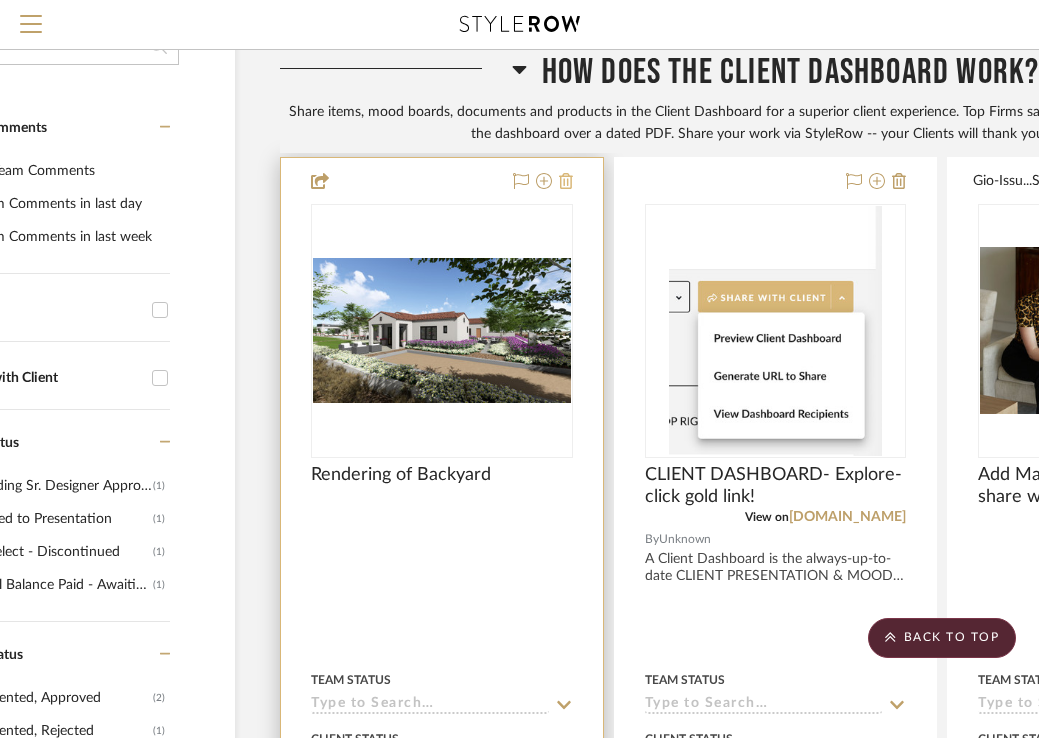 click 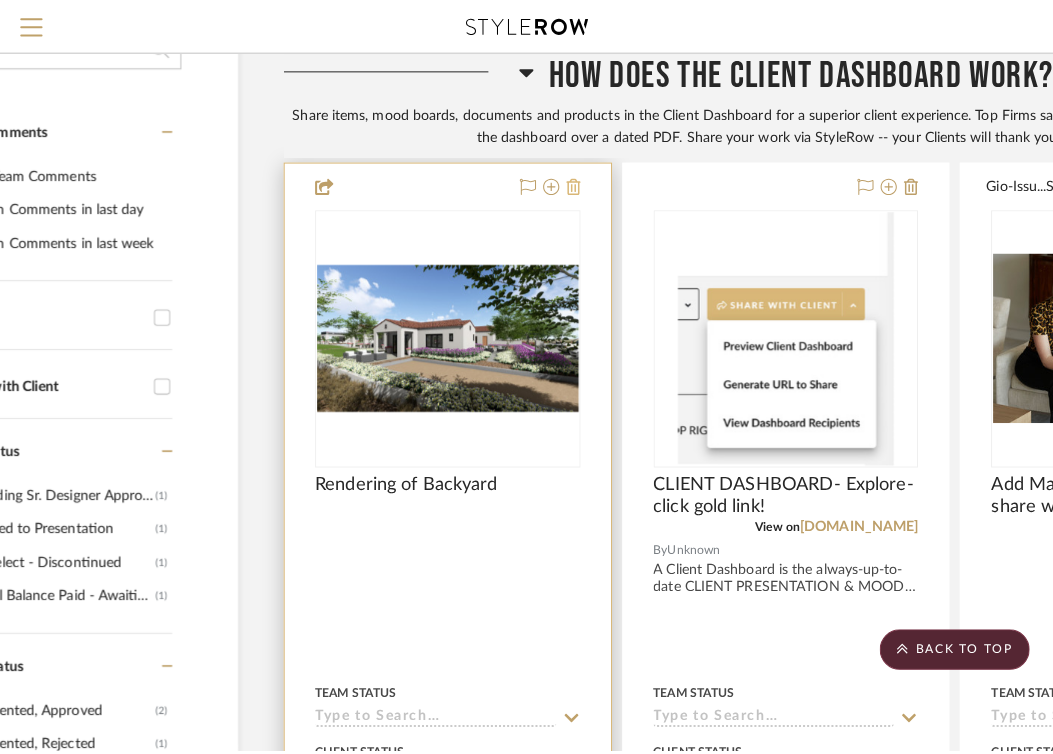 scroll, scrollTop: 0, scrollLeft: 0, axis: both 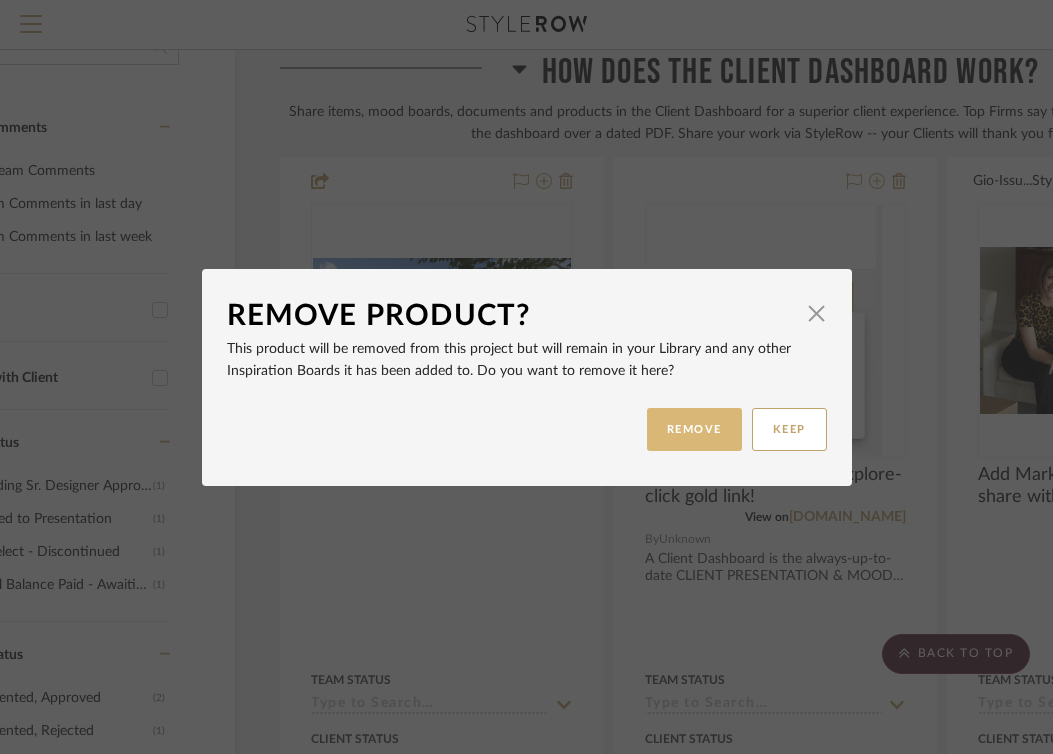 click on "REMOVE" at bounding box center (694, 429) 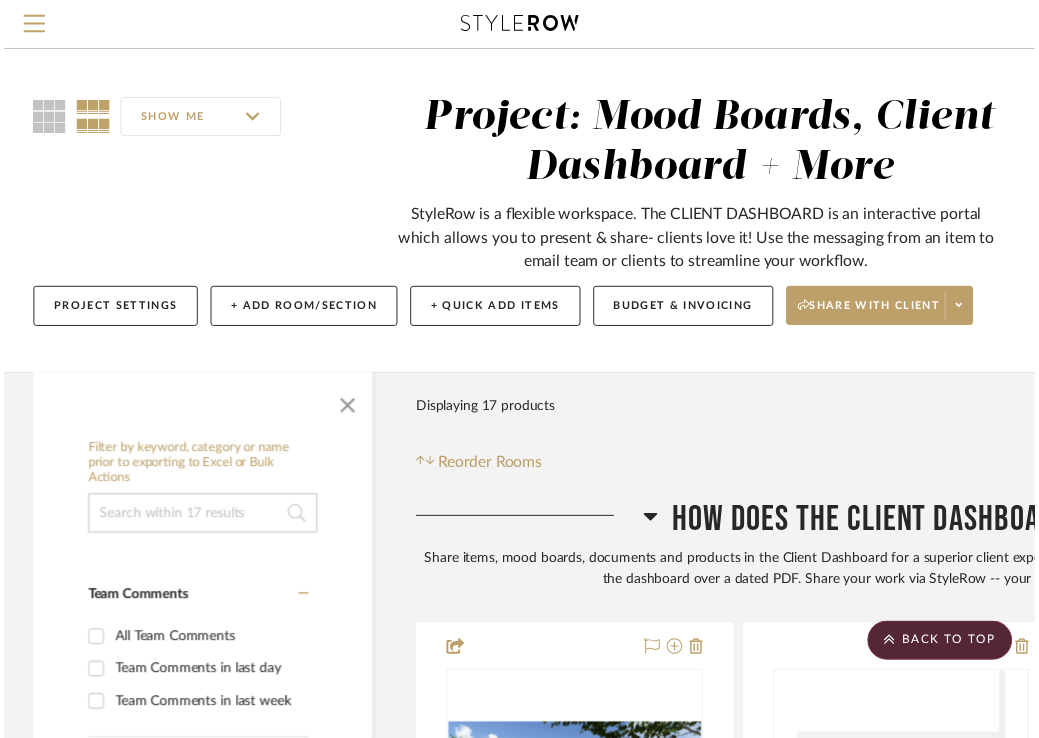 scroll, scrollTop: 479, scrollLeft: 141, axis: both 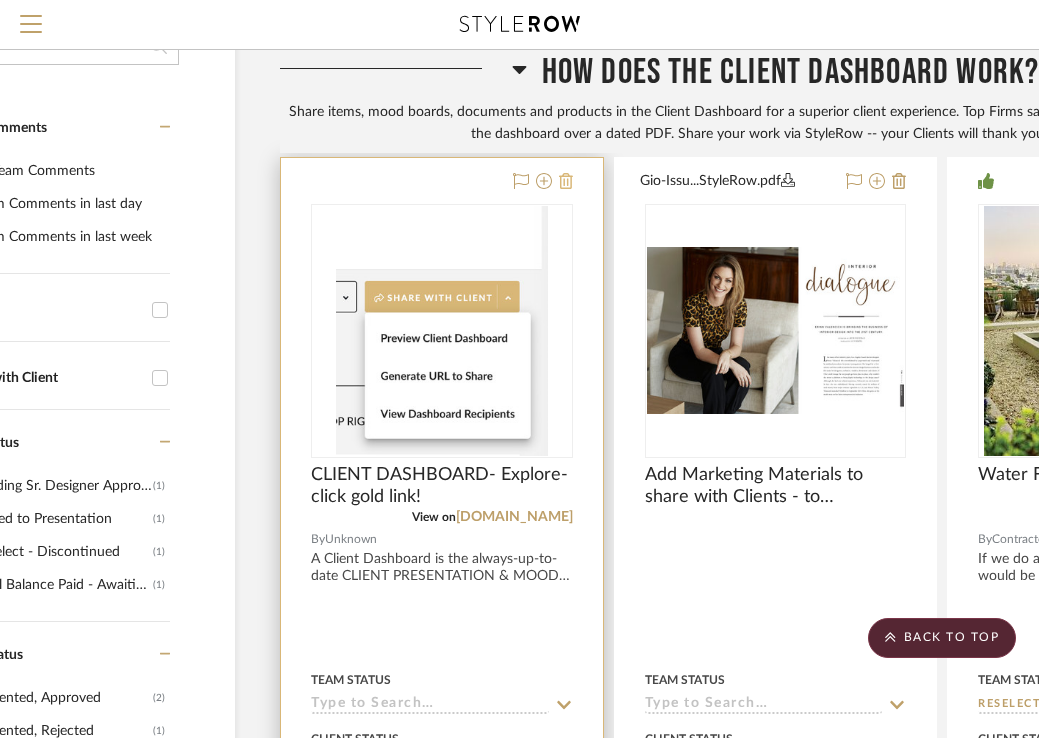 click 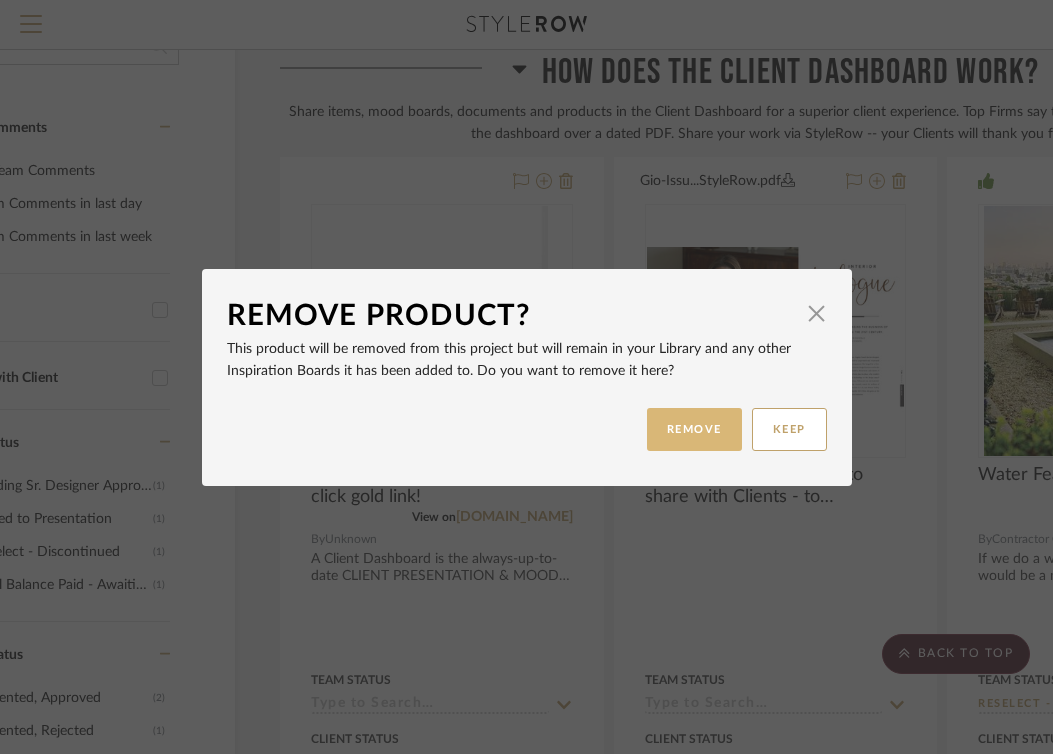 click on "REMOVE" at bounding box center [694, 429] 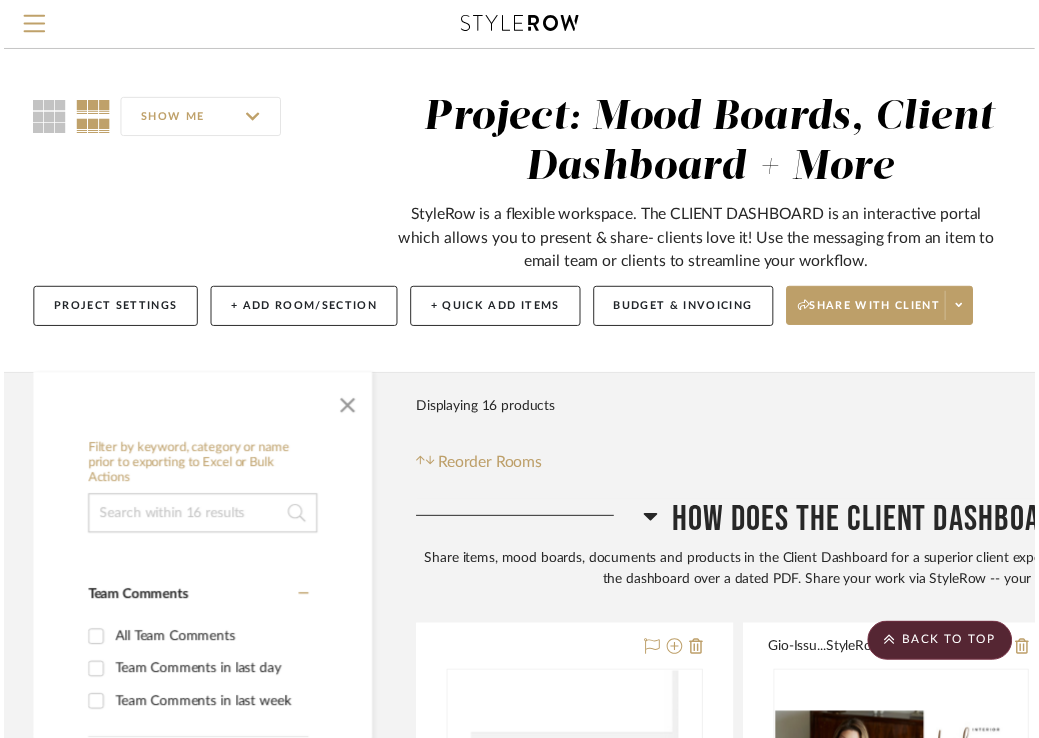 scroll, scrollTop: 479, scrollLeft: 141, axis: both 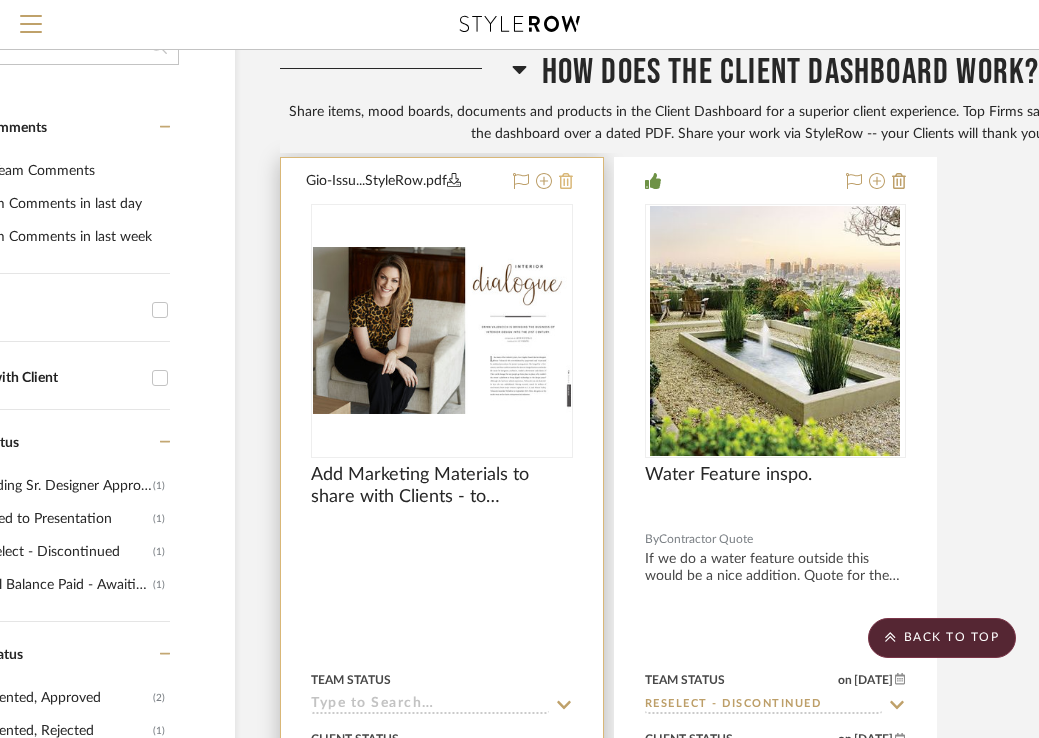 click 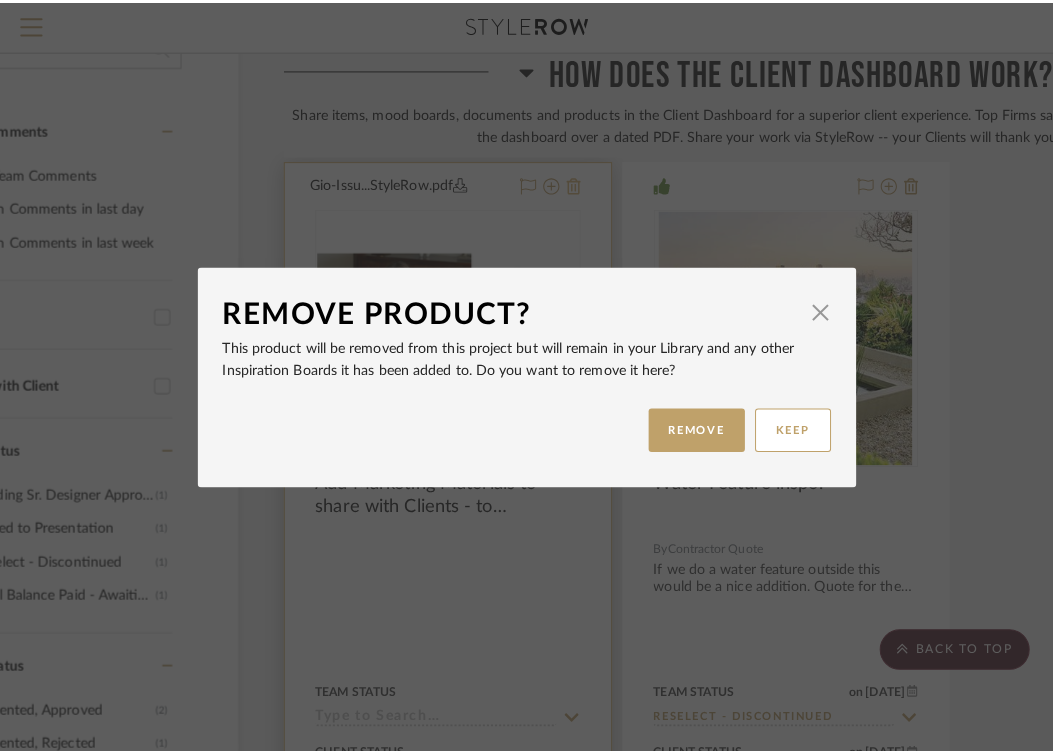 scroll, scrollTop: 0, scrollLeft: 0, axis: both 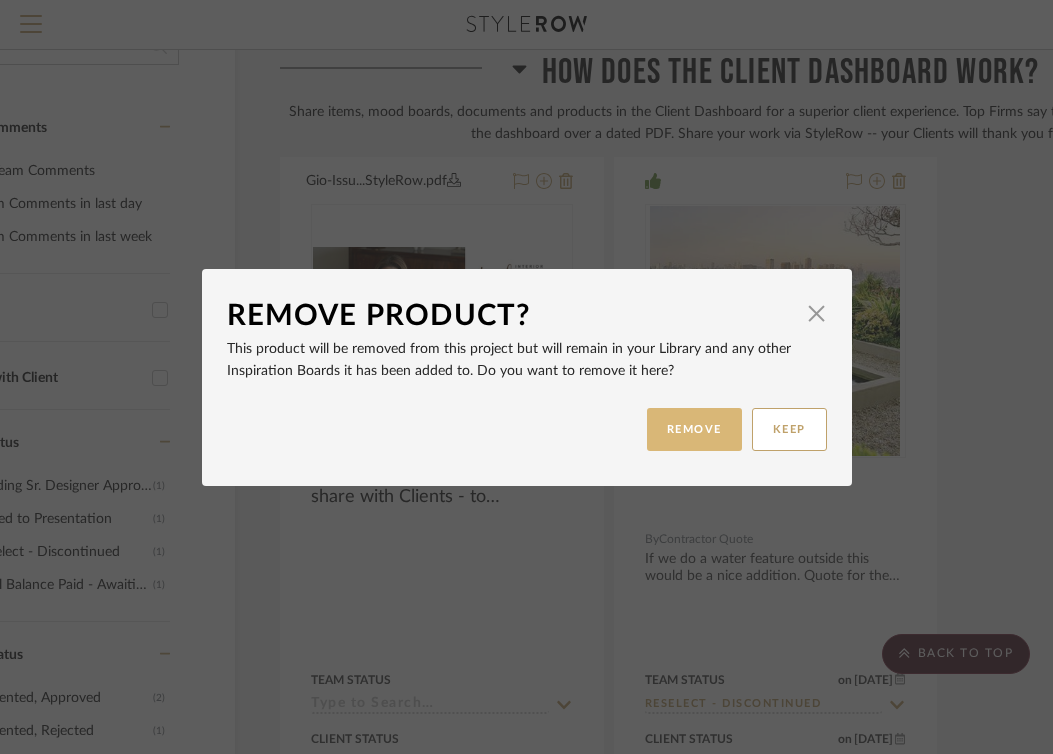 click on "REMOVE" at bounding box center (694, 429) 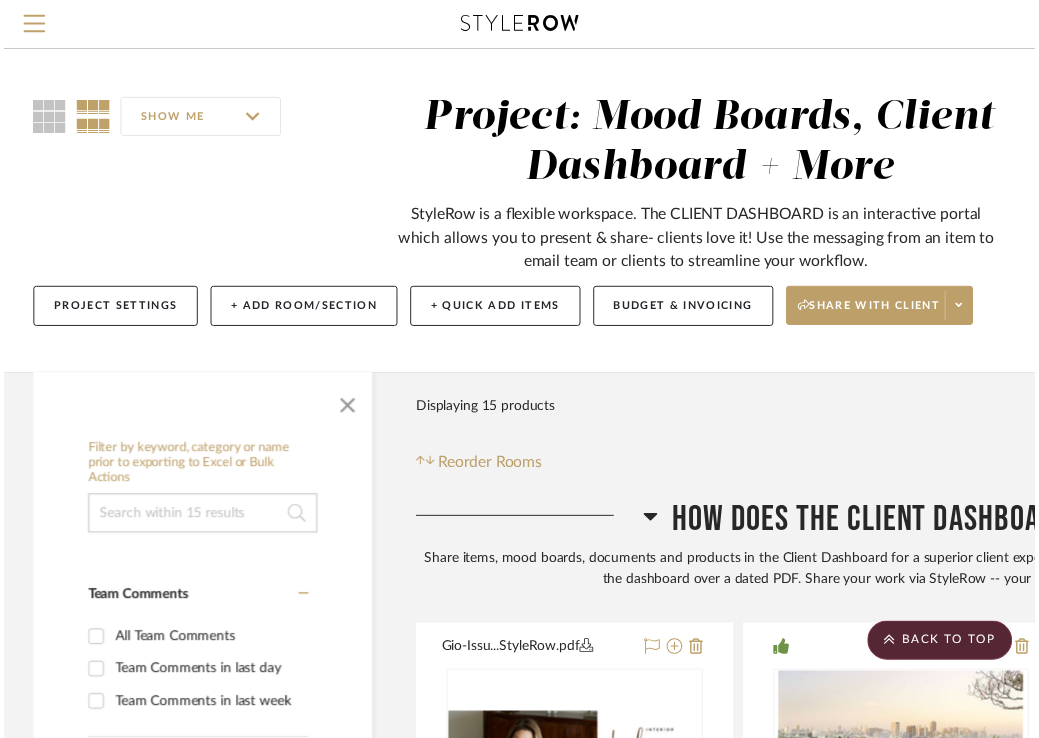 scroll, scrollTop: 479, scrollLeft: 141, axis: both 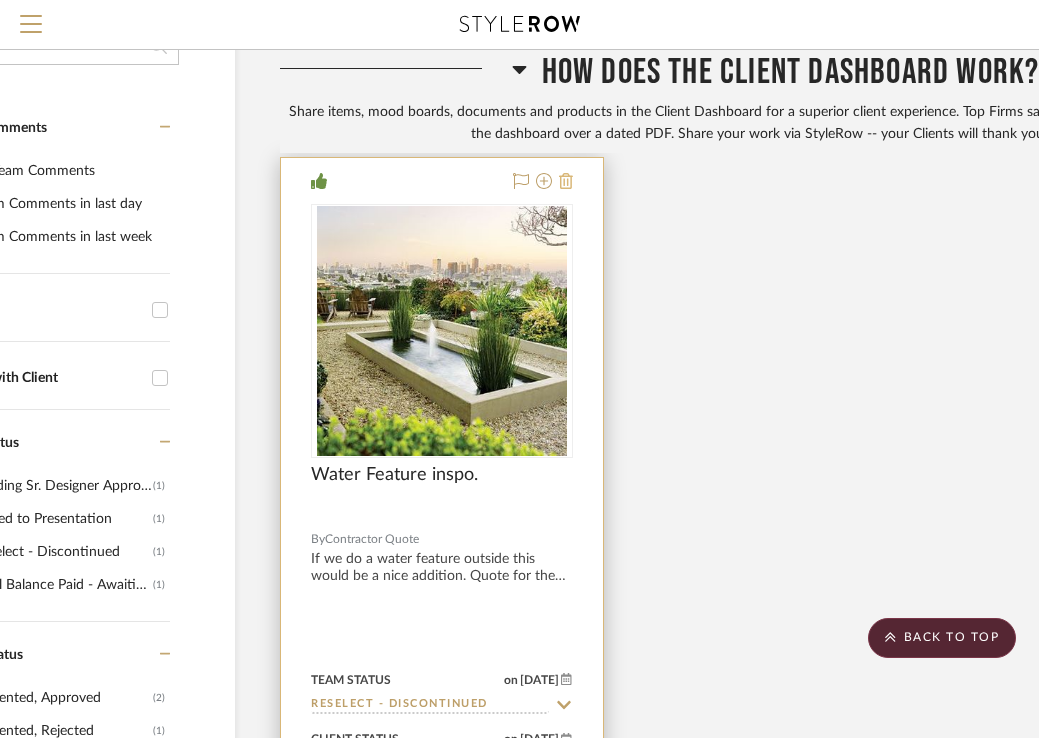 click 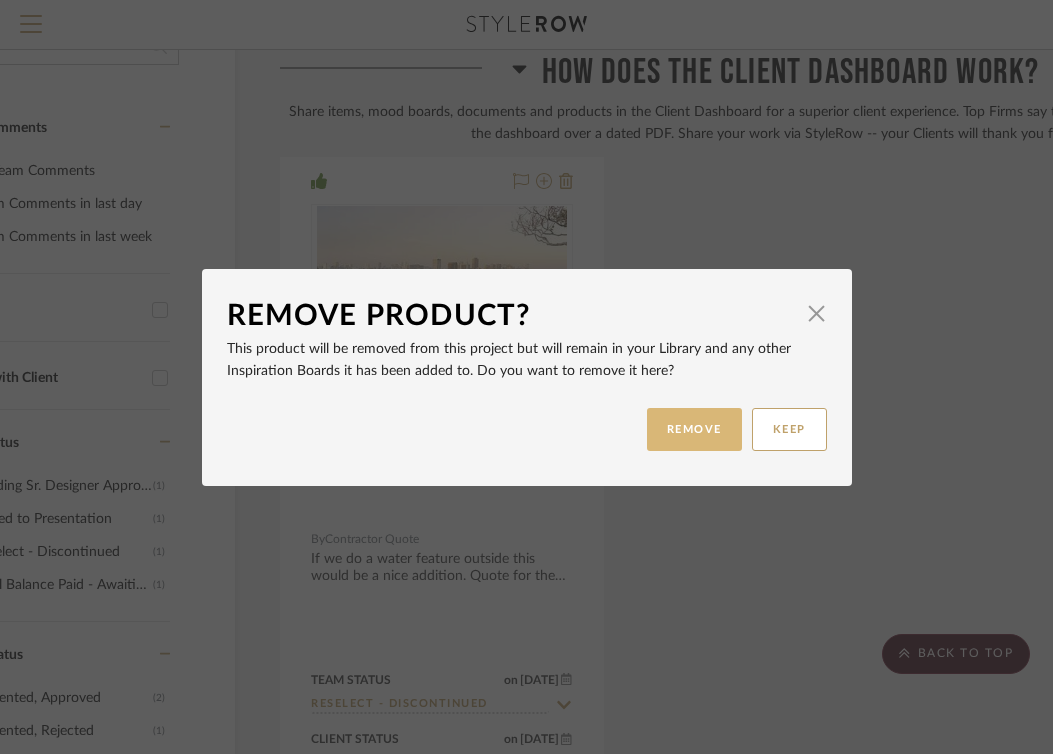 click on "REMOVE" at bounding box center [694, 429] 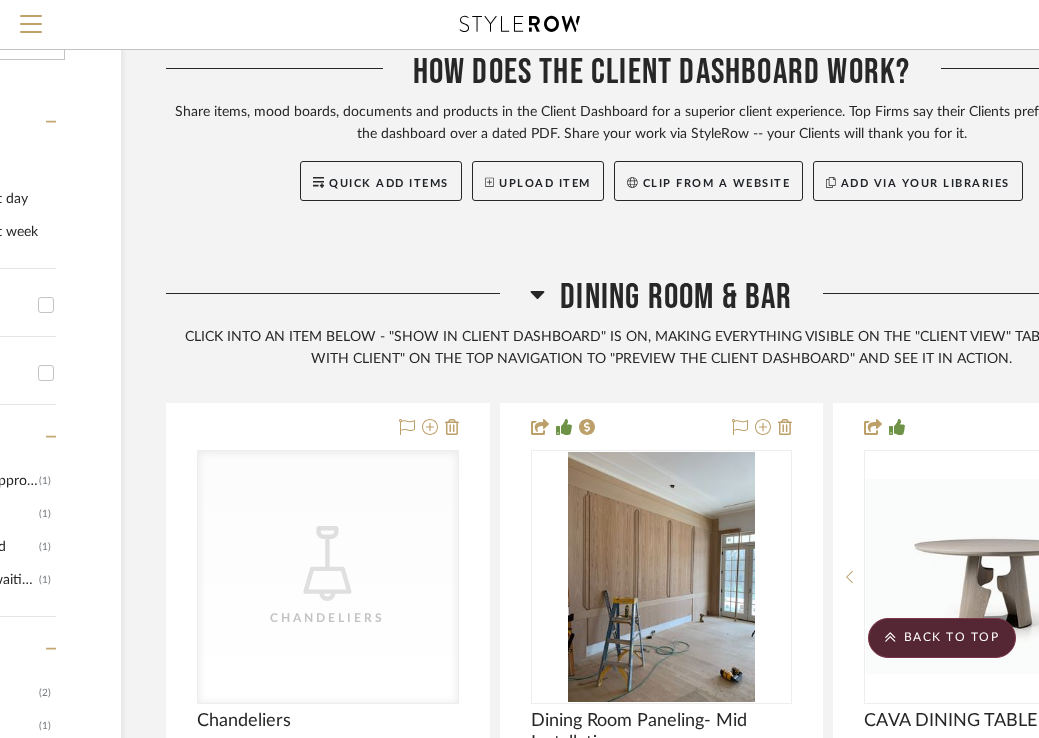 scroll, scrollTop: 482, scrollLeft: 255, axis: both 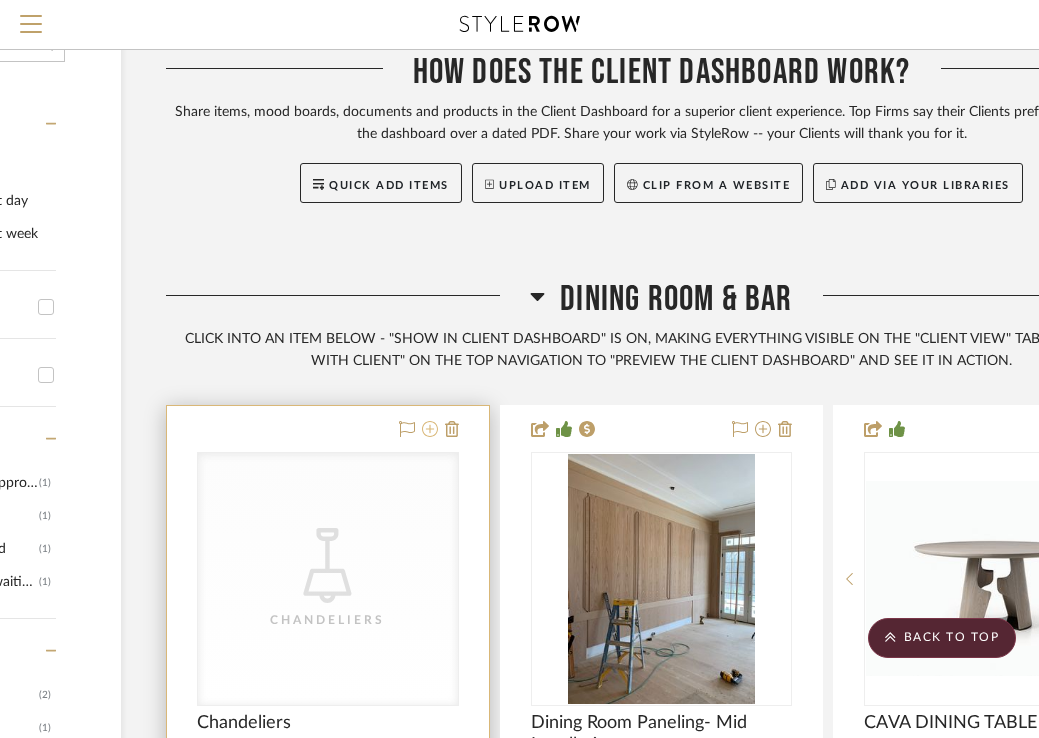 click 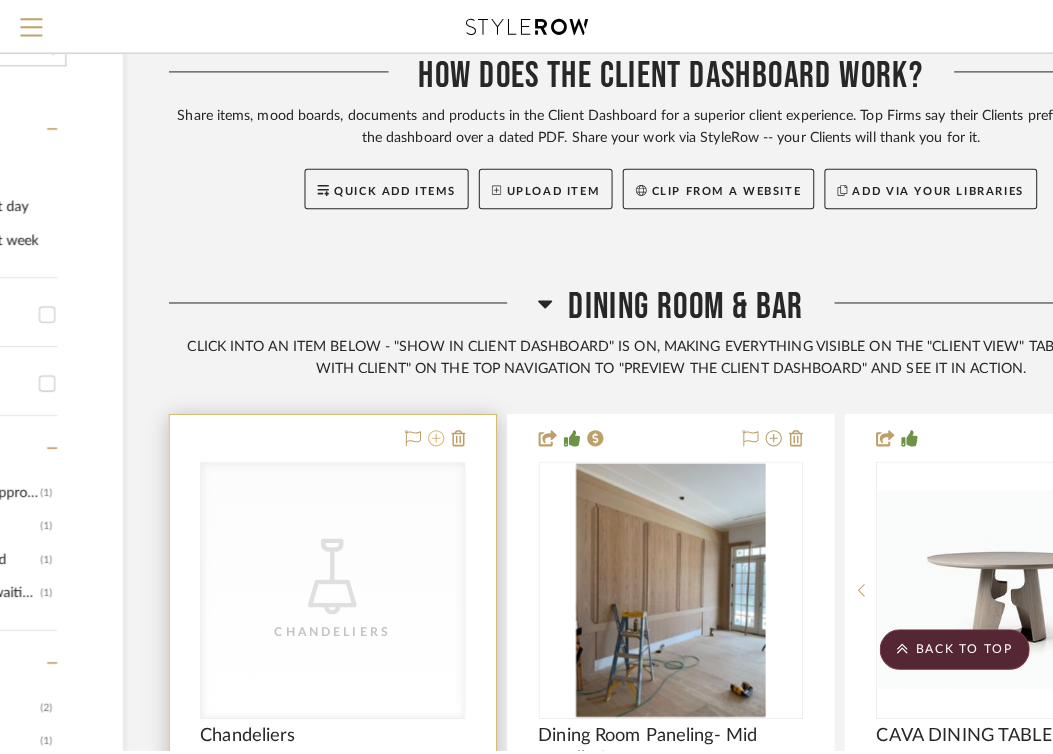 scroll, scrollTop: 0, scrollLeft: 0, axis: both 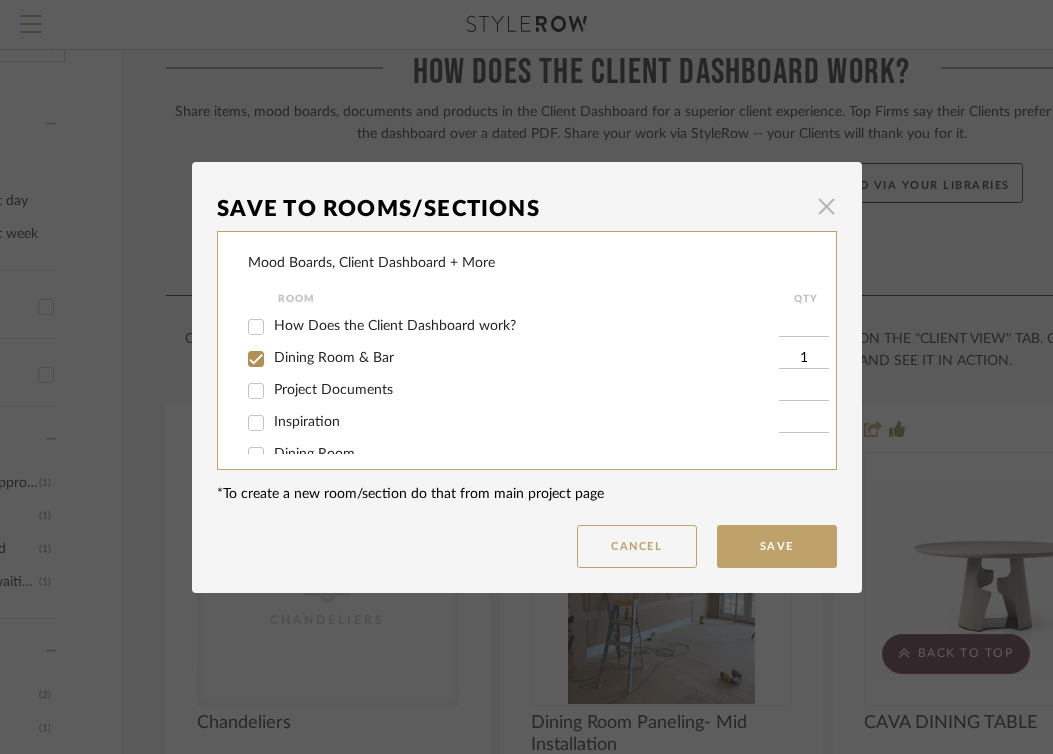 click at bounding box center (827, 207) 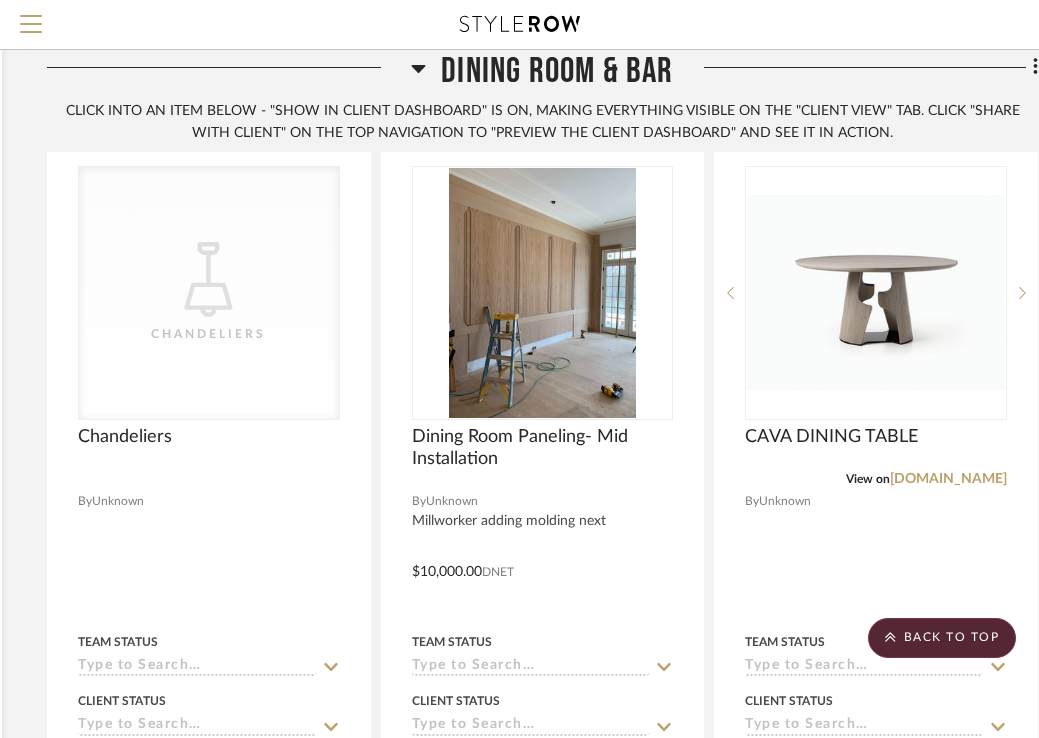 scroll, scrollTop: 768, scrollLeft: 401, axis: both 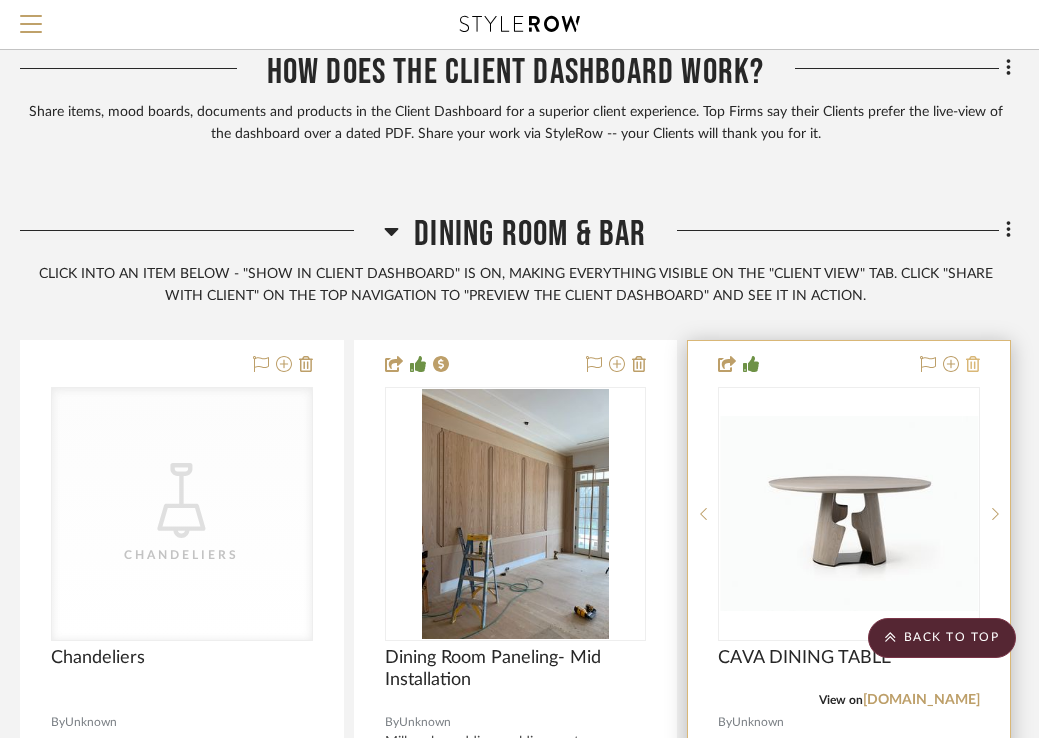 click 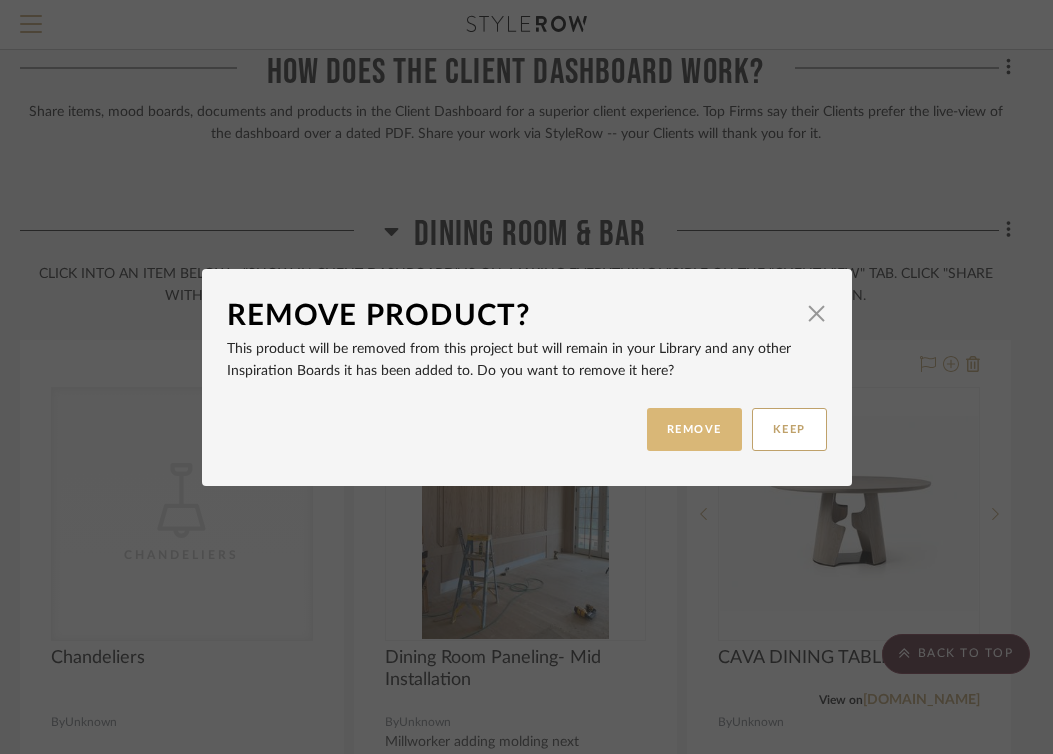 click on "REMOVE" at bounding box center [694, 429] 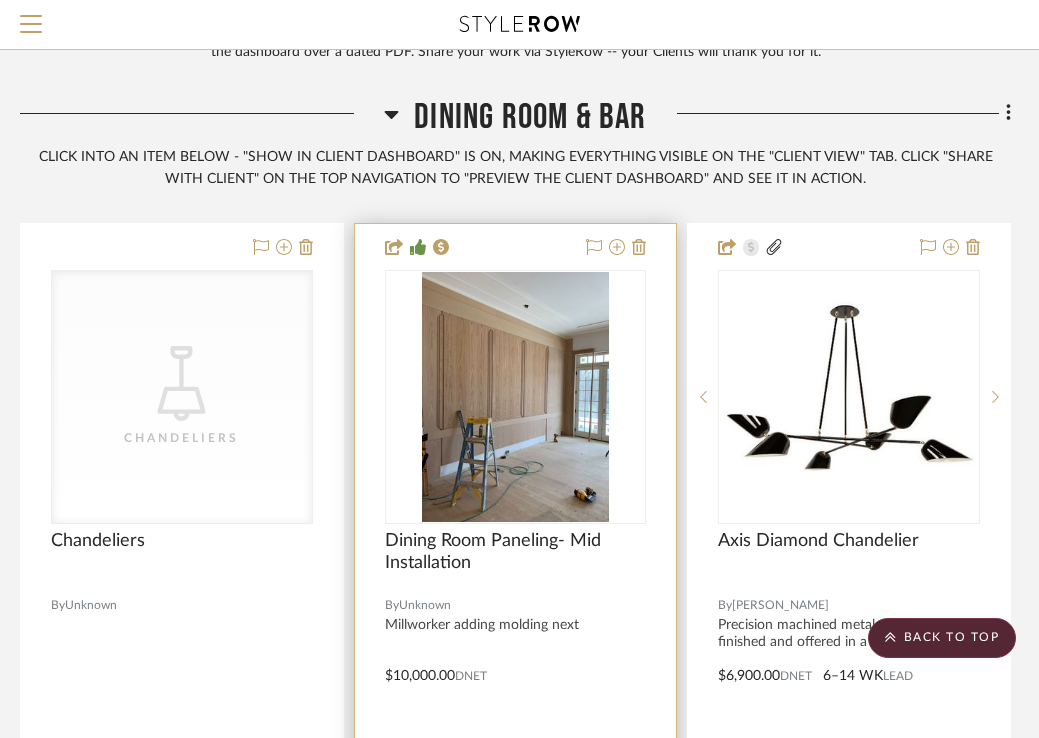scroll, scrollTop: 676, scrollLeft: 401, axis: both 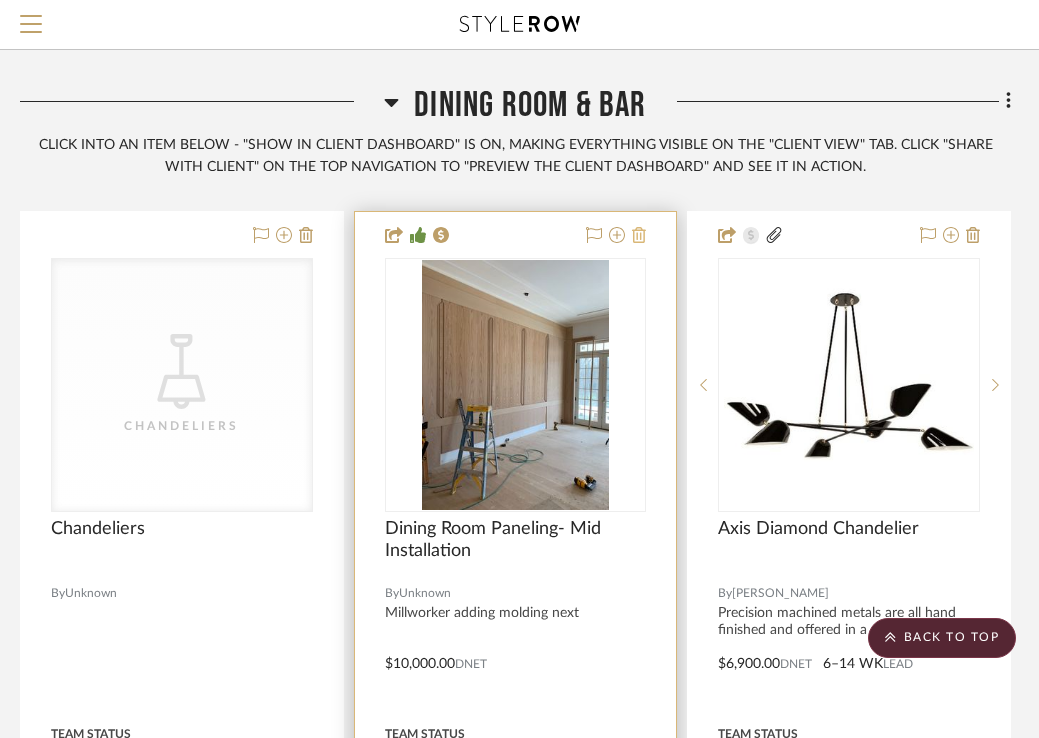click 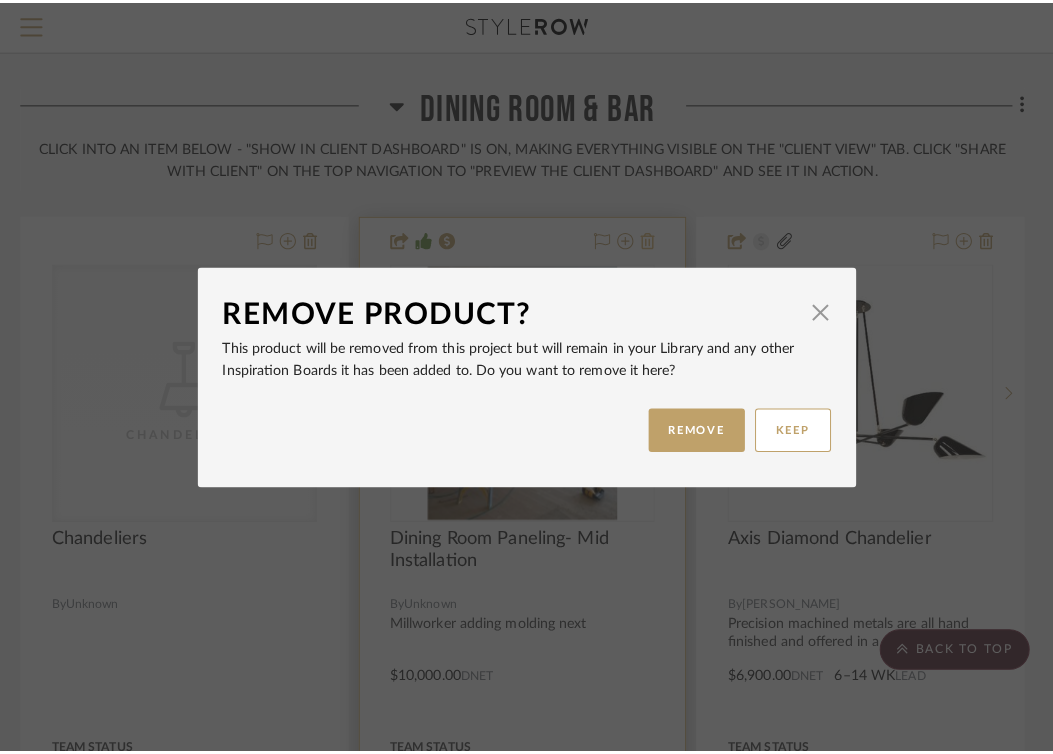 scroll, scrollTop: 0, scrollLeft: 0, axis: both 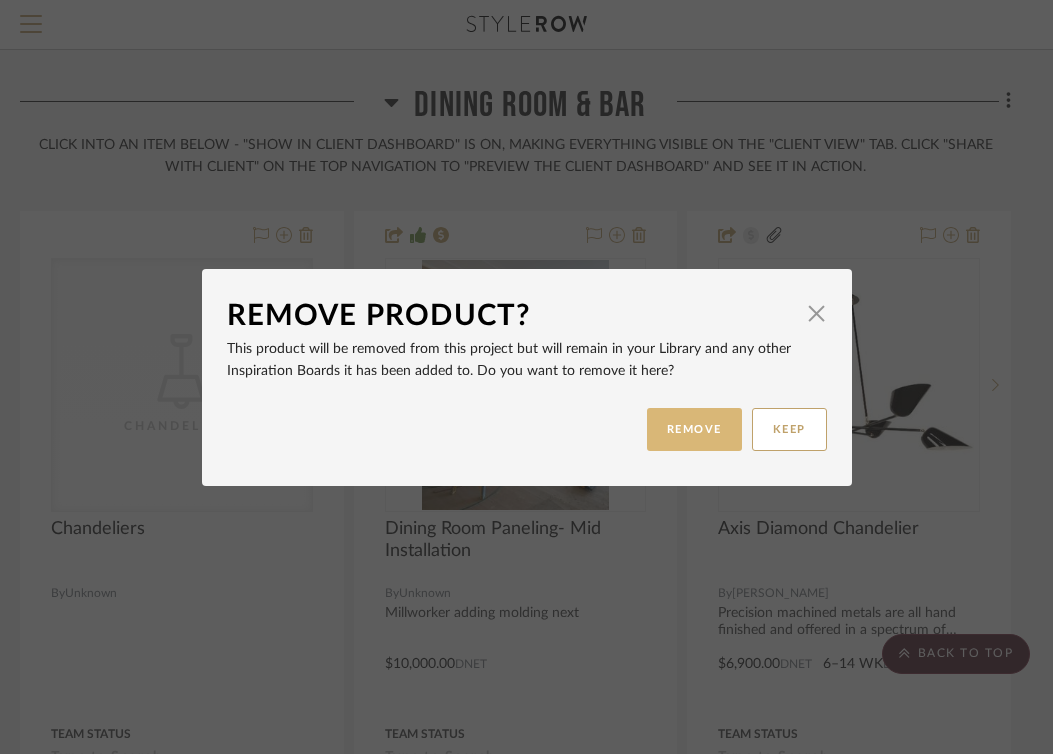 click on "REMOVE" at bounding box center (694, 429) 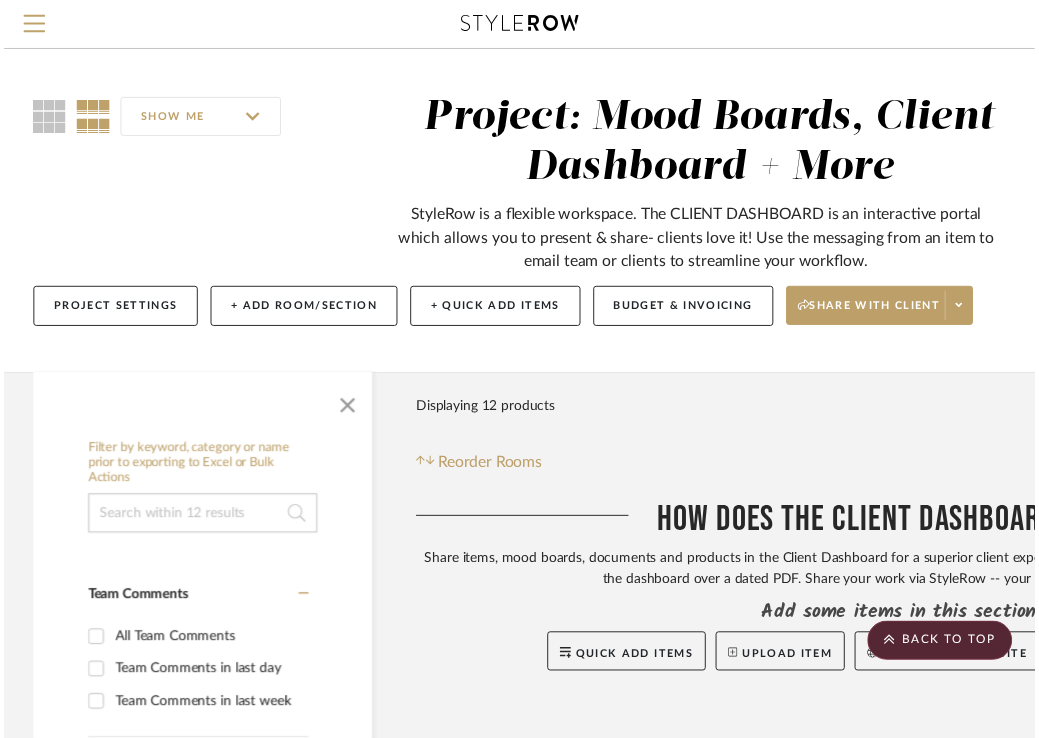 scroll, scrollTop: 676, scrollLeft: 401, axis: both 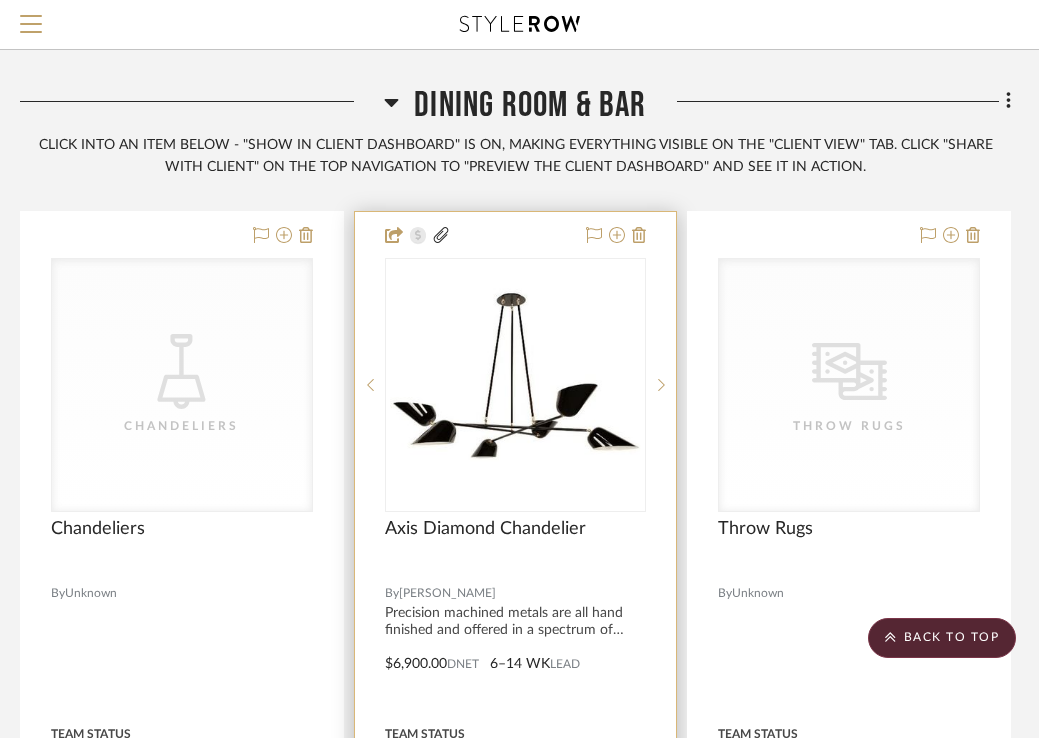 click at bounding box center (516, 649) 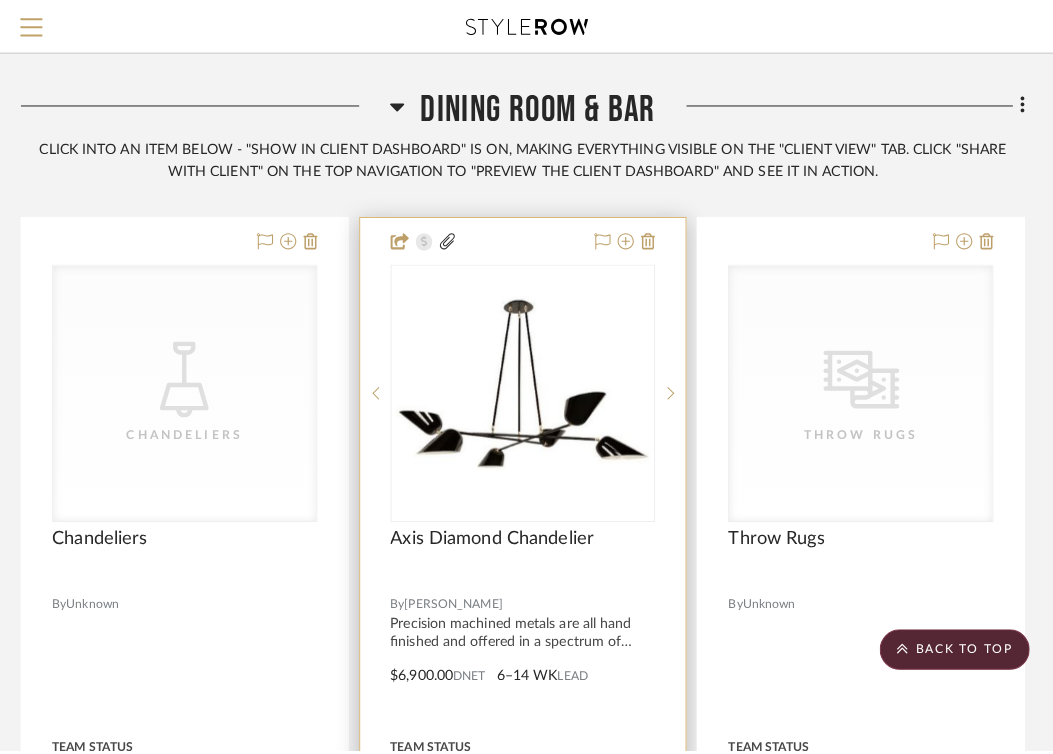 scroll, scrollTop: 0, scrollLeft: 0, axis: both 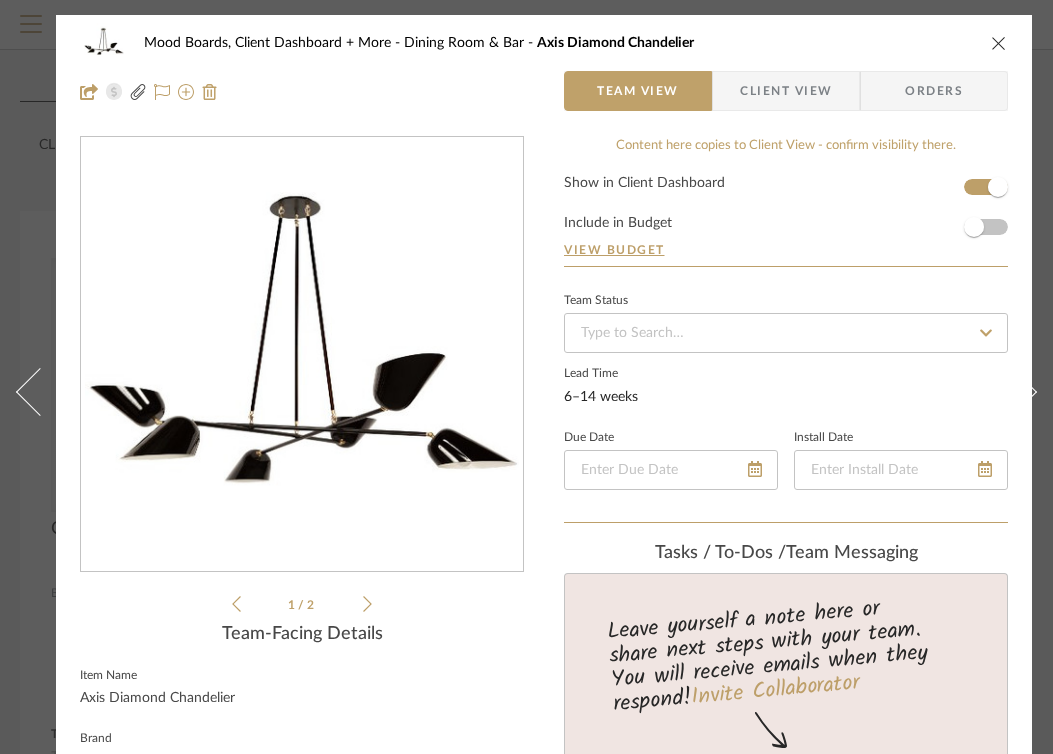 click at bounding box center (999, 43) 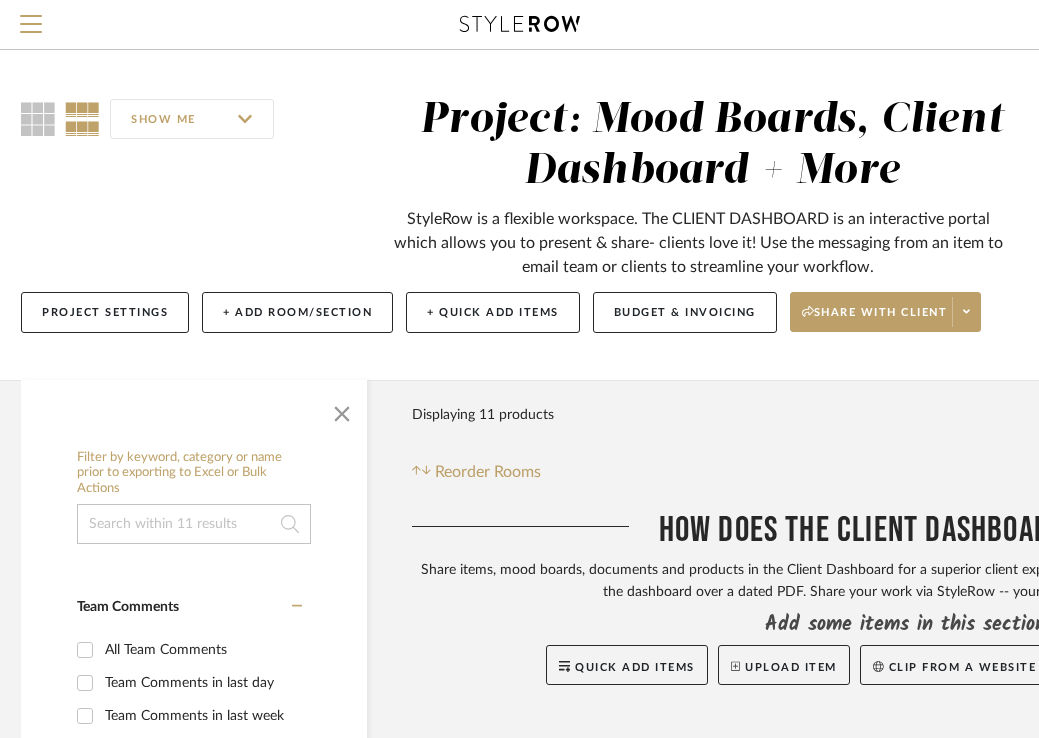 scroll, scrollTop: 0, scrollLeft: 0, axis: both 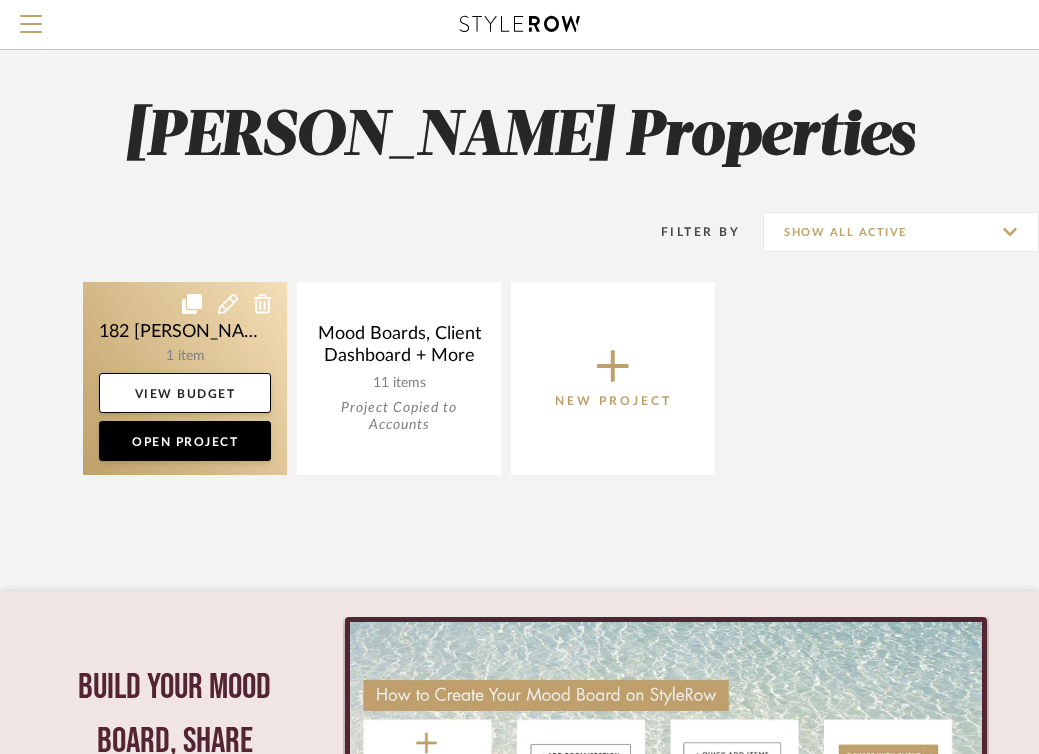 click 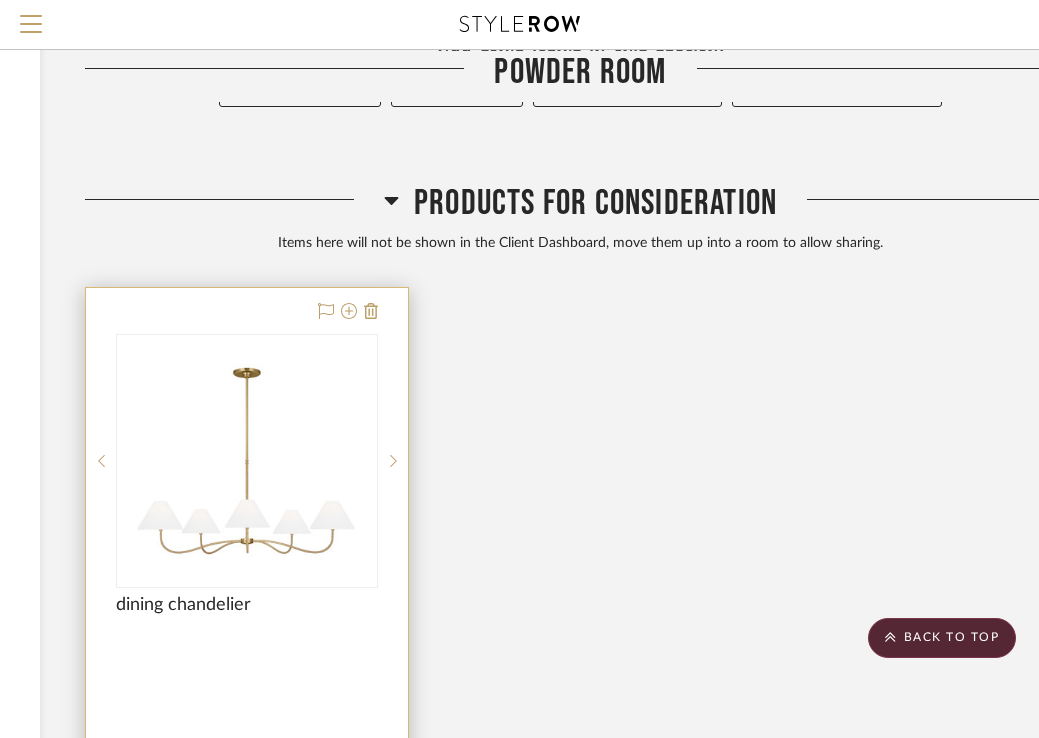 scroll, scrollTop: 349, scrollLeft: 336, axis: both 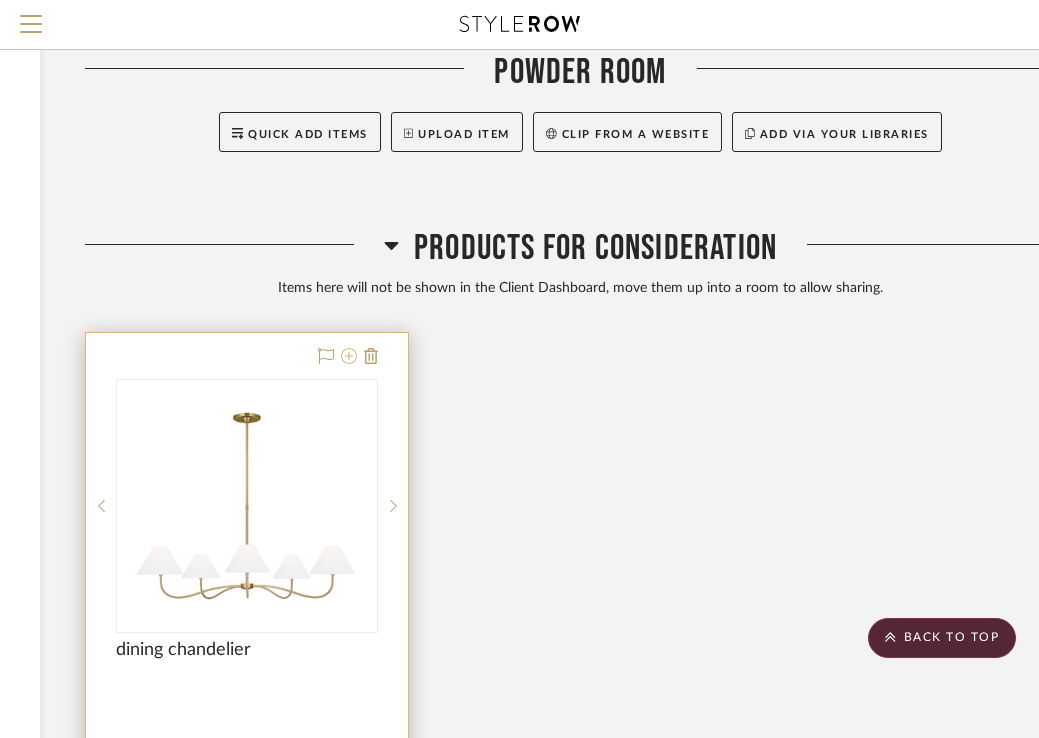 click 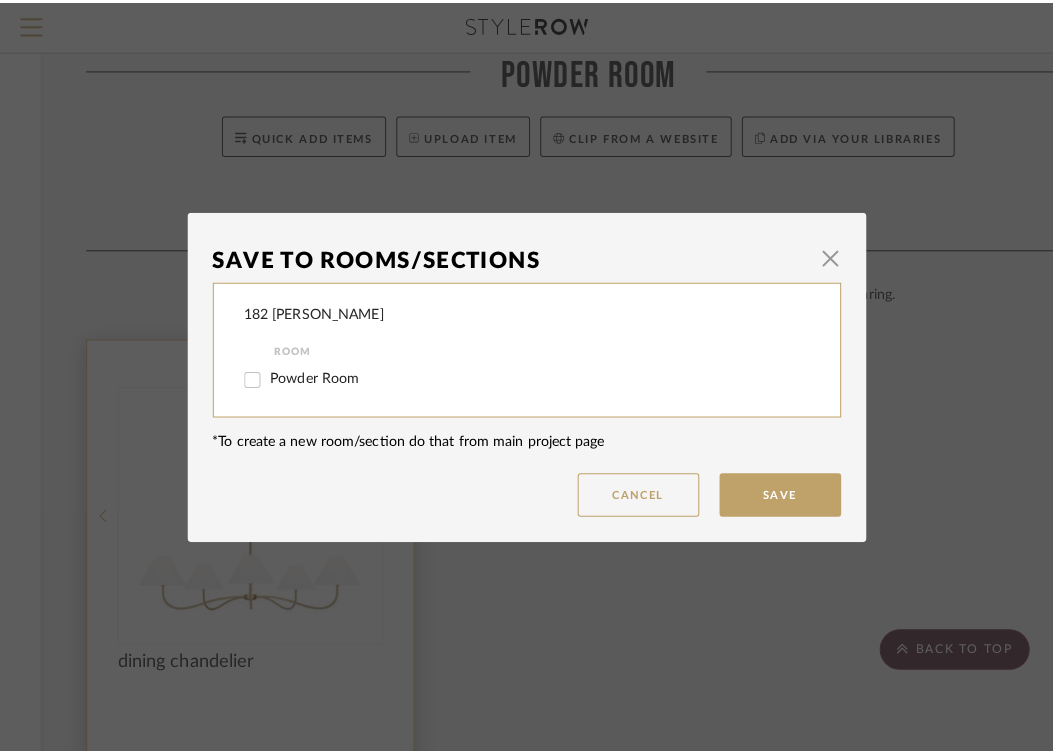 scroll, scrollTop: 0, scrollLeft: 0, axis: both 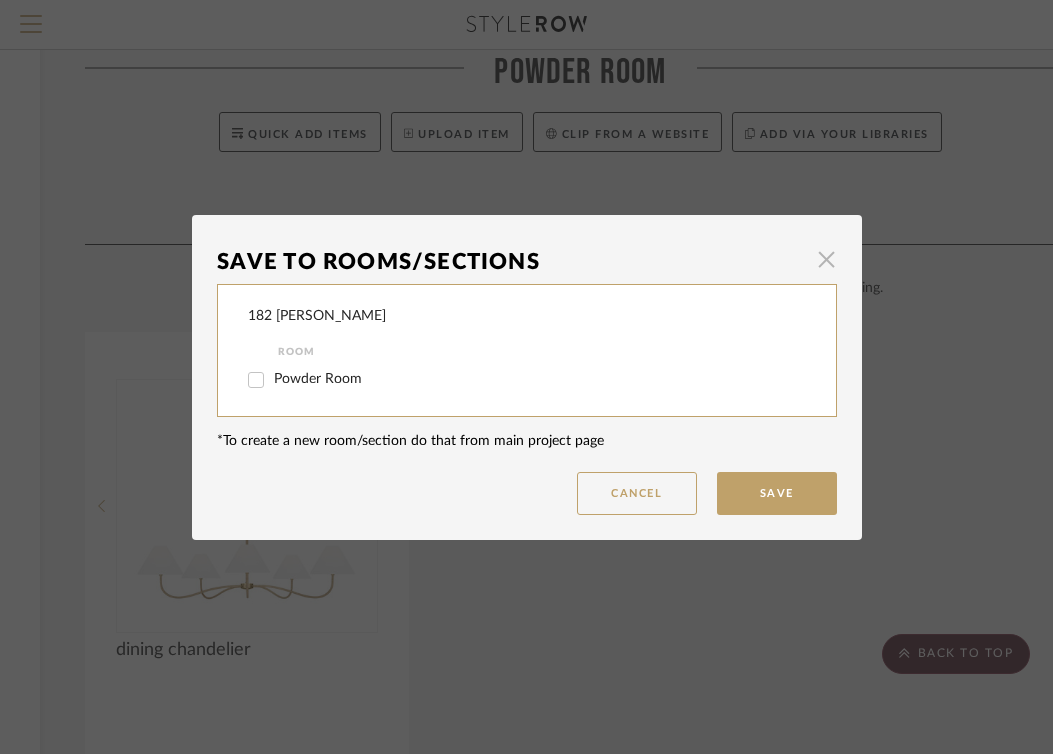 click at bounding box center (827, 260) 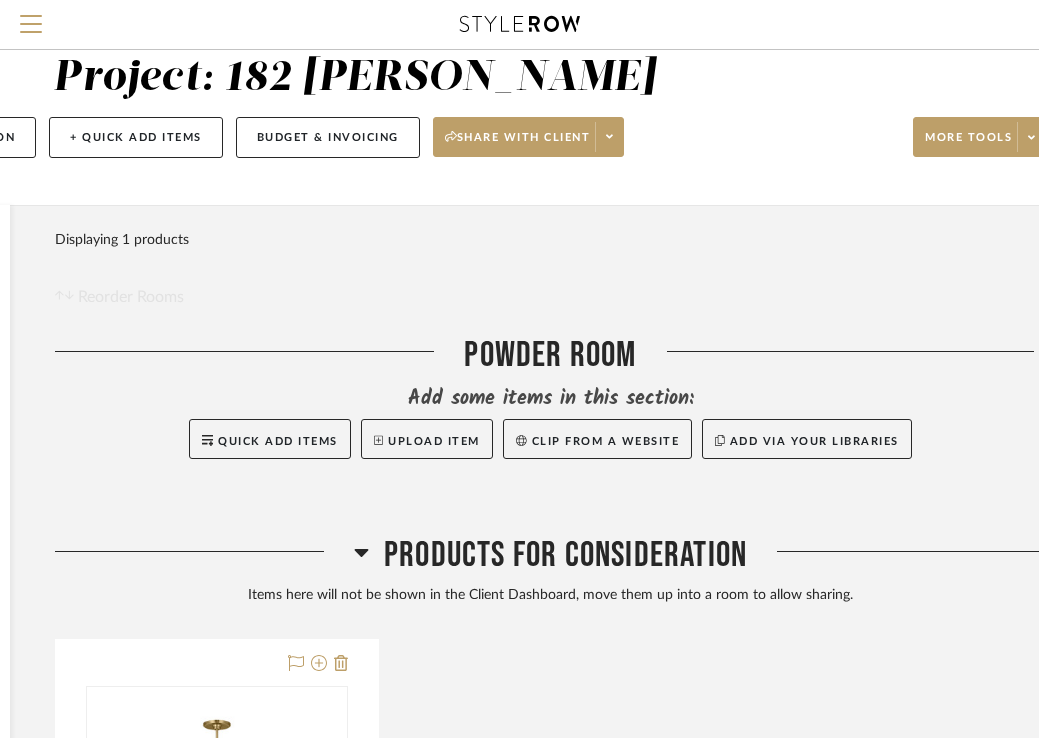 scroll, scrollTop: 276, scrollLeft: 366, axis: both 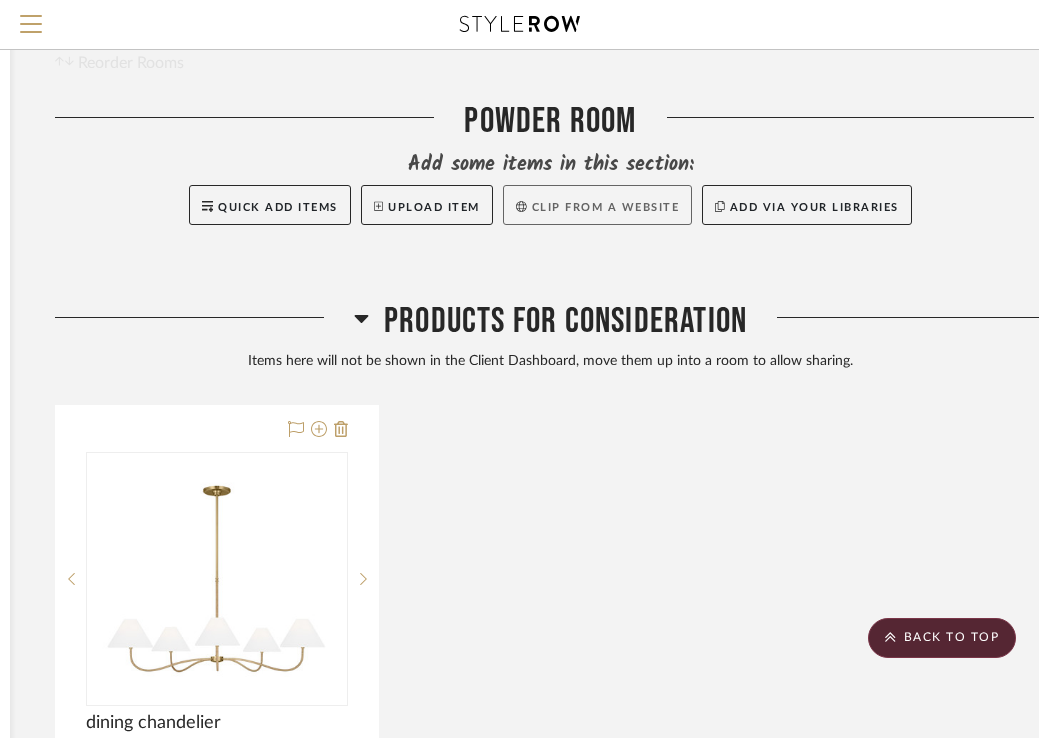 click on "Clip from a website" 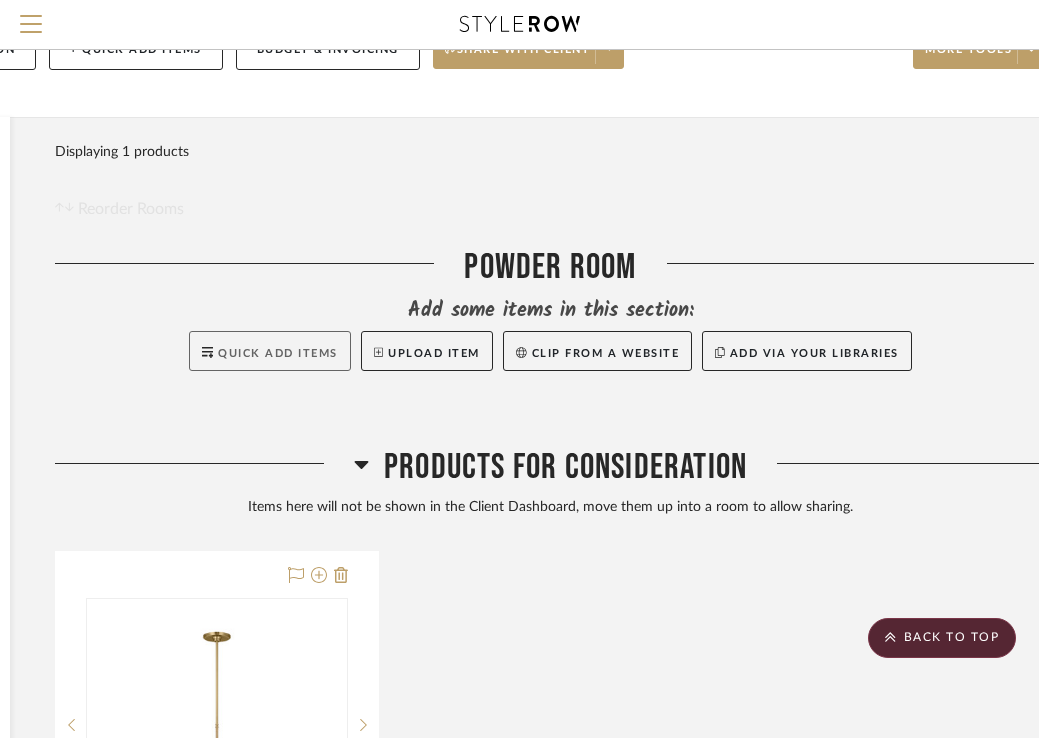 scroll, scrollTop: 0, scrollLeft: 366, axis: horizontal 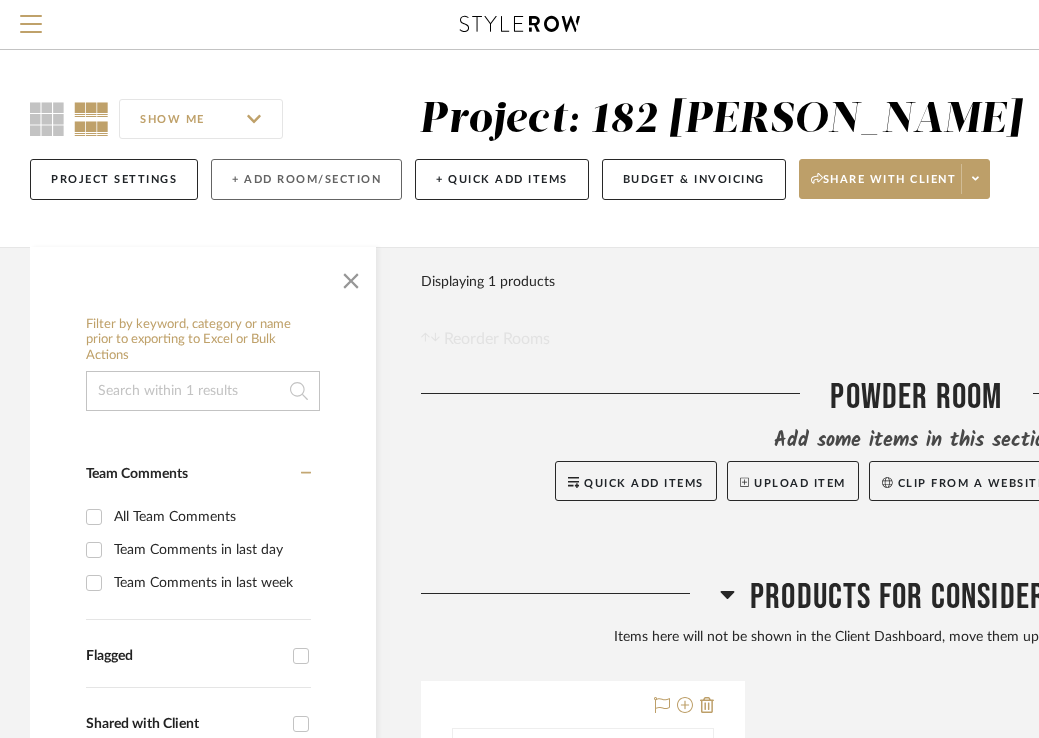 click on "+ Add Room/Section" 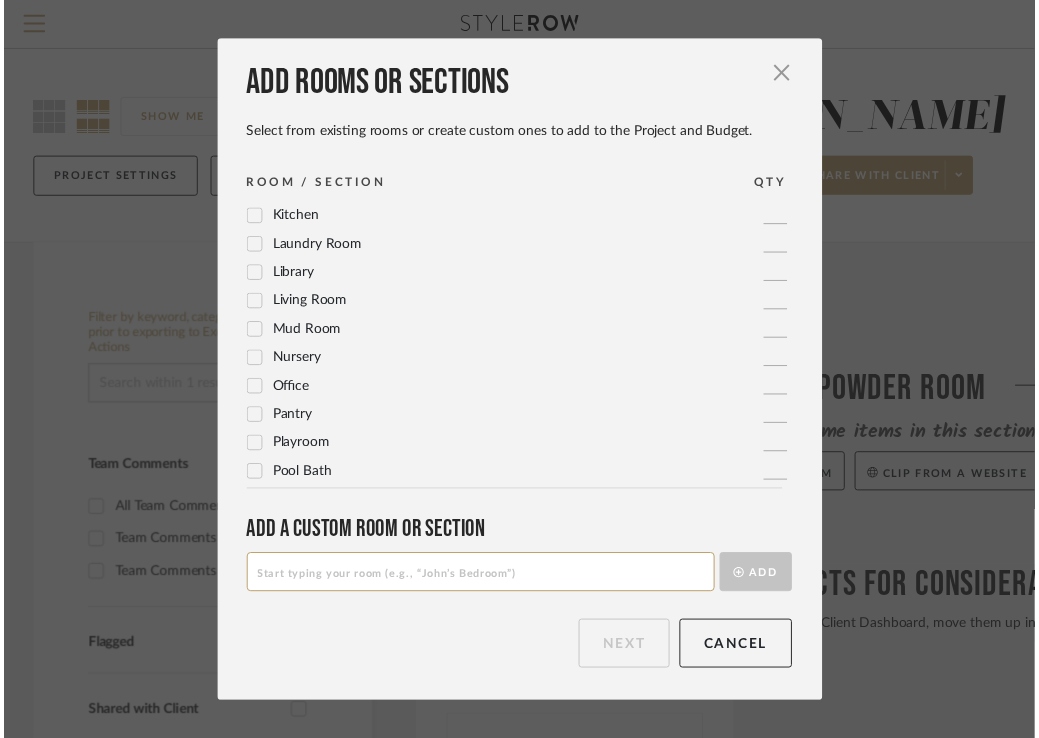 scroll, scrollTop: 667, scrollLeft: 0, axis: vertical 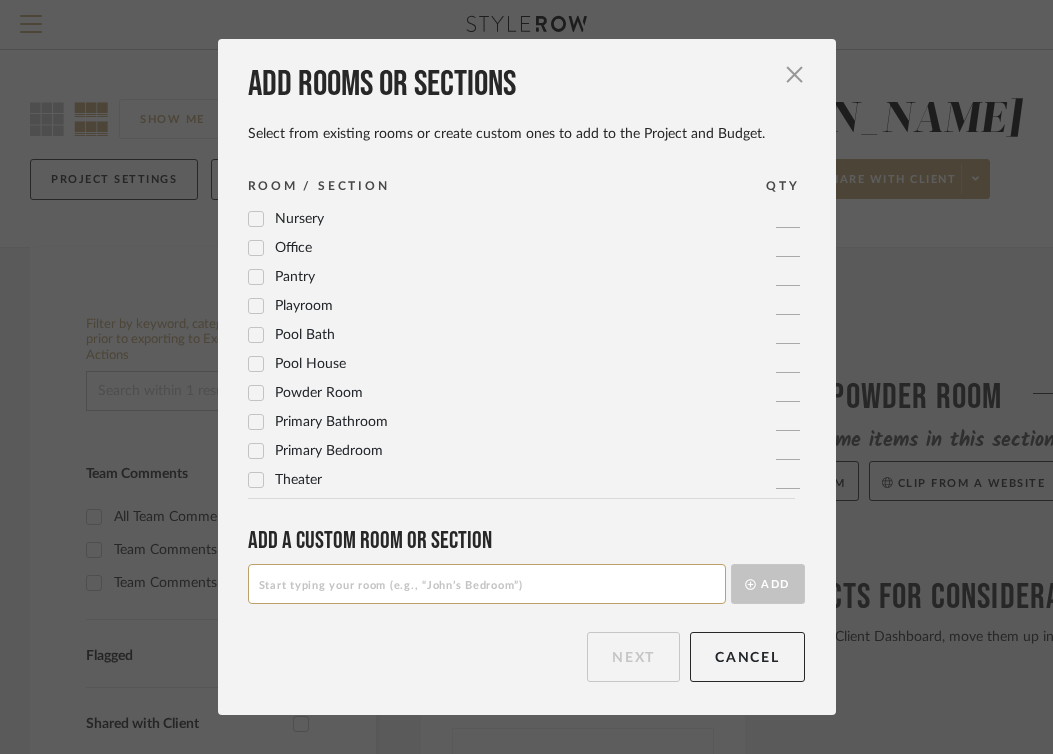 click 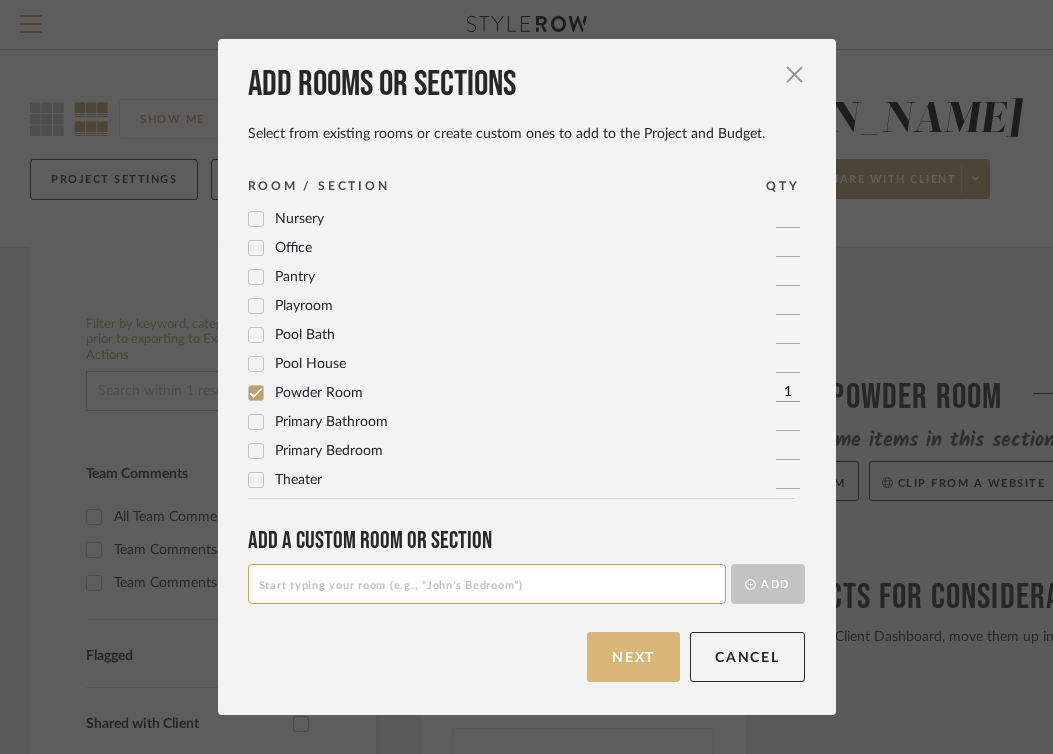 click on "Next" at bounding box center (633, 657) 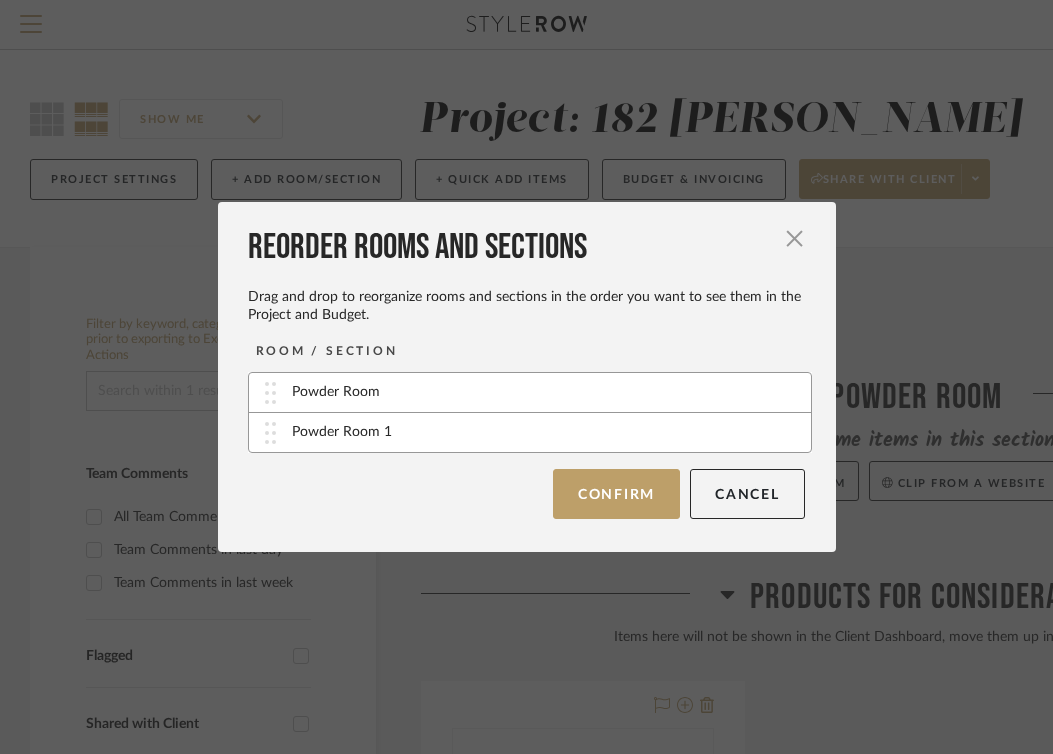 click on "Powder Room" at bounding box center [530, 393] 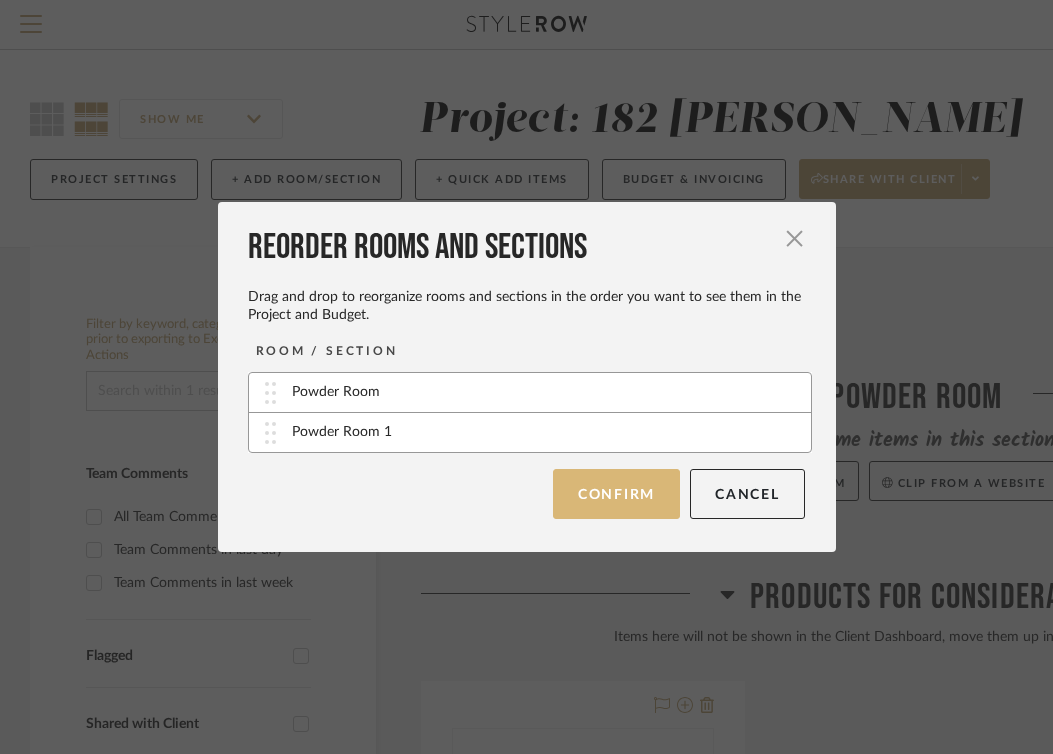 click on "Confirm" at bounding box center [616, 494] 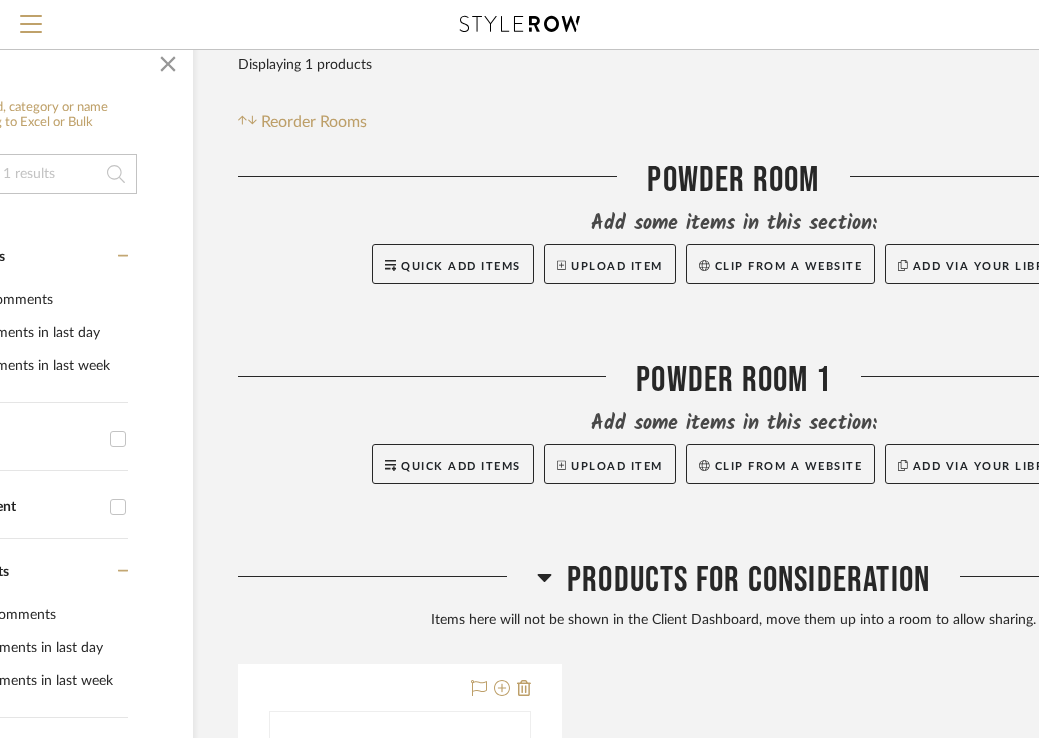 scroll, scrollTop: 217, scrollLeft: 401, axis: both 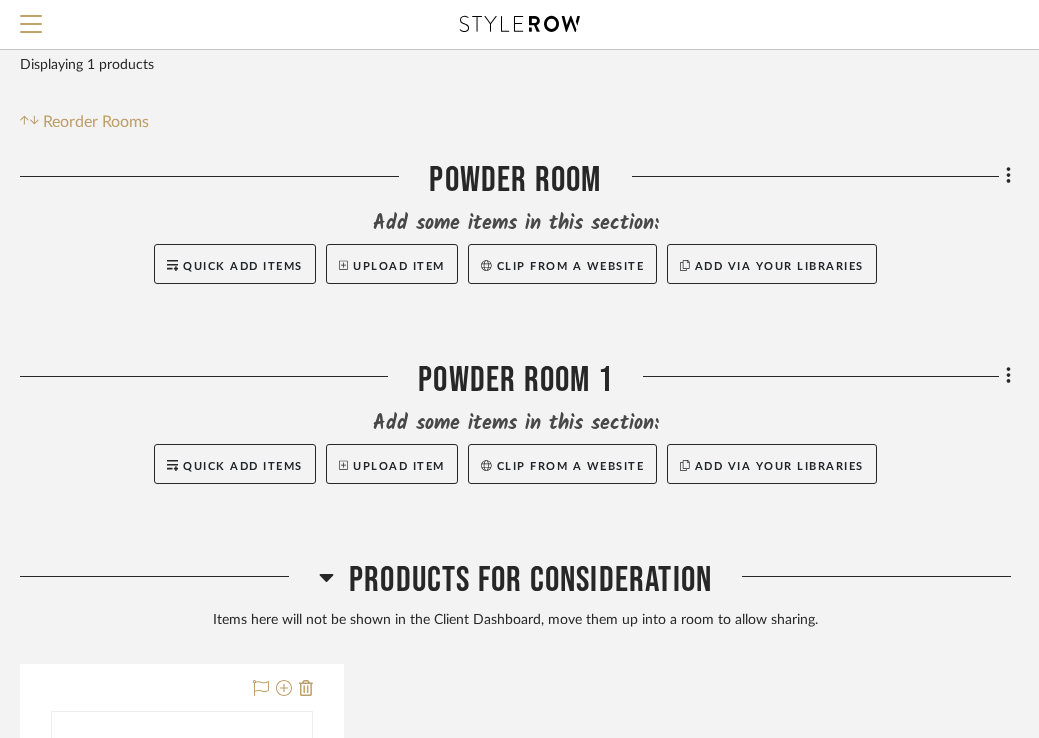 click on "Filter by keyword, category or name prior to exporting to Excel or Bulk Actions Team Comments All Team Comments Team Comments in last day Team Comments in last week Flagged Shared with Client Client Comments All Client Comments Client Comments in last day Client Comments in last week Added To PO Upload Method Clipped  (1)  Added By Danny Pitcher  (1)  Item Type Inspiration Image  (1)  Lead Time Weeks In Stock Price 0  7,500 +  0 7500  Filter Products   Displaying 1 products  Reorder Rooms LOADING Powder Room Add some items in this section: Quick Add Items  Upload Item   Clip from a website   Add via your libraries  Powder Room 1 Add some items in this section: Quick Add Items  Upload Item   Clip from a website   Add via your libraries  Products For Consideration Items here will not be shown in the Client Dashboard, move them up into a room to allow sharing.  dining chandelier
Team Status Client Status ADD TO ROOMS    Danny Pitcher  Sorry, we can’t find any products that match your search criteria.  ×" 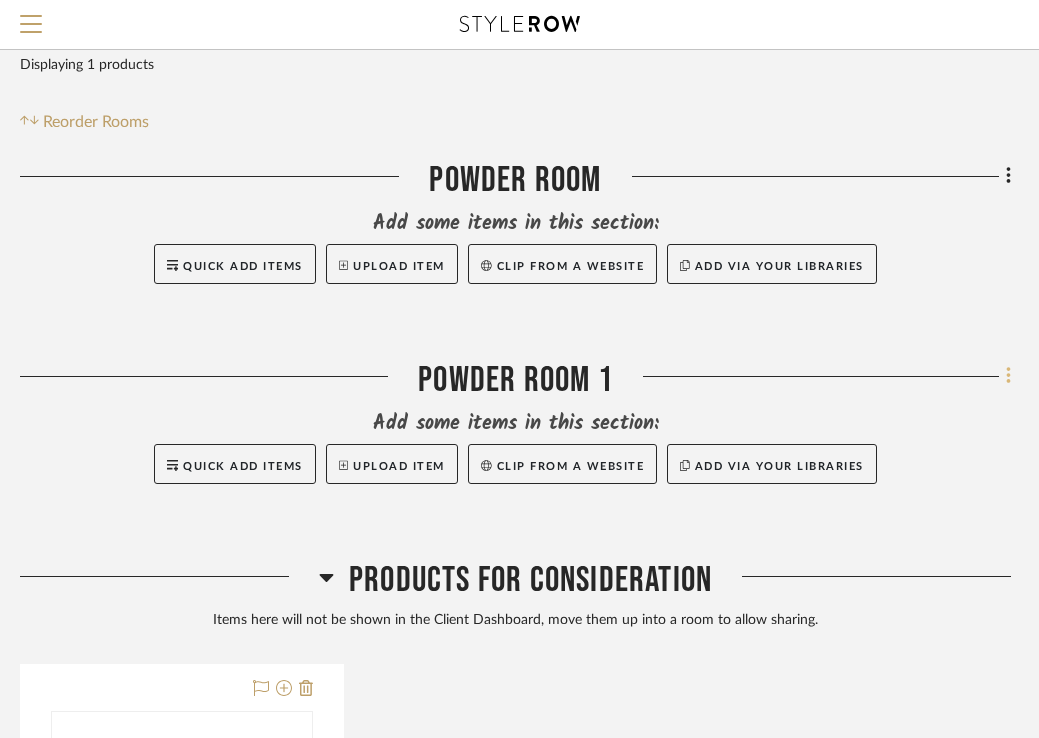 click 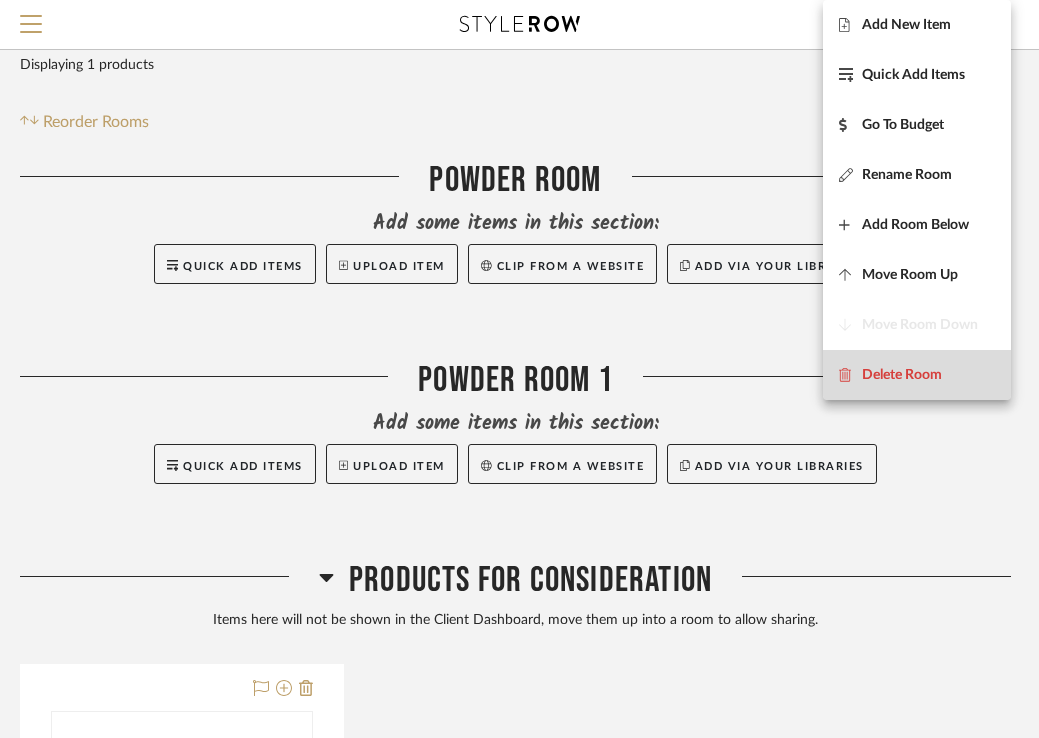 click on "Delete Room" at bounding box center (902, 375) 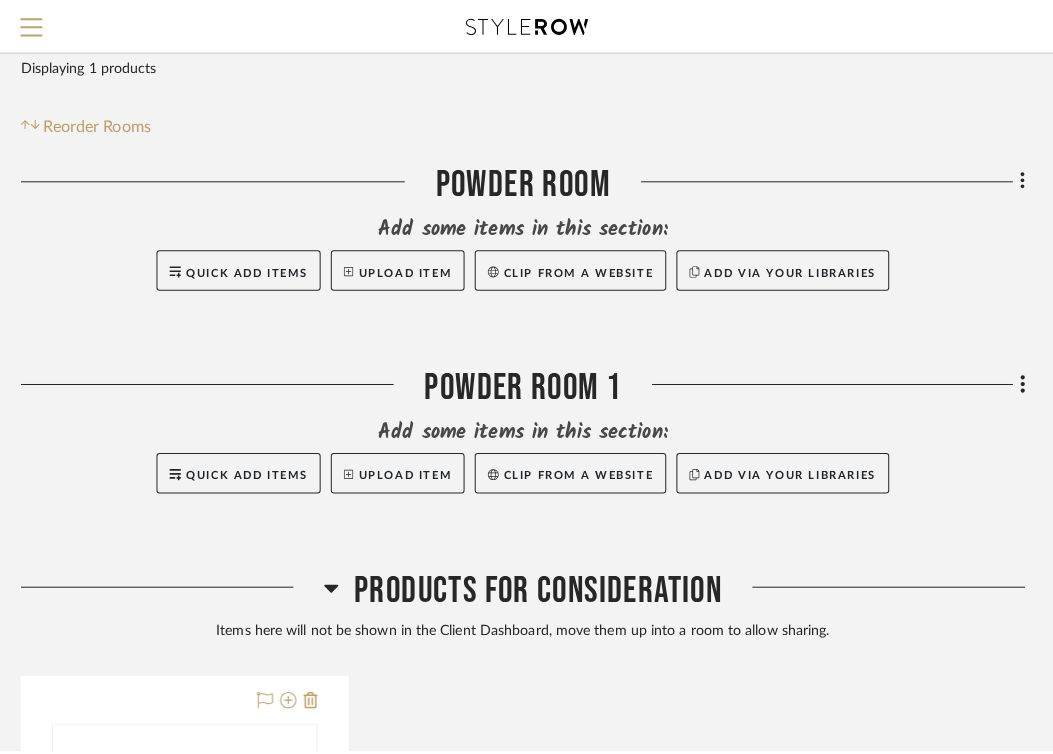 scroll, scrollTop: 0, scrollLeft: 0, axis: both 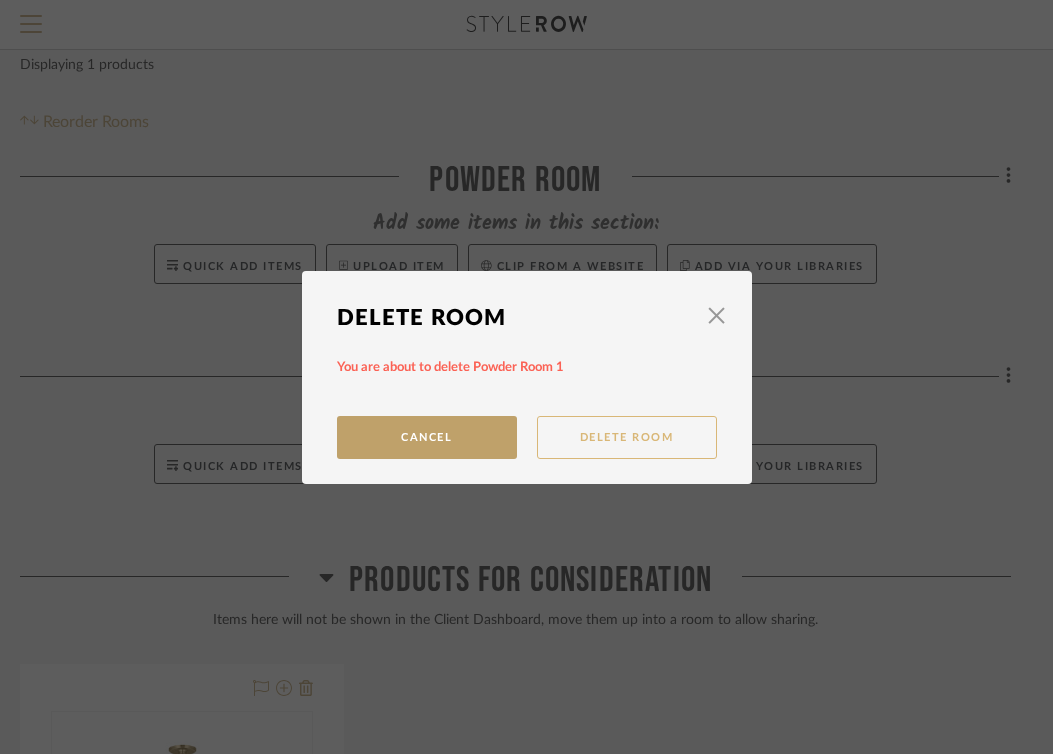 click on "Delete Room" at bounding box center (627, 437) 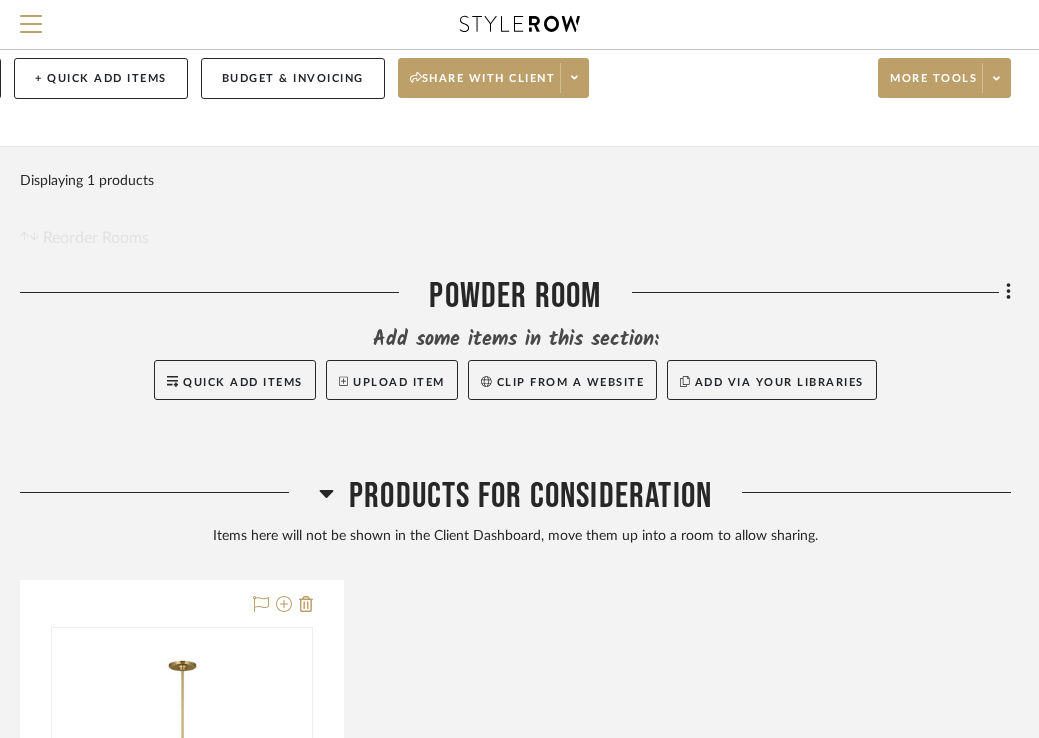 scroll, scrollTop: 88, scrollLeft: 401, axis: both 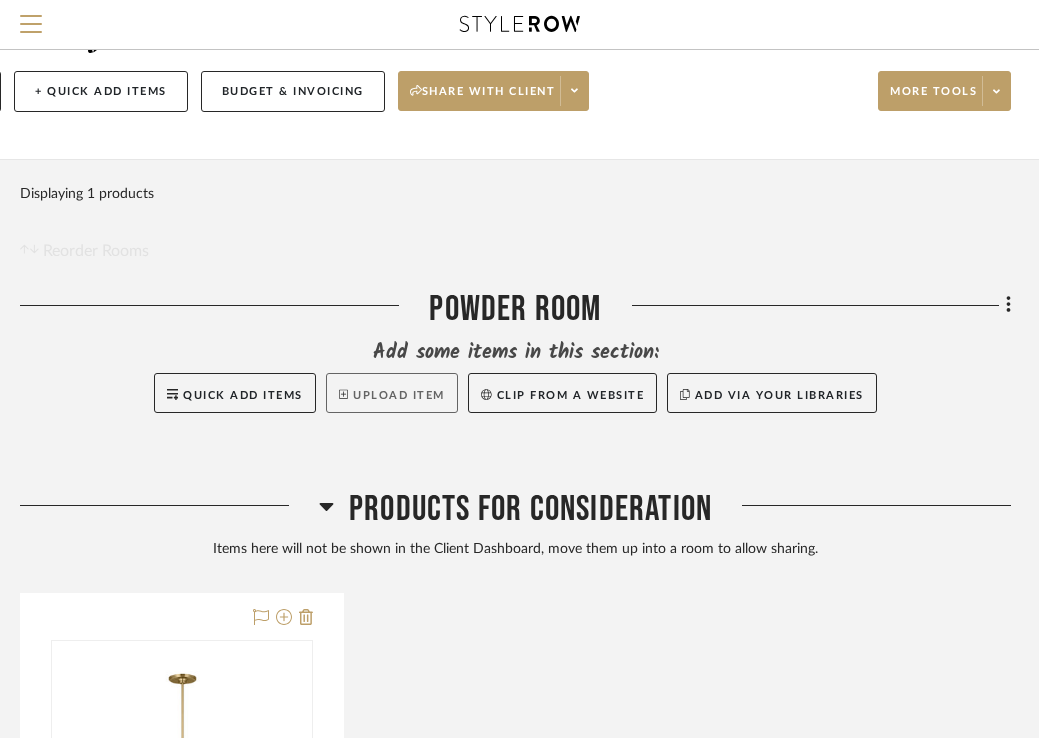 click on "Upload Item" 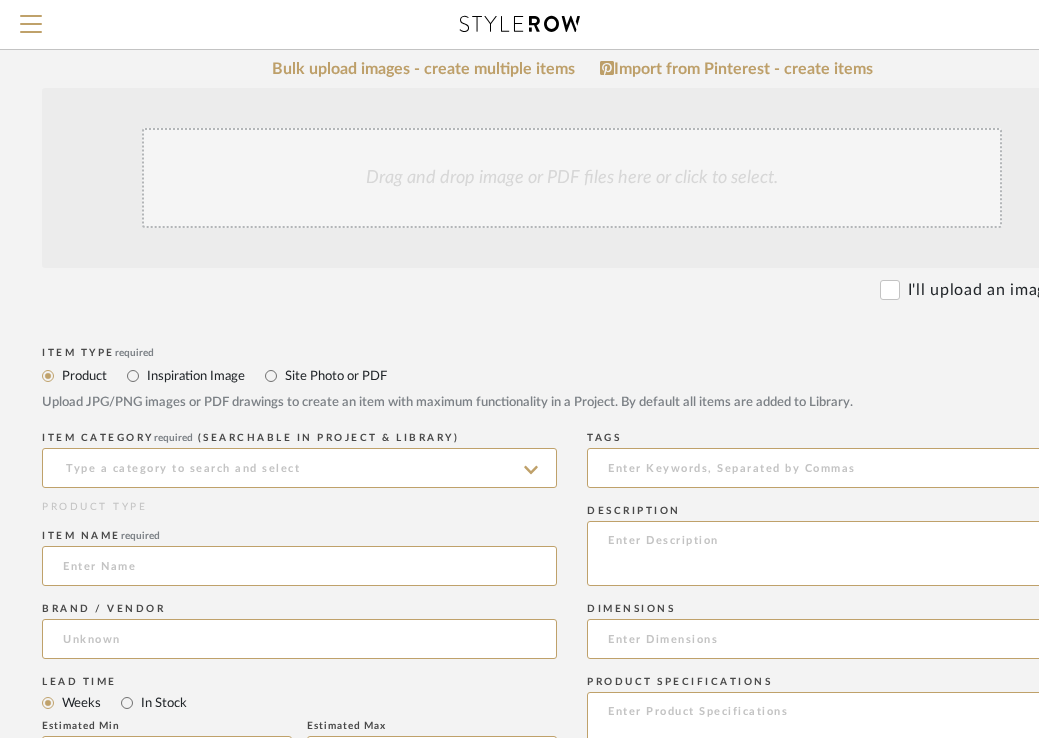 scroll, scrollTop: 495, scrollLeft: 148, axis: both 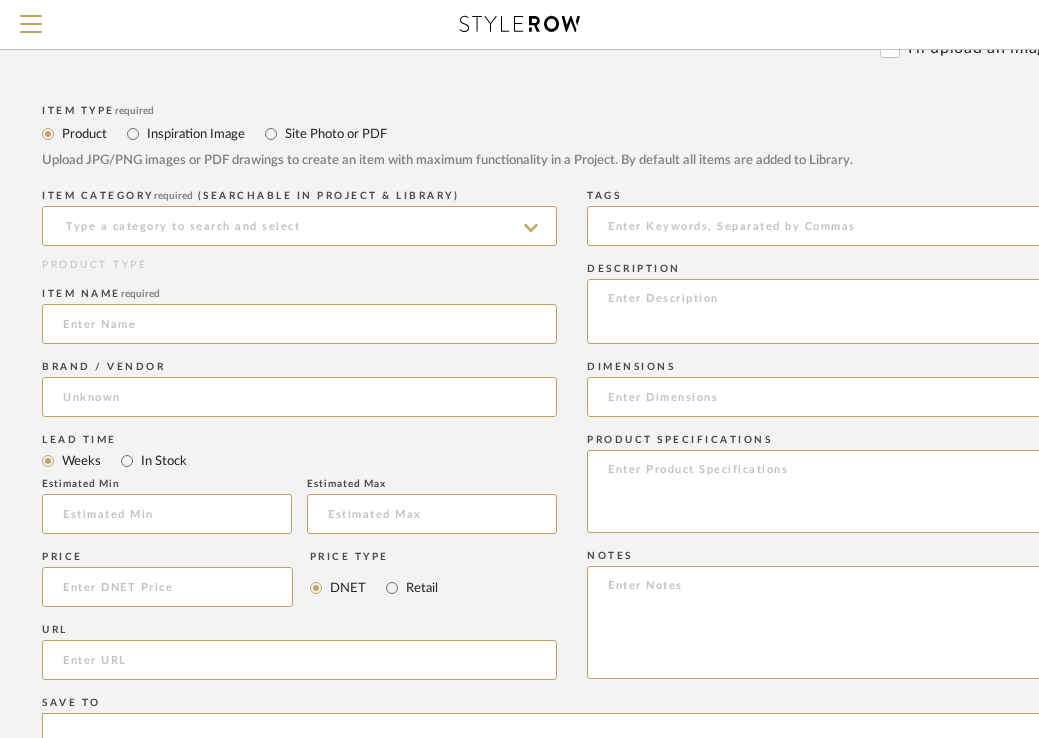 click on "Inspiration Image" at bounding box center [195, 134] 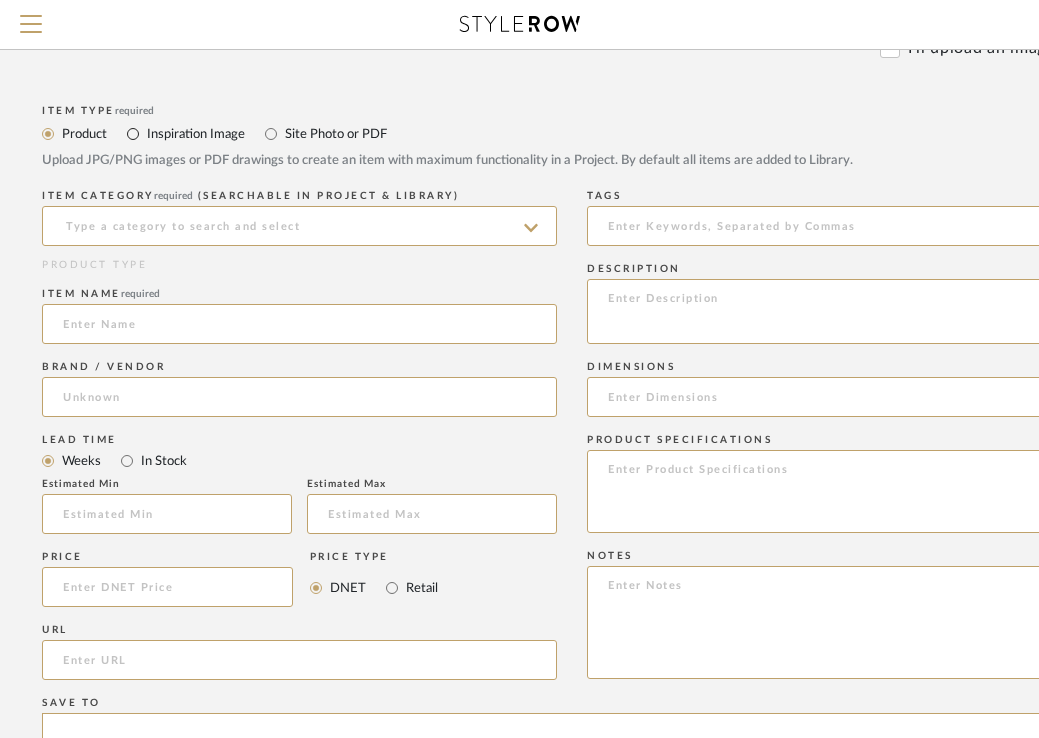 click on "Inspiration Image" at bounding box center (133, 134) 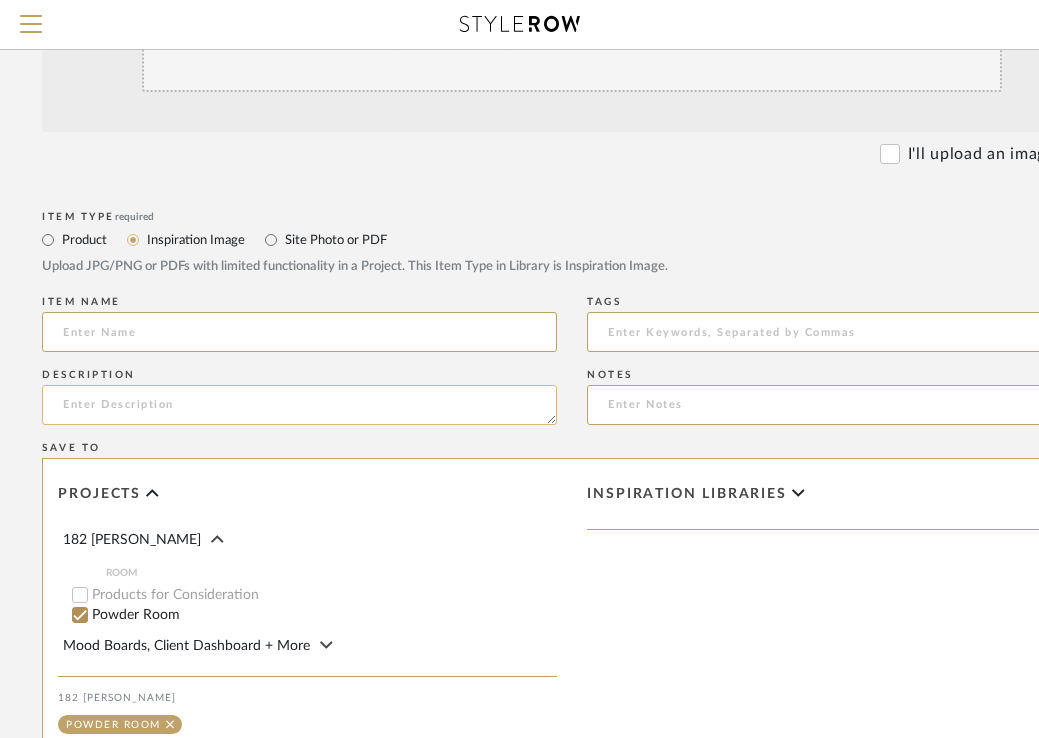 scroll, scrollTop: 385, scrollLeft: 148, axis: both 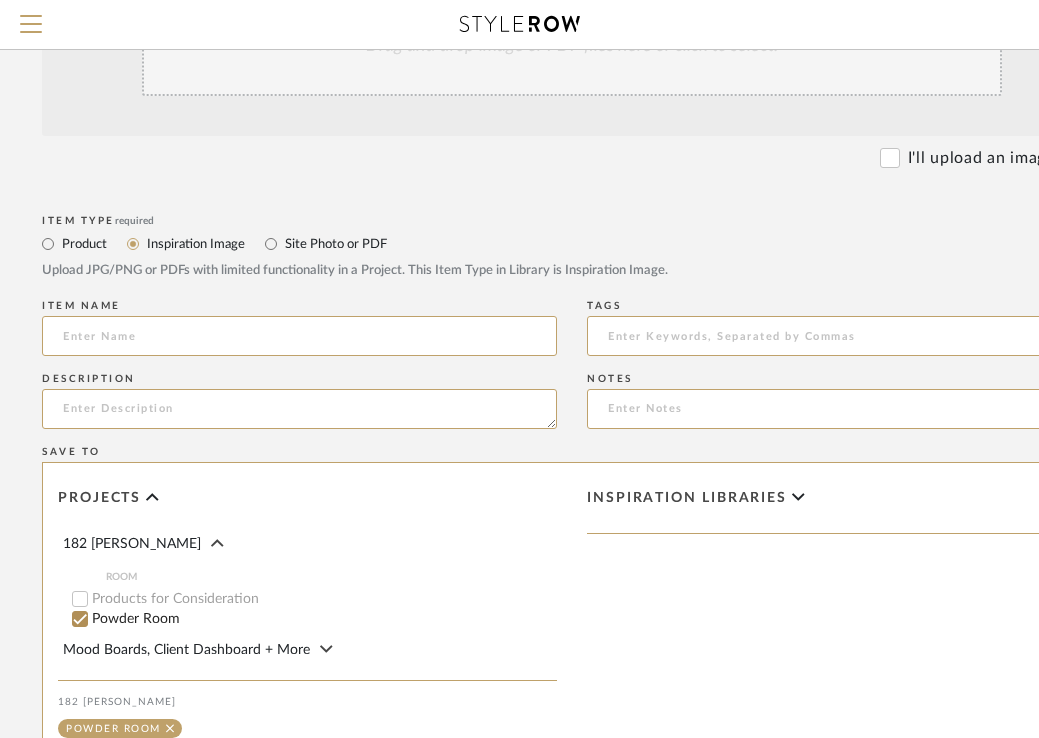 click on "Product" at bounding box center (83, 244) 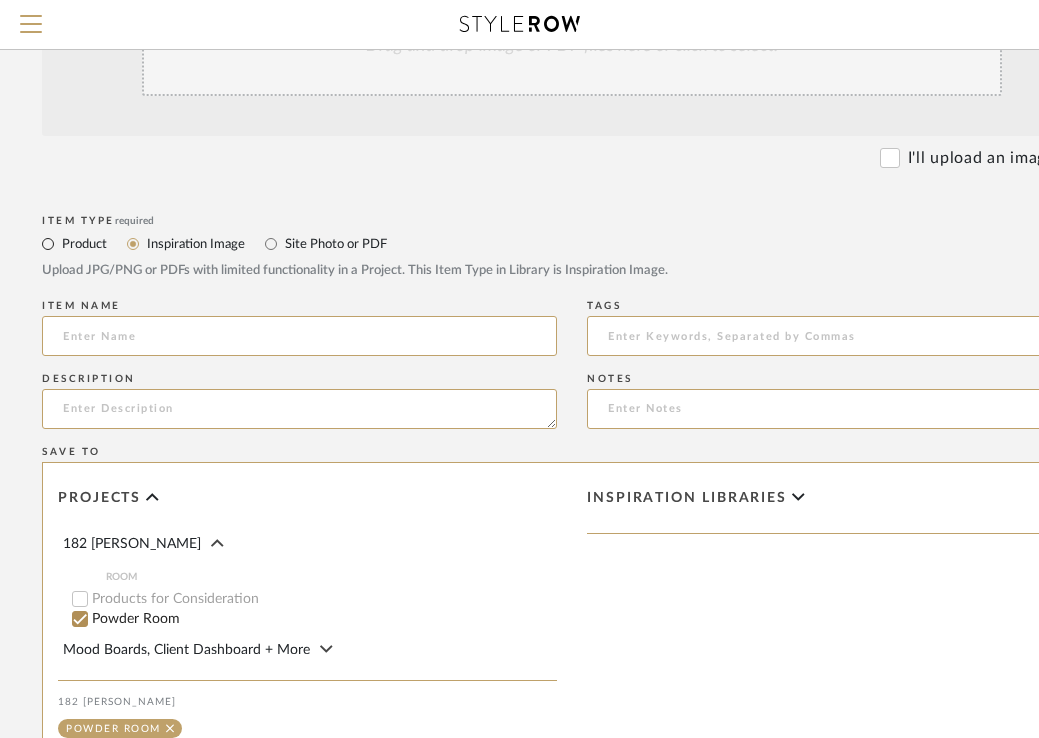 radio on "true" 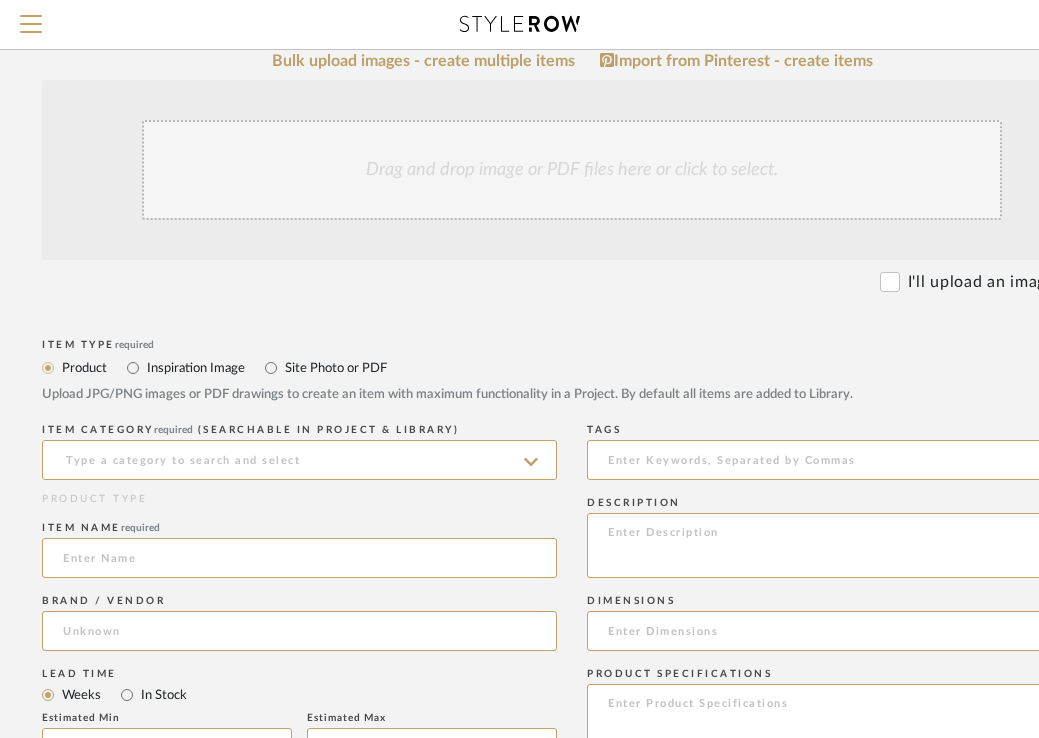 scroll, scrollTop: 0, scrollLeft: 148, axis: horizontal 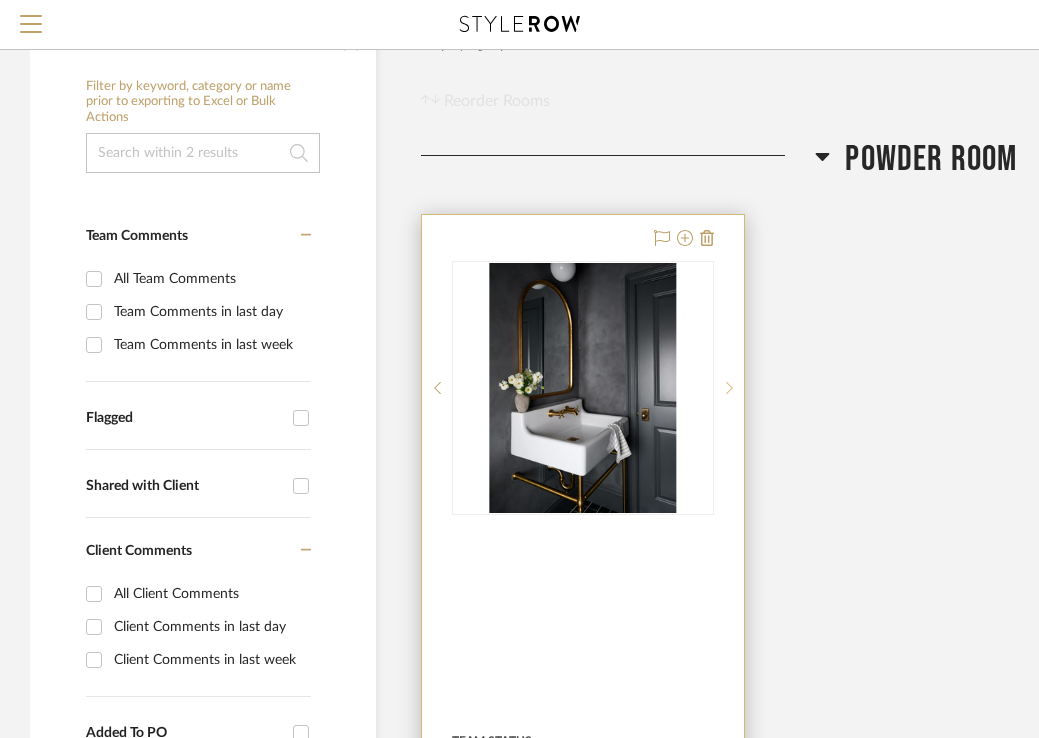 click 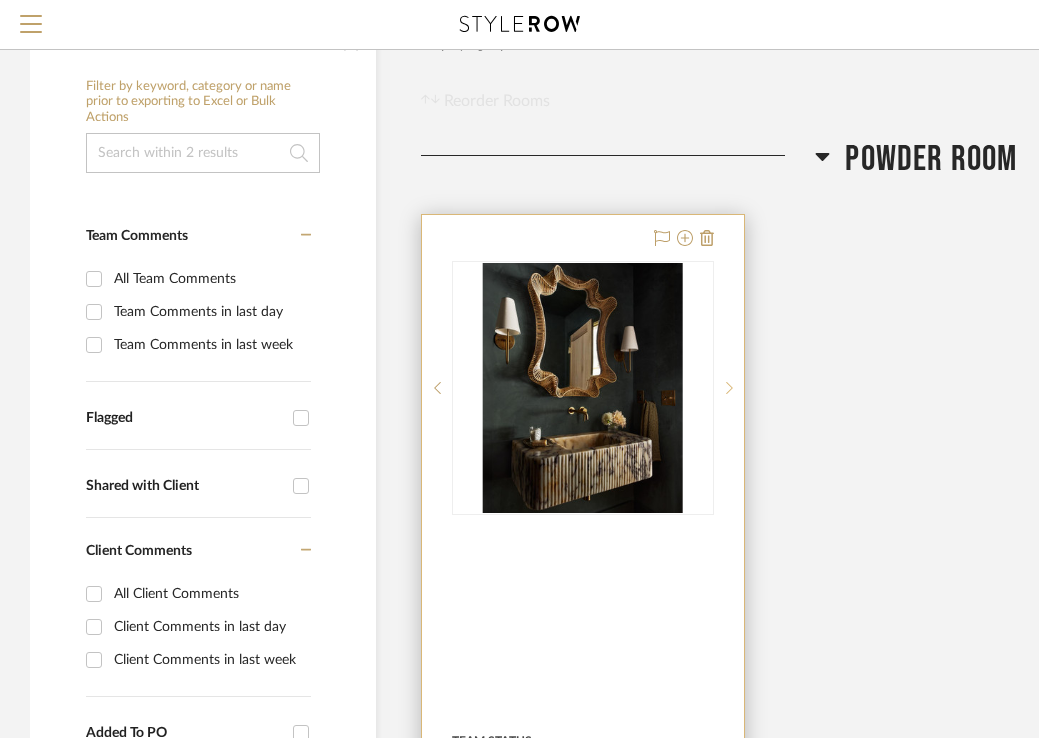 click 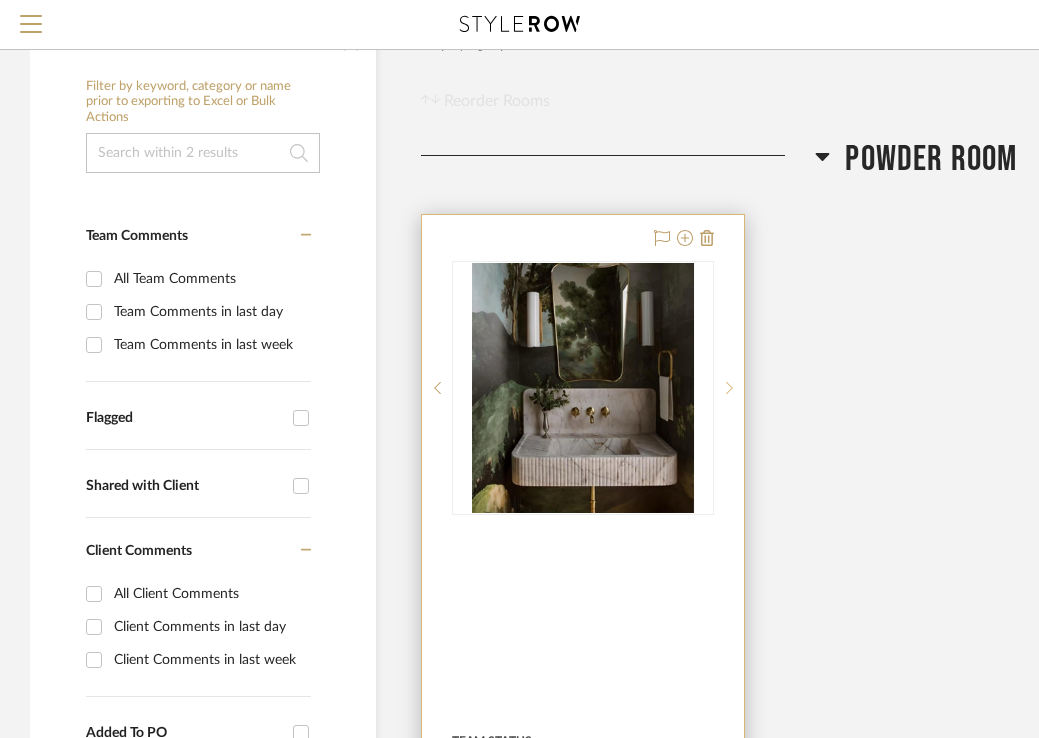click 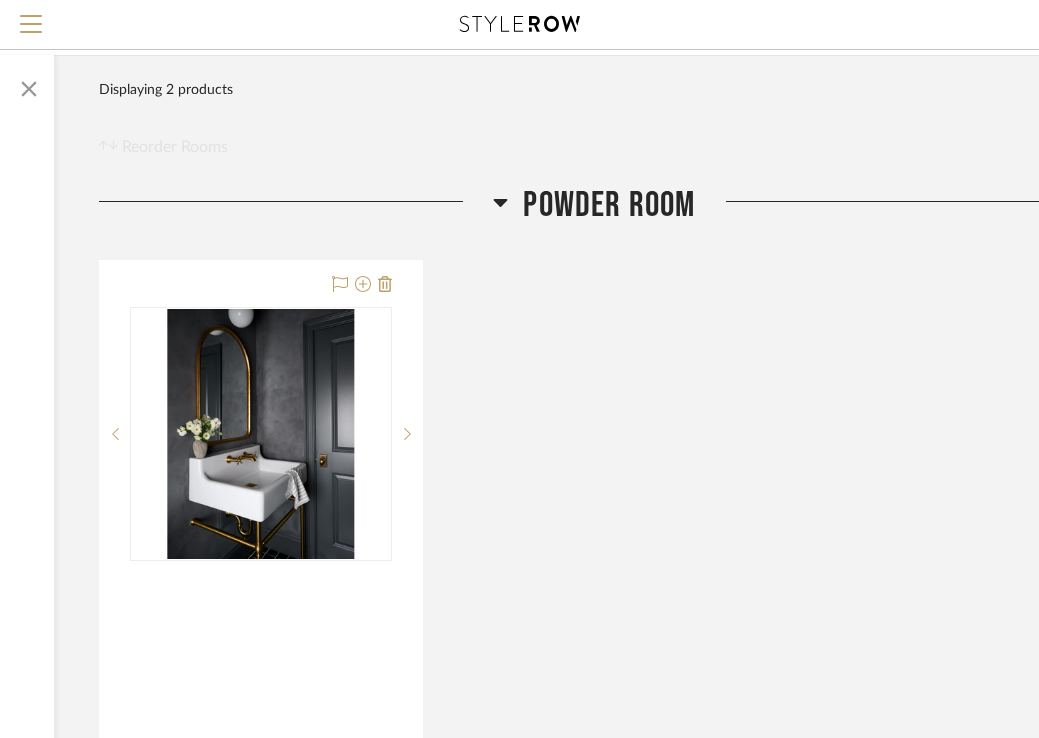 scroll, scrollTop: 192, scrollLeft: 401, axis: both 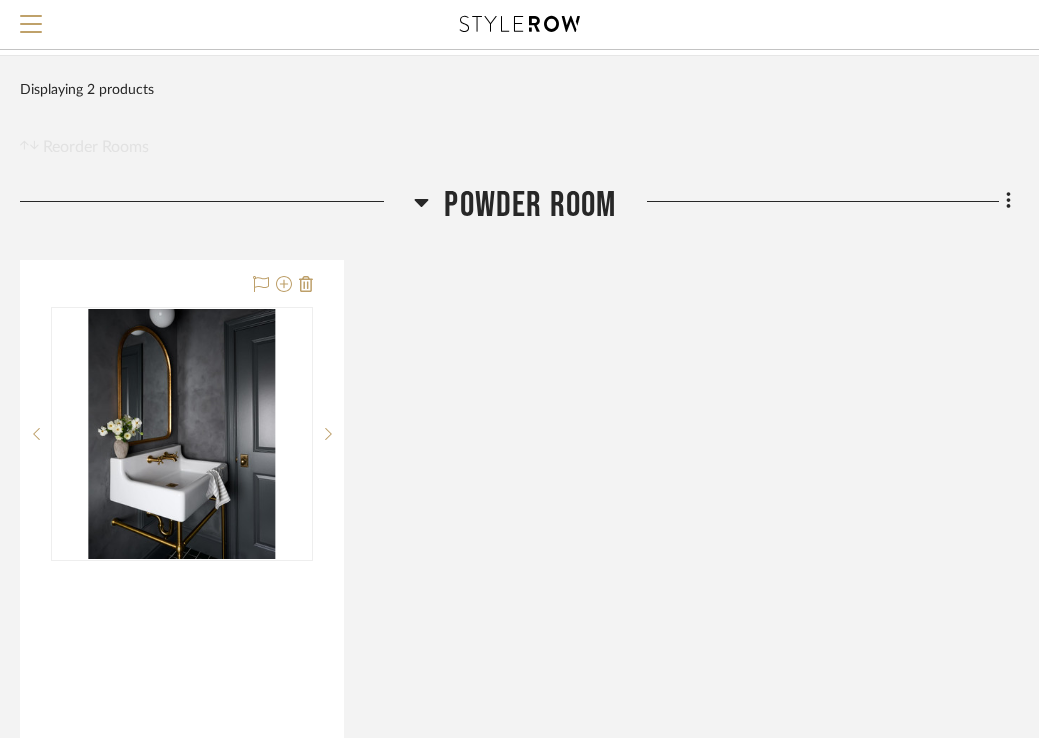 click on "Filter by keyword, category or name prior to exporting to Excel or Bulk Actions Team Comments All Team Comments Team Comments in last day Team Comments in last week Flagged Shared with Client Client Comments All Client Comments Client Comments in last day Client Comments in last week Added To PO Upload Method Clipped  (2)  Added By Danny Pitcher  (2)  Item Type Inspiration Image  (2)  Lead Time Weeks In Stock Price 0  7,500 +  0 7500  Filter Products   Displaying 2 products  Reorder Rooms LOADING Powder Room
Team Status Client Status client Comments:  Submit   Powder Room     Danny Pitcher Products For Consideration Items here will not be shown in the Client Dashboard, move them up into a room to allow sharing.  dining chandelier
Team Status Client Status ADD TO ROOMS    Danny Pitcher  Sorry, we can’t find any products that match your search criteria.   GO TO LIBRARIES  Project comments × Comments written here will only be seen by other members of your StyleRow company    RETURN = SEND  SEND" 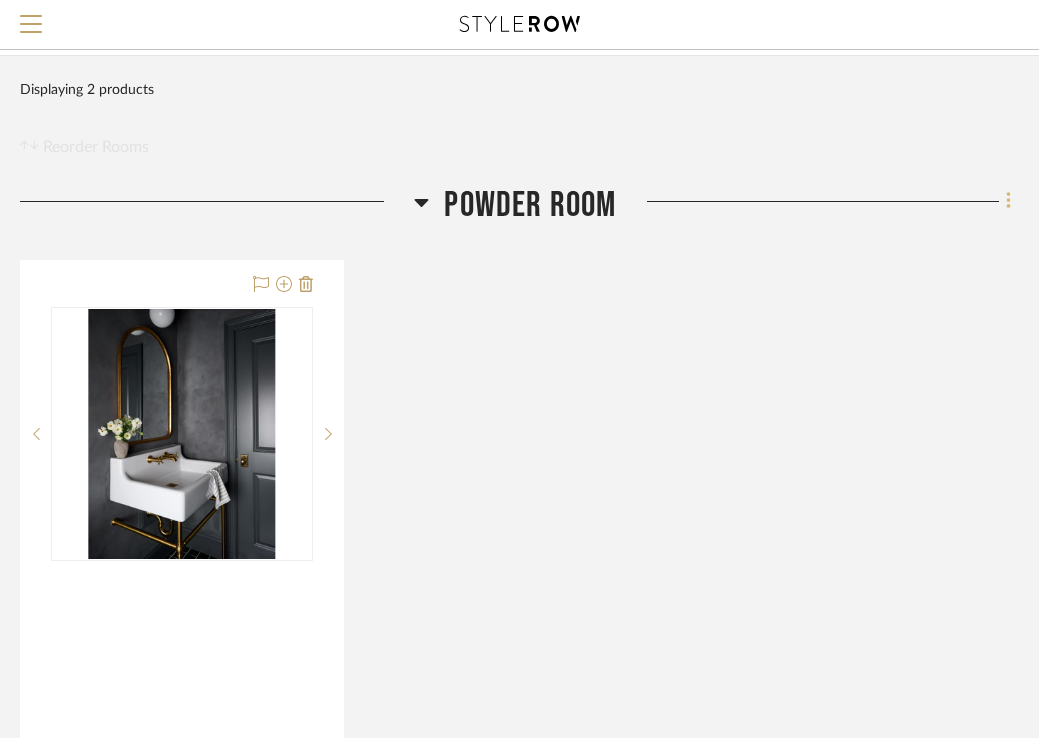 click 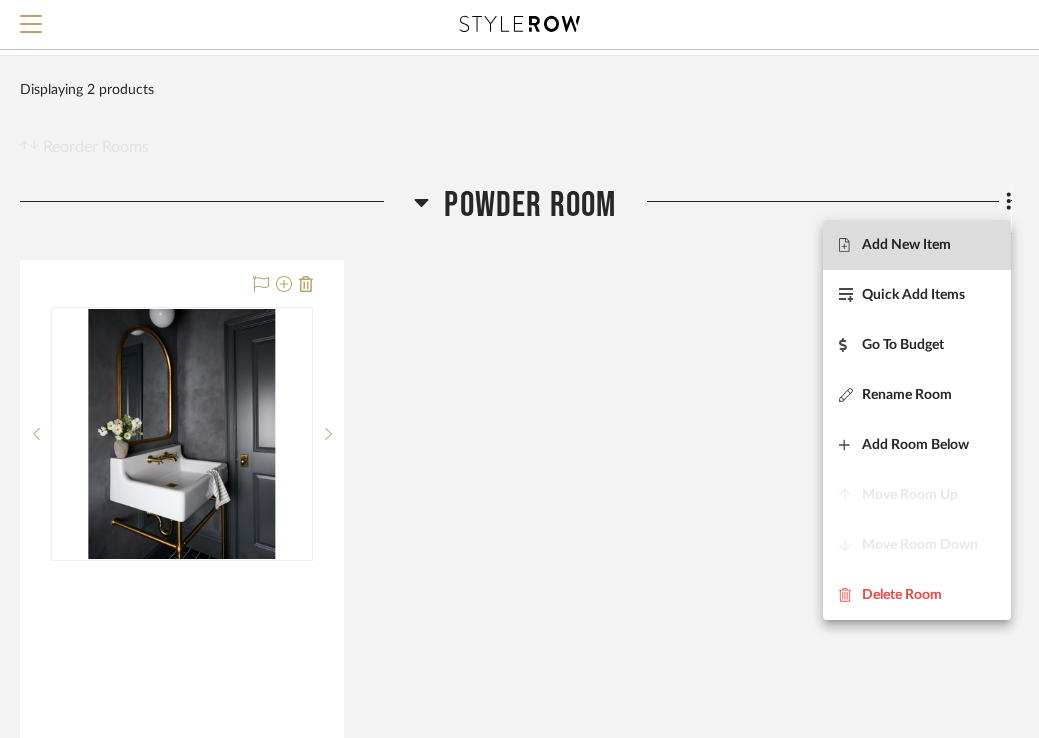 click on "Add New Item" at bounding box center [917, 244] 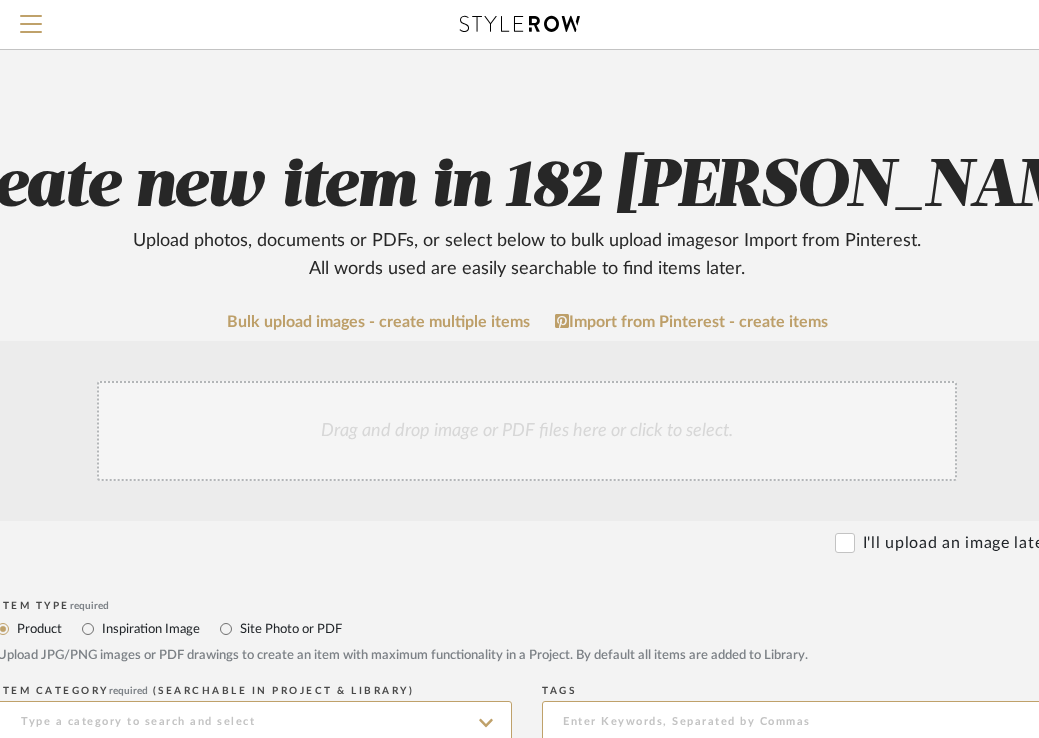 scroll, scrollTop: 0, scrollLeft: 192, axis: horizontal 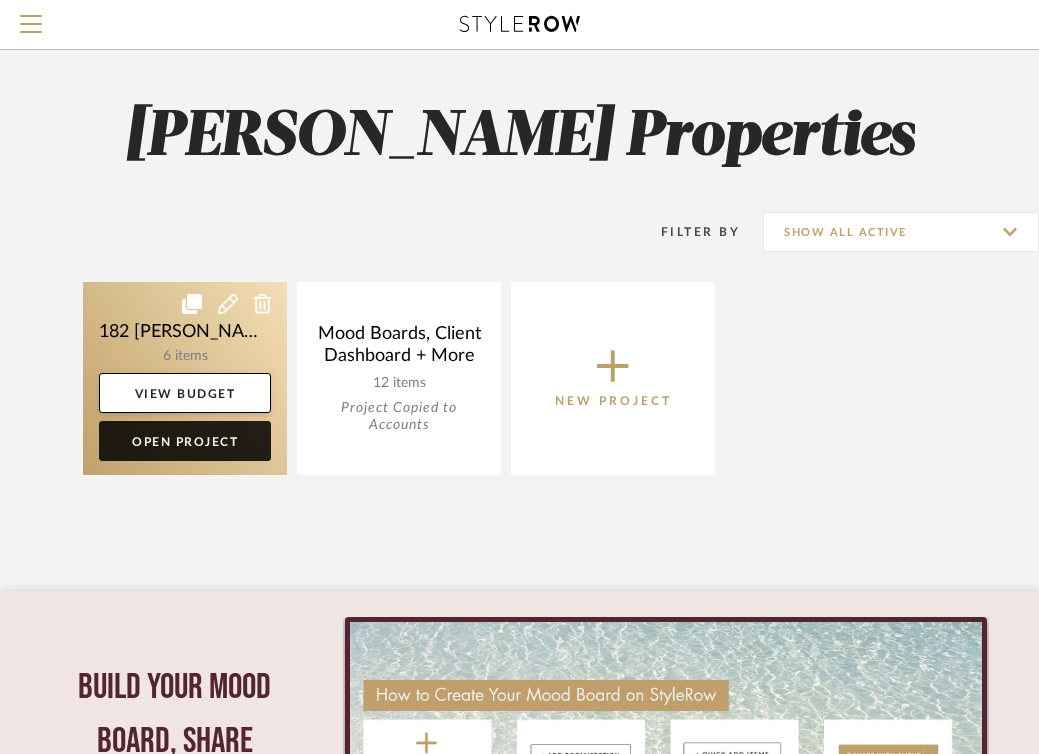 click on "Open Project" 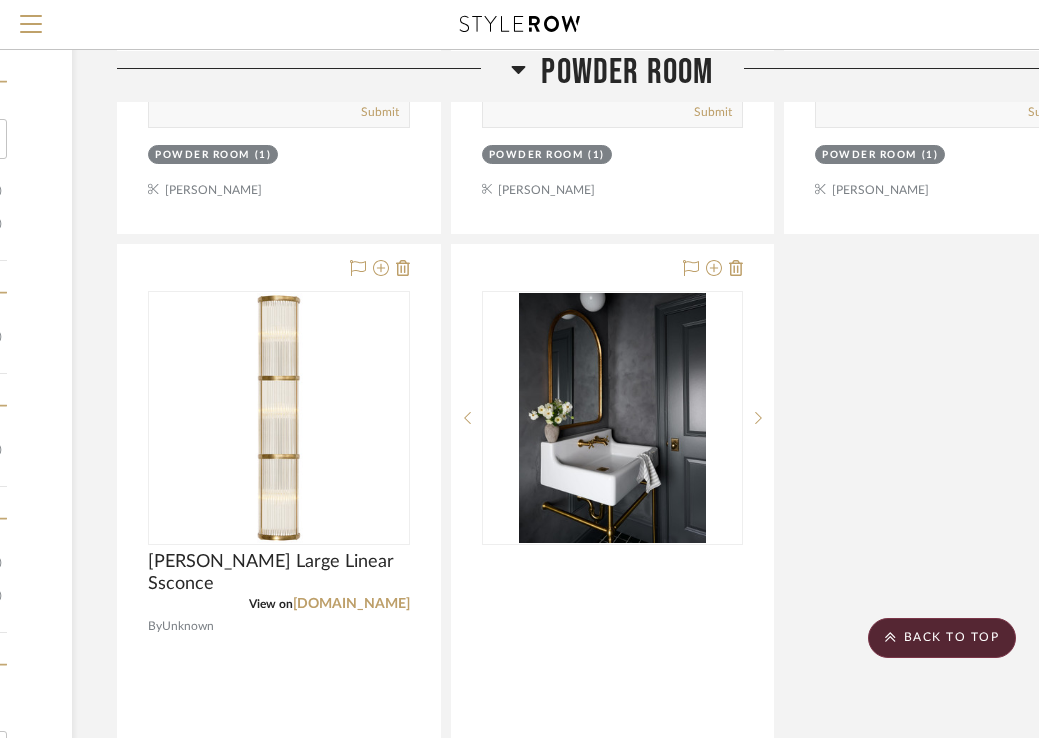 scroll, scrollTop: 1095, scrollLeft: 303, axis: both 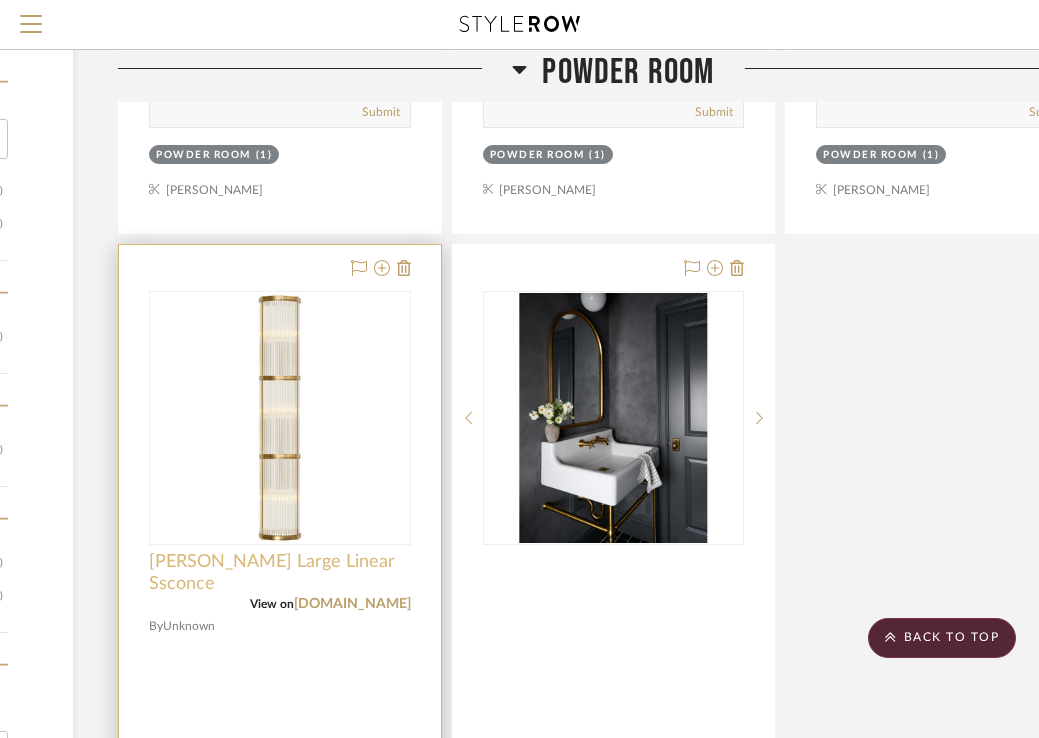 click on "[PERSON_NAME] Large Linear Ssconce" at bounding box center [280, 573] 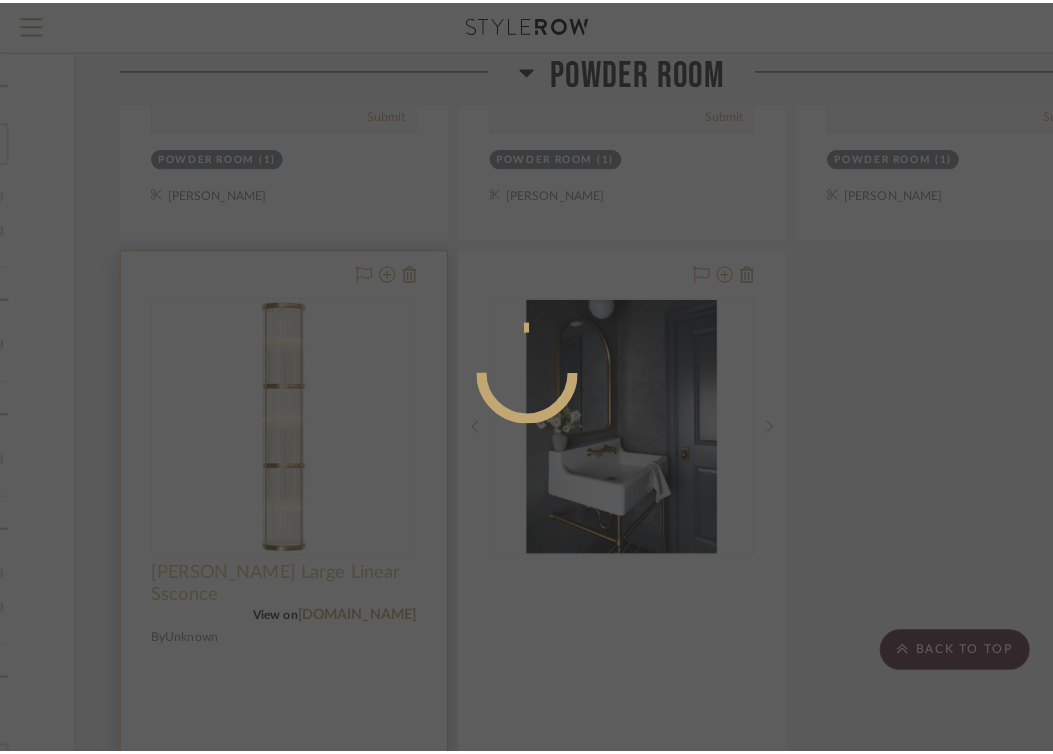 scroll, scrollTop: 0, scrollLeft: 0, axis: both 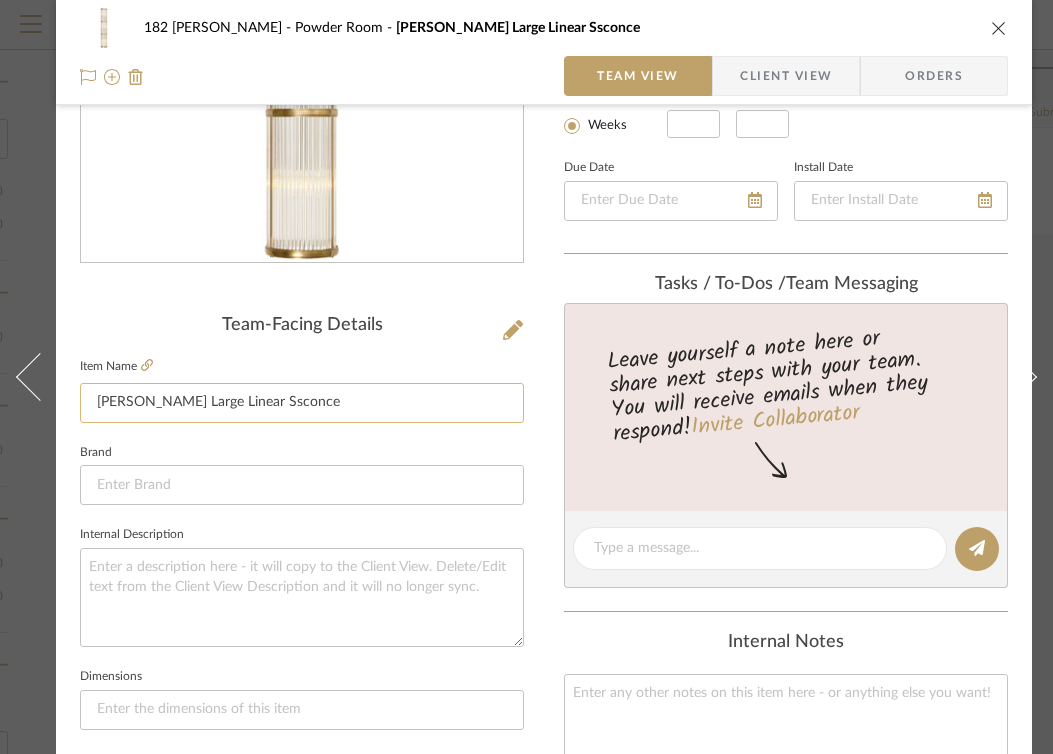 click on "[PERSON_NAME] Large Linear Ssconce" 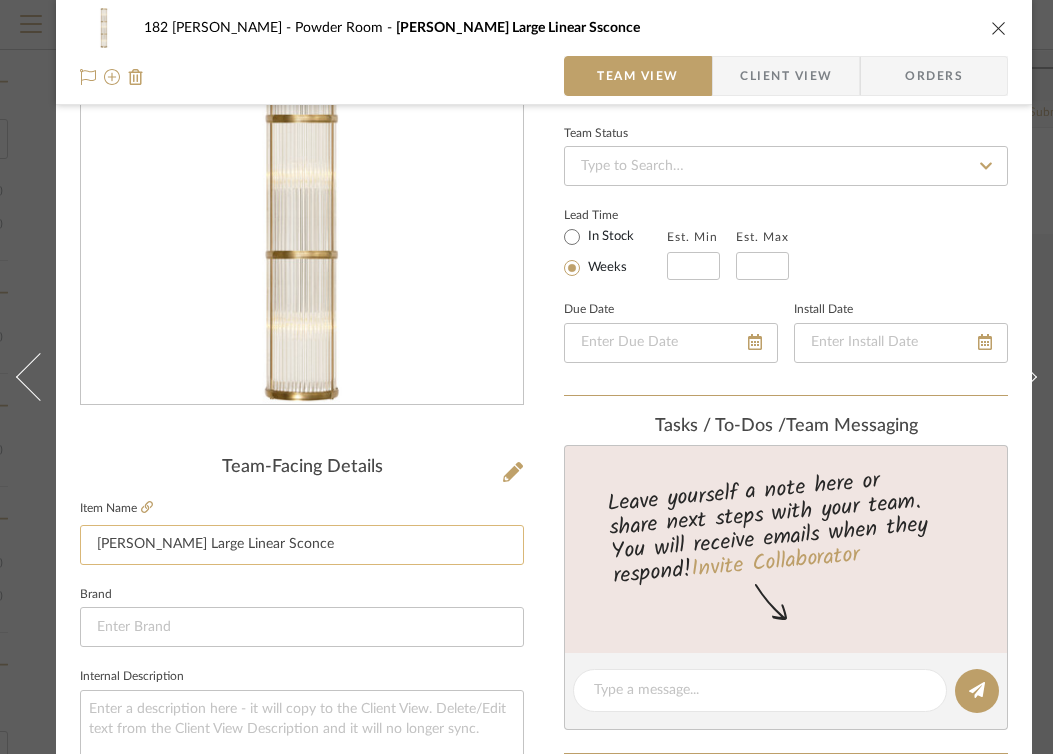 scroll, scrollTop: 0, scrollLeft: 0, axis: both 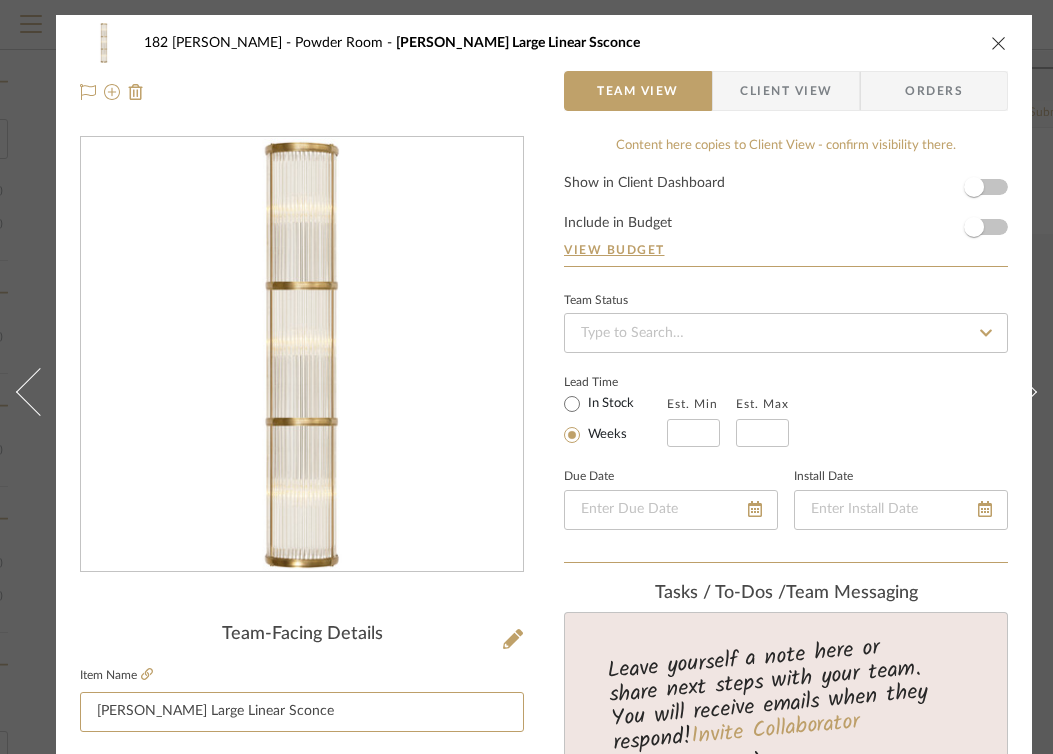 type on "[PERSON_NAME] Large Linear Sconce" 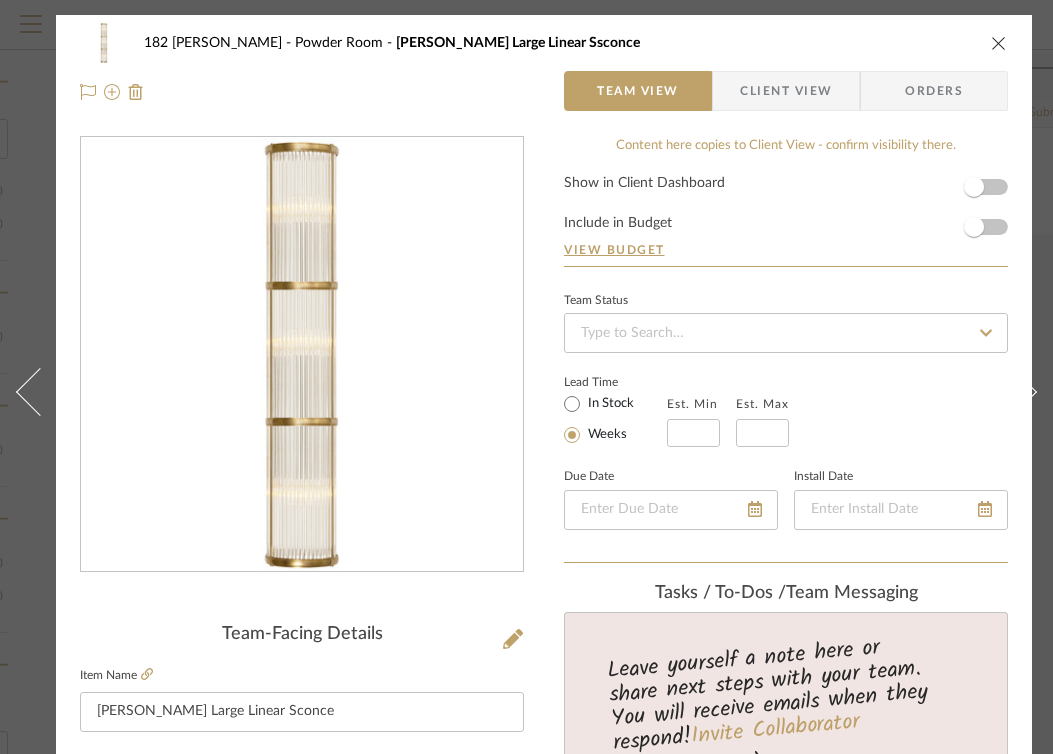 click at bounding box center (999, 43) 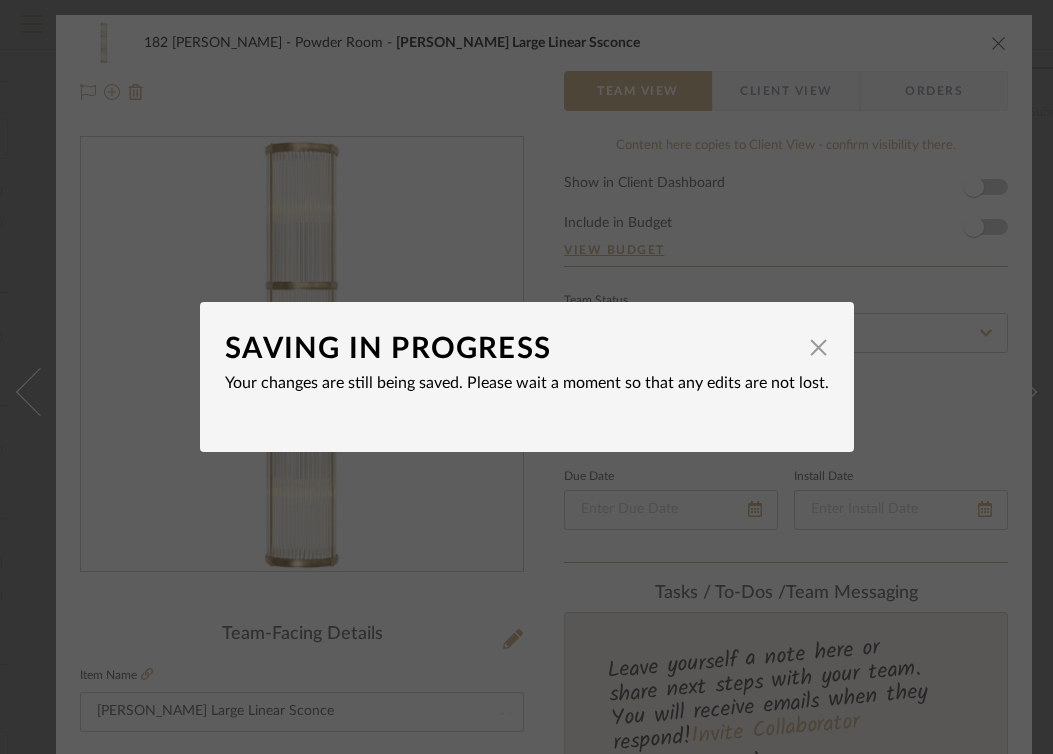 type 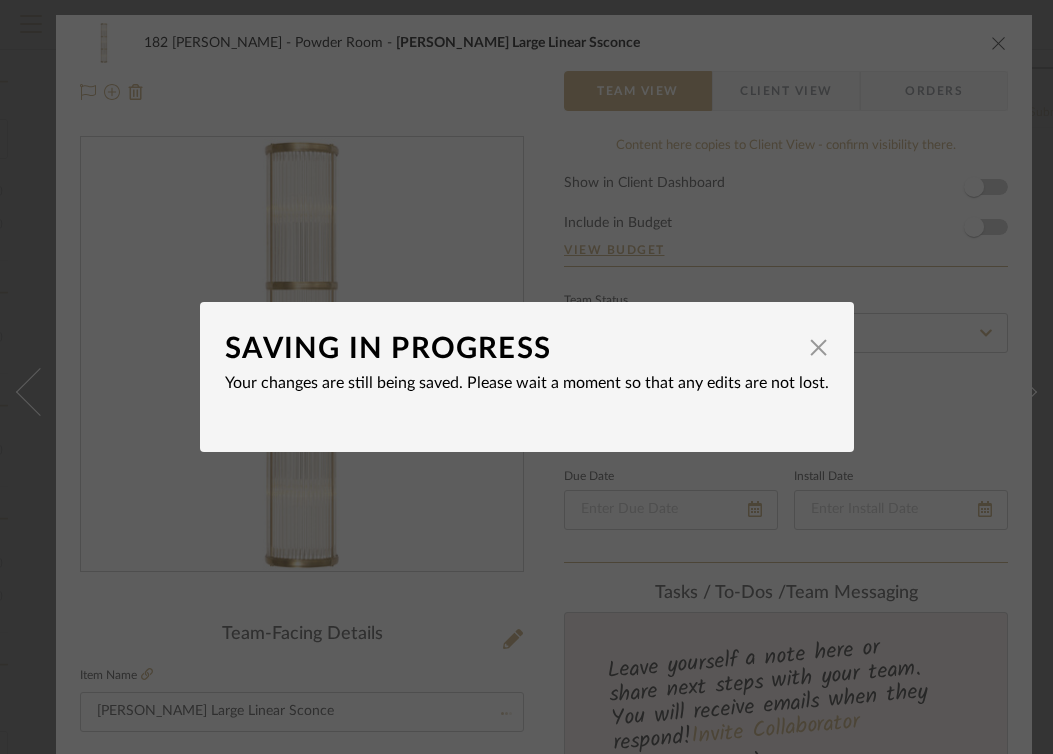 type 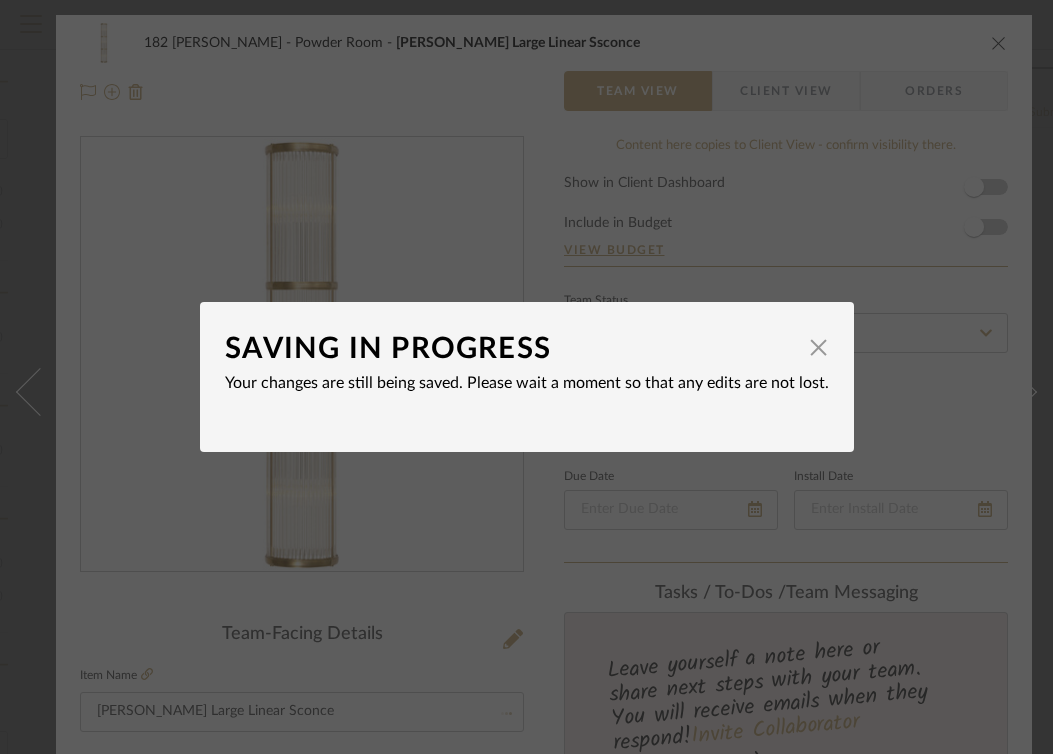 type 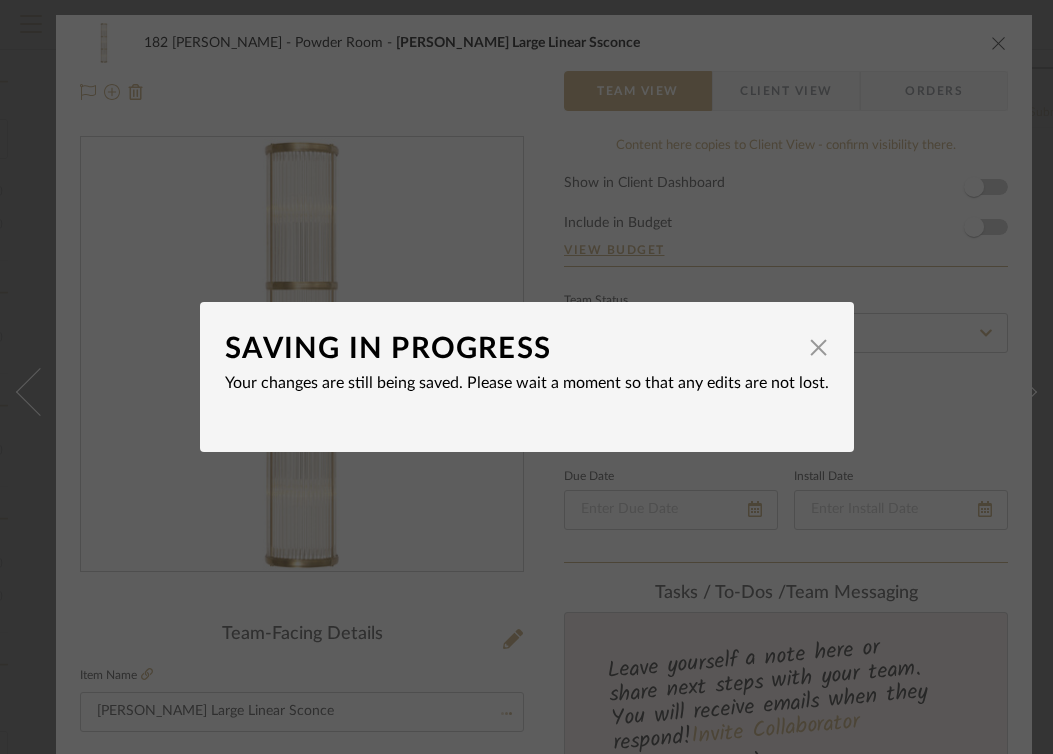 type 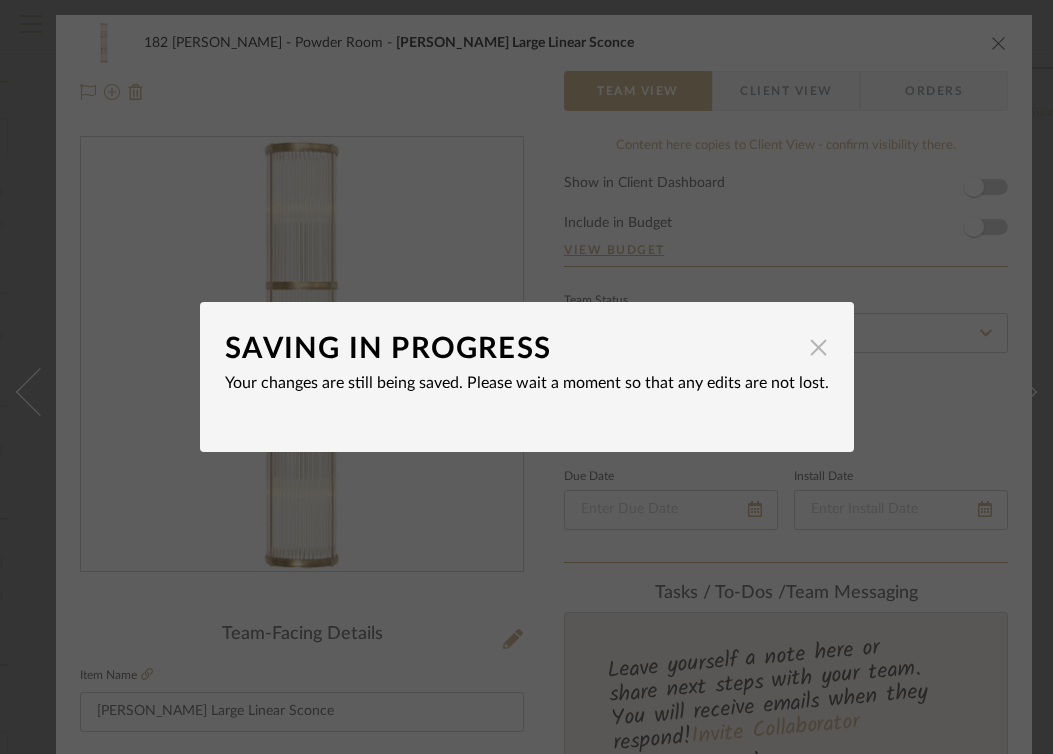 click at bounding box center [819, 347] 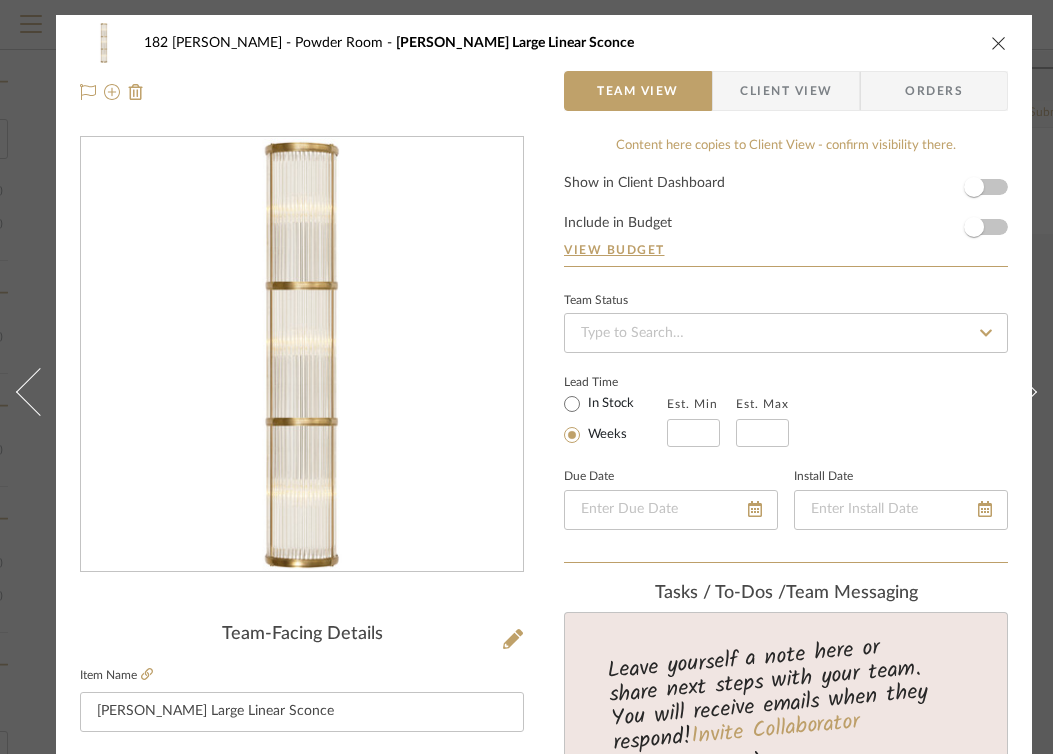 click on "182 [PERSON_NAME] Powder Room [PERSON_NAME] Large Linear Sconce Team View Client View Orders" at bounding box center [544, 67] 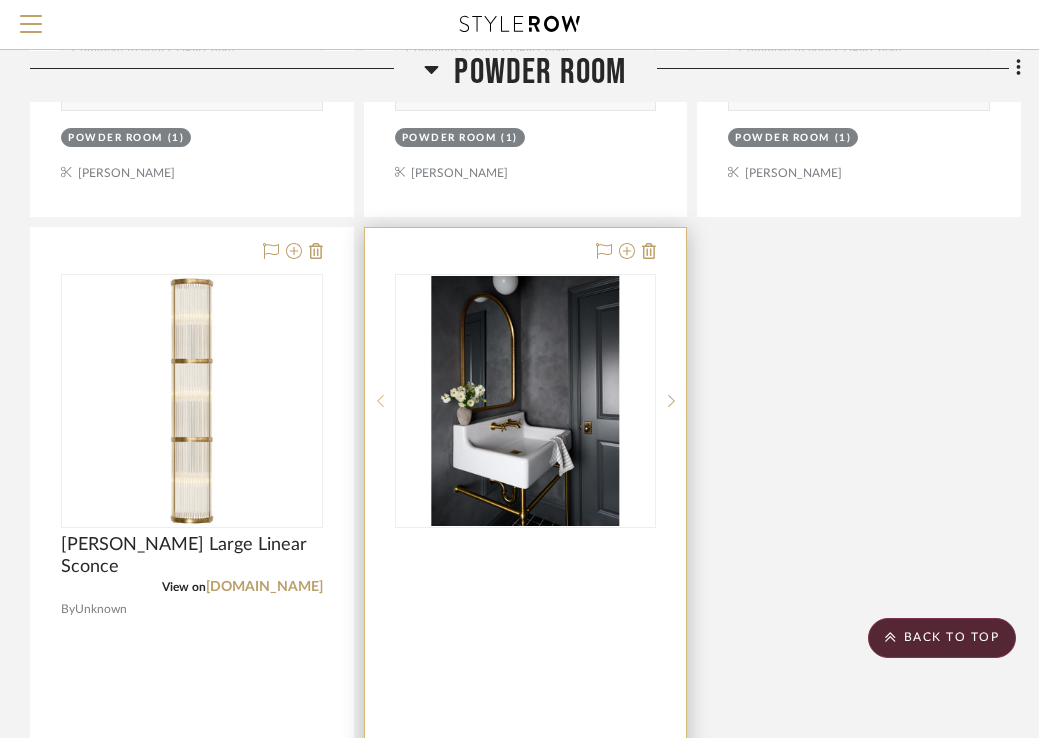 scroll, scrollTop: 1113, scrollLeft: 391, axis: both 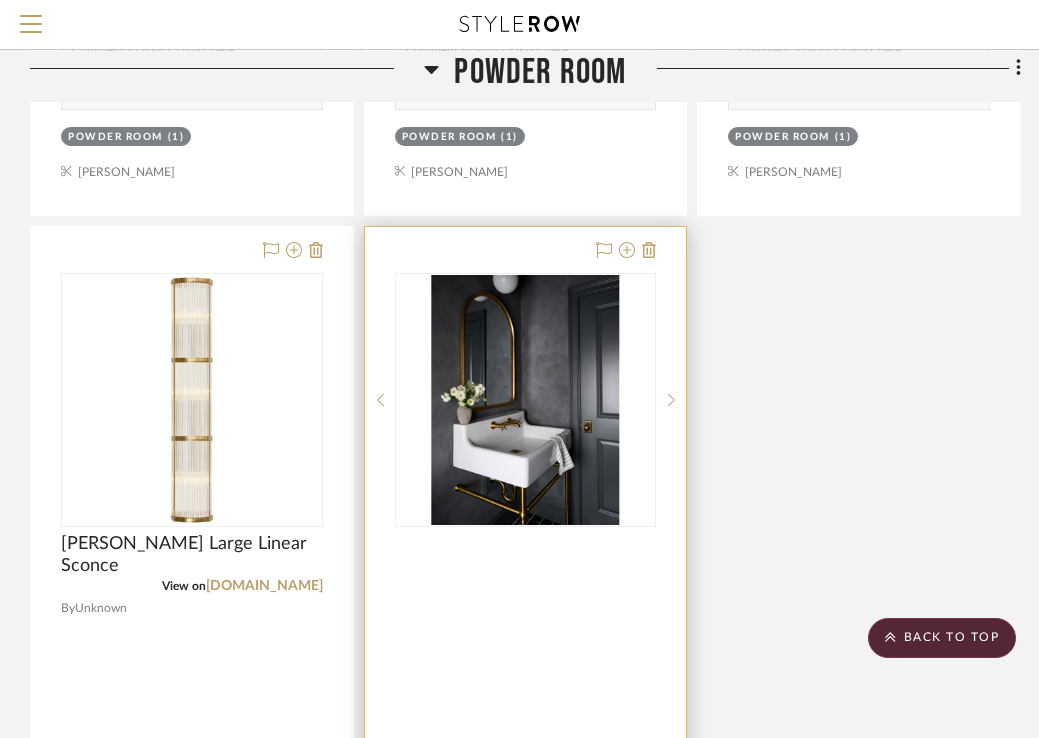 click at bounding box center [526, 666] 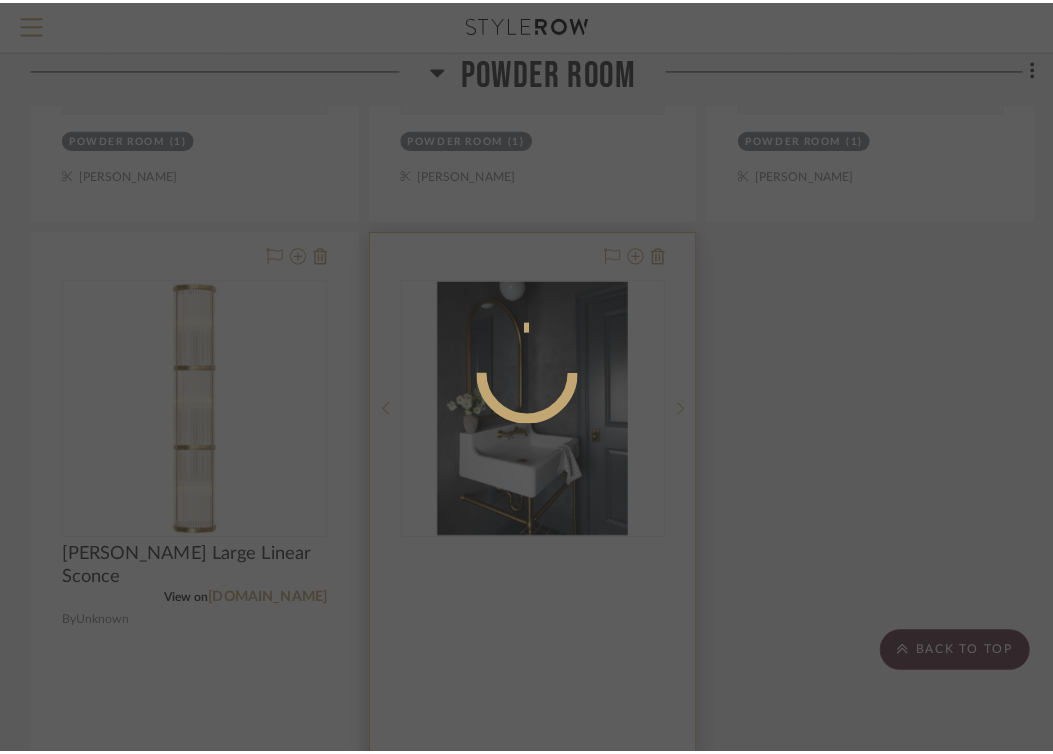 scroll, scrollTop: 0, scrollLeft: 0, axis: both 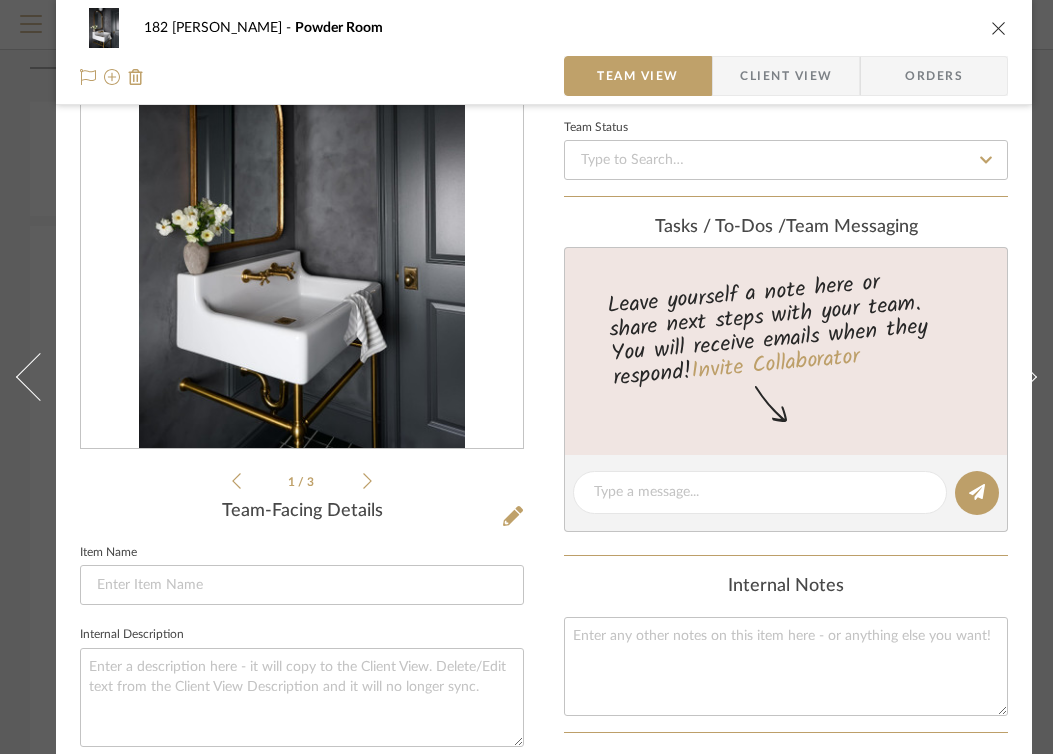 click at bounding box center [999, 28] 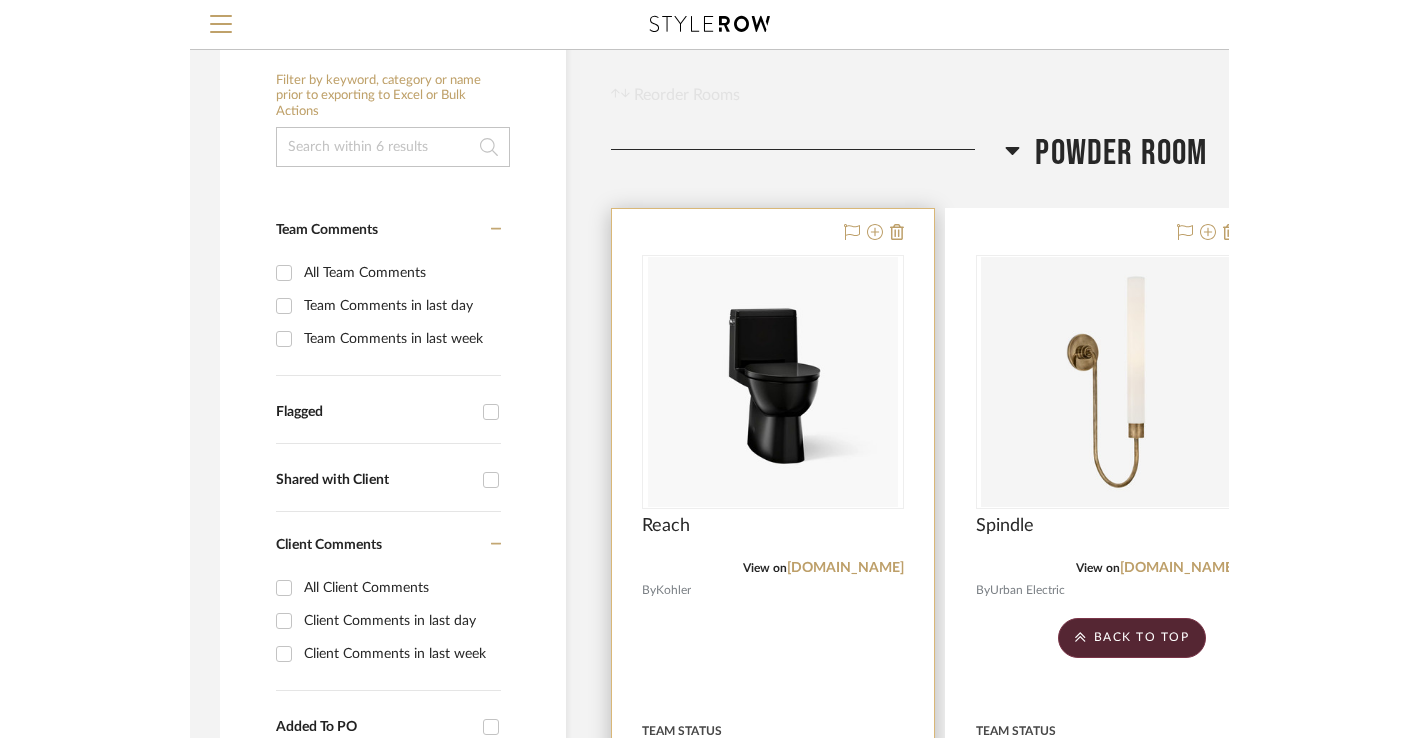 scroll, scrollTop: 0, scrollLeft: 0, axis: both 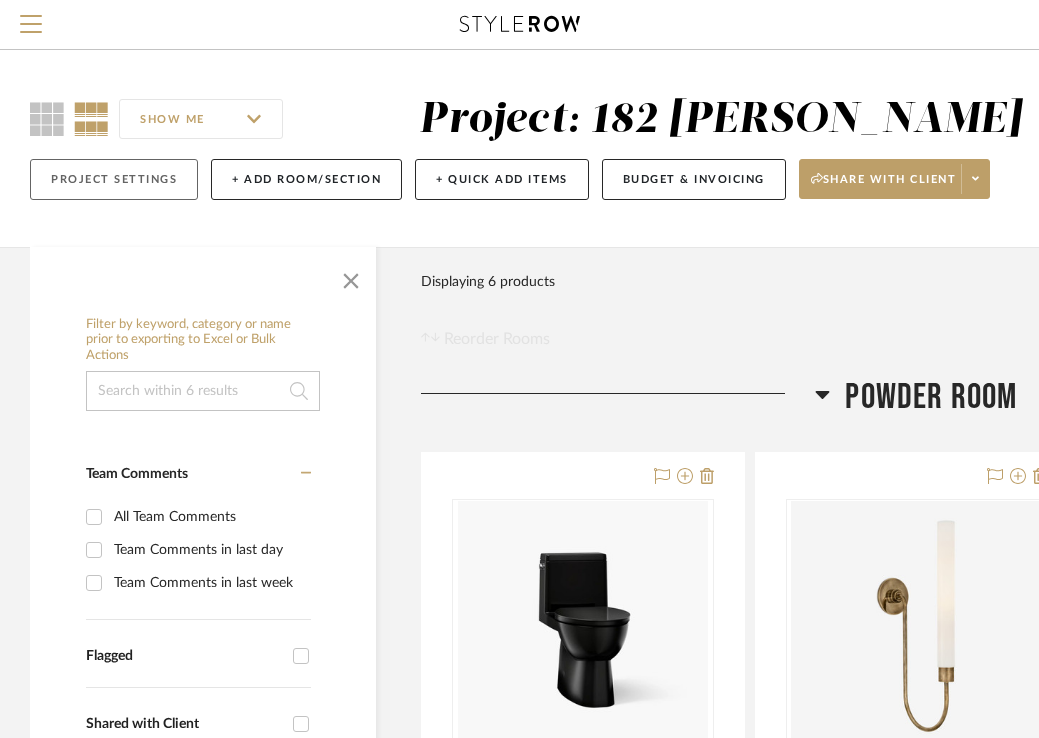 click on "Project Settings" 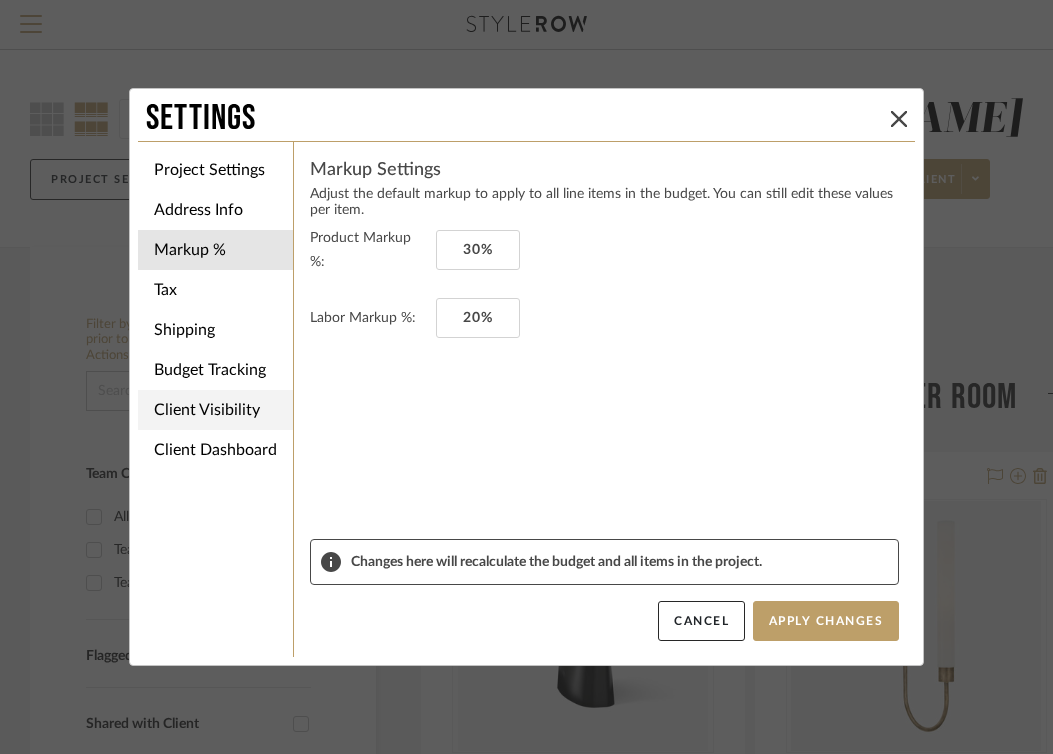 click on "Client Visibility" at bounding box center [215, 410] 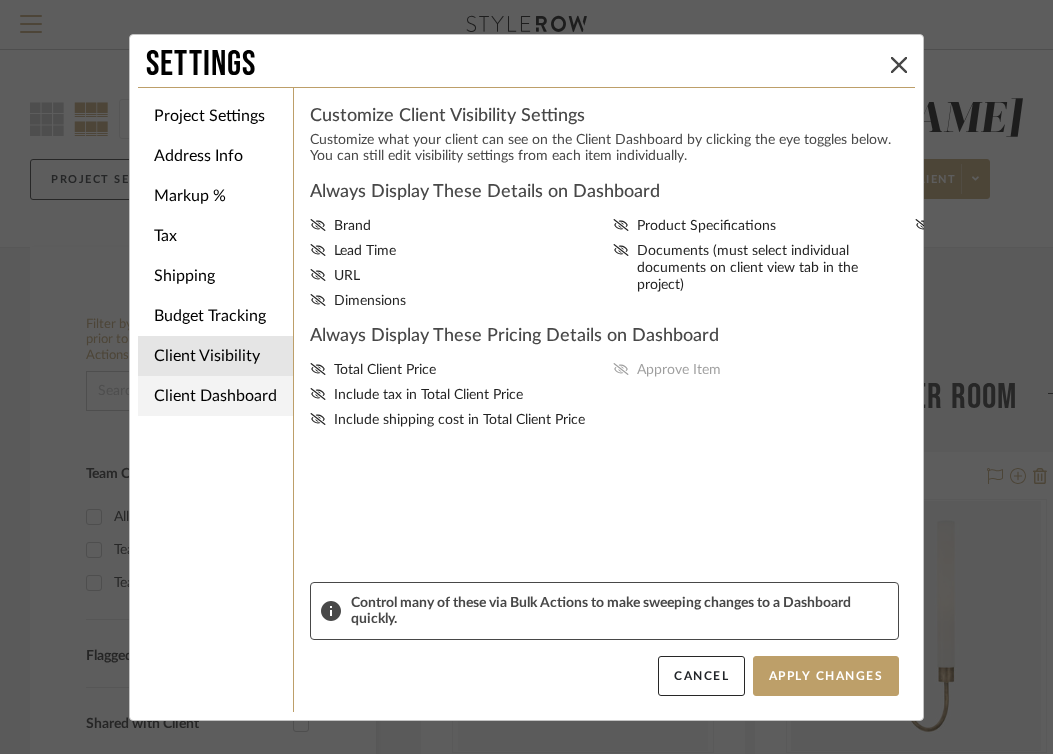 click on "Client Dashboard" at bounding box center [215, 396] 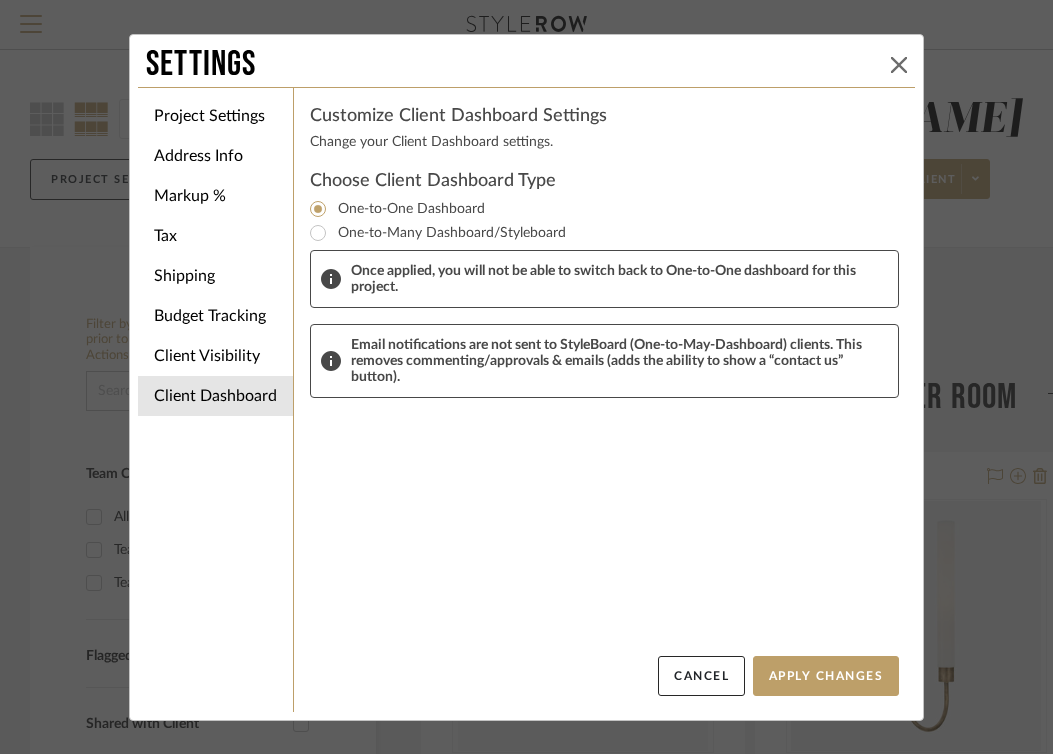 click 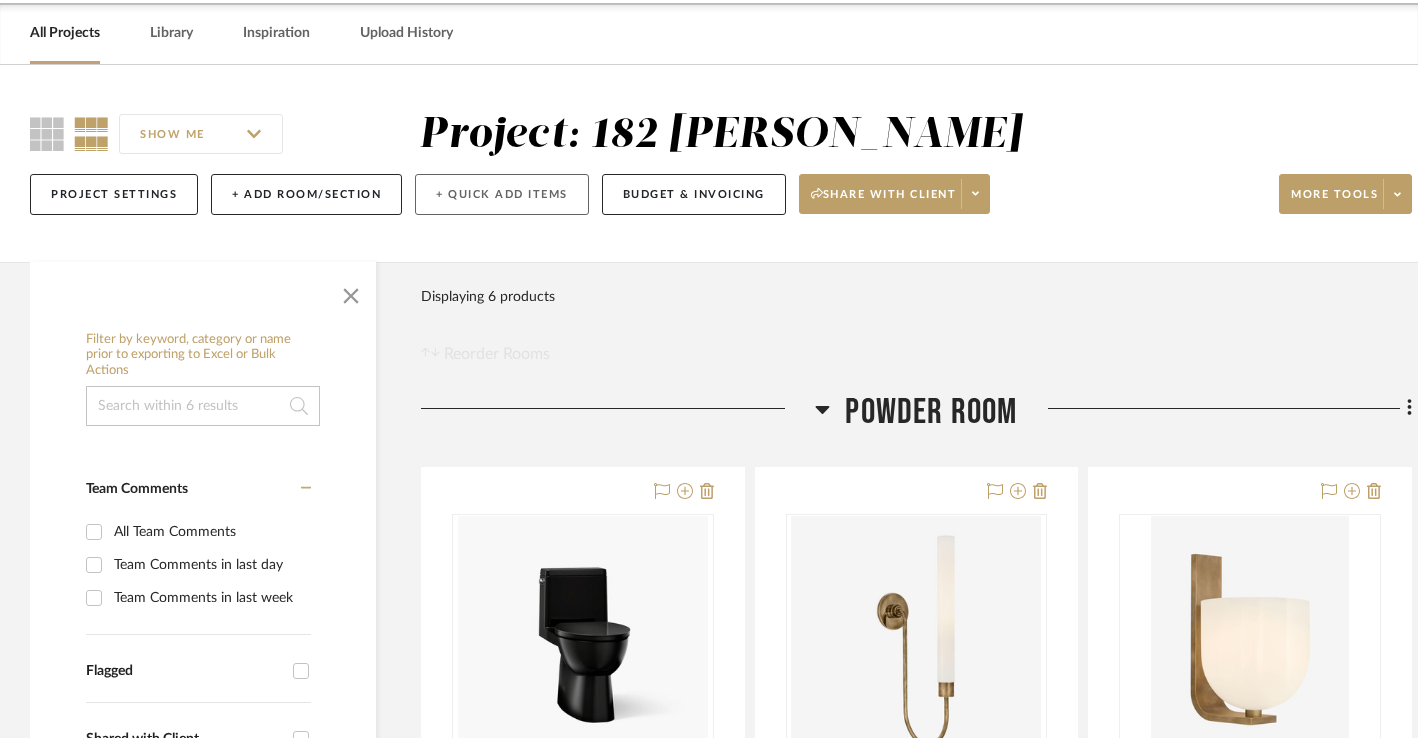 scroll, scrollTop: 94, scrollLeft: 0, axis: vertical 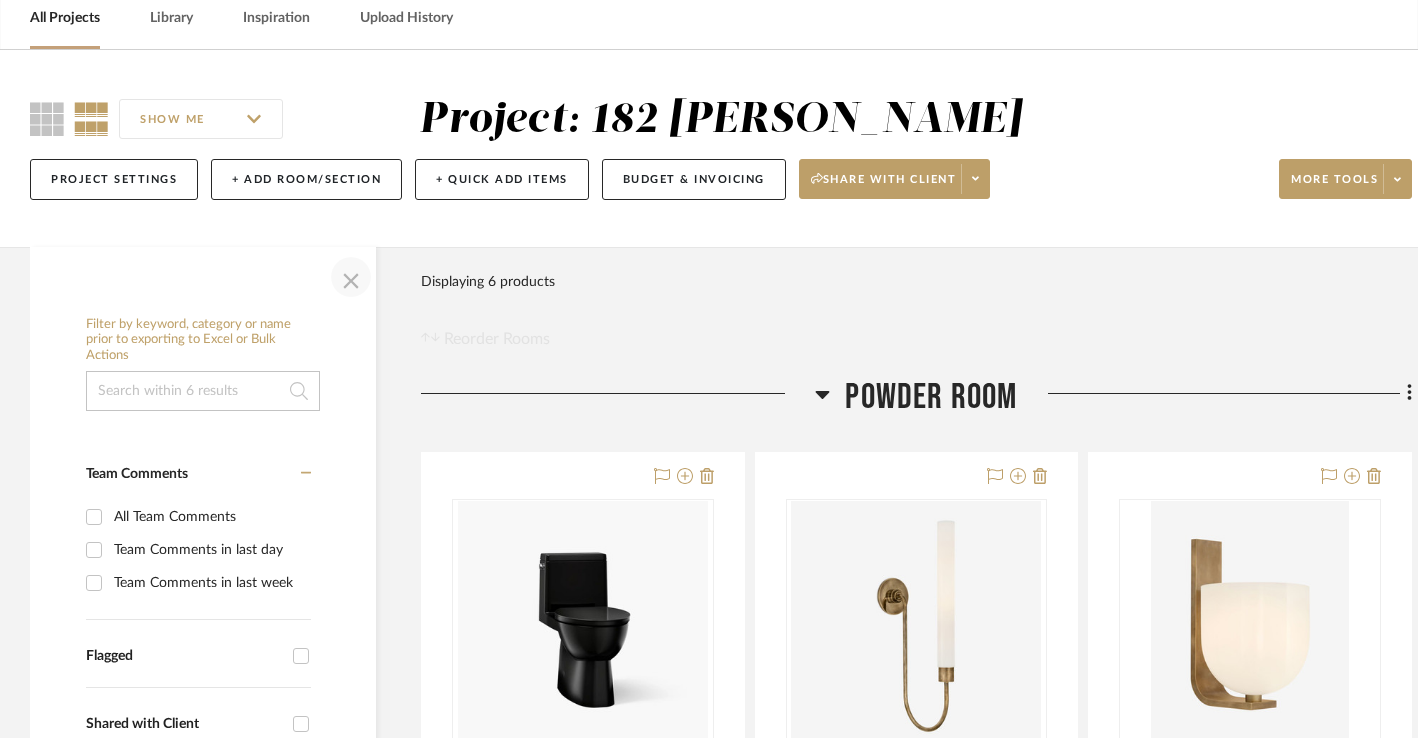 click 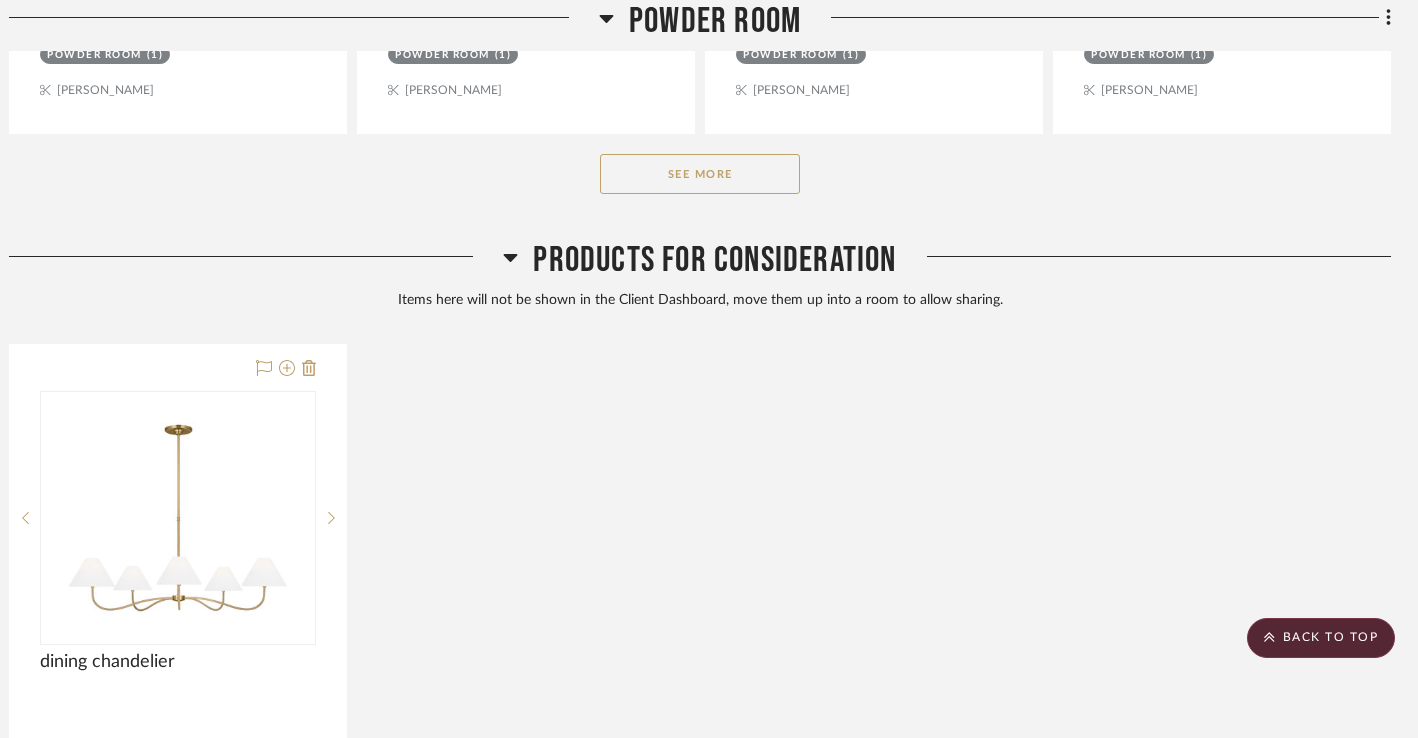 scroll, scrollTop: 1303, scrollLeft: 0, axis: vertical 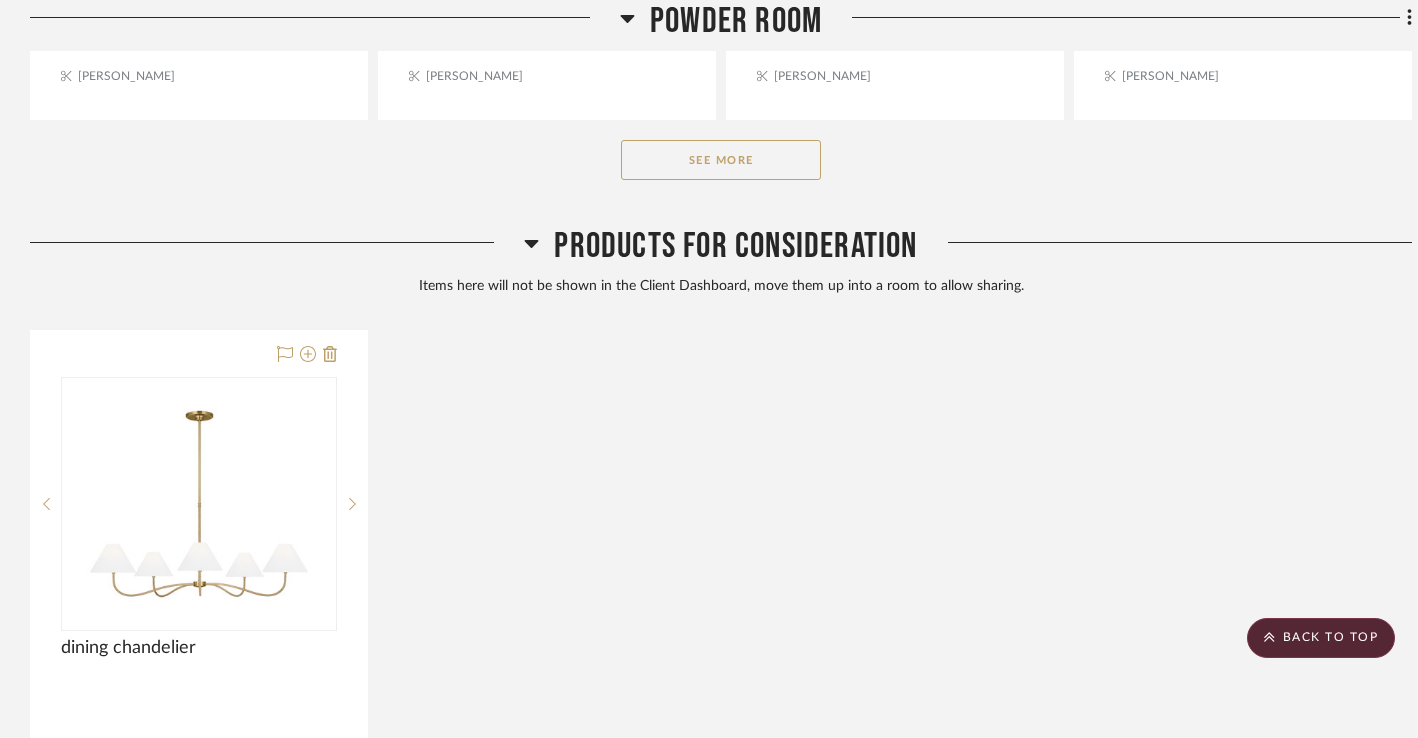 click 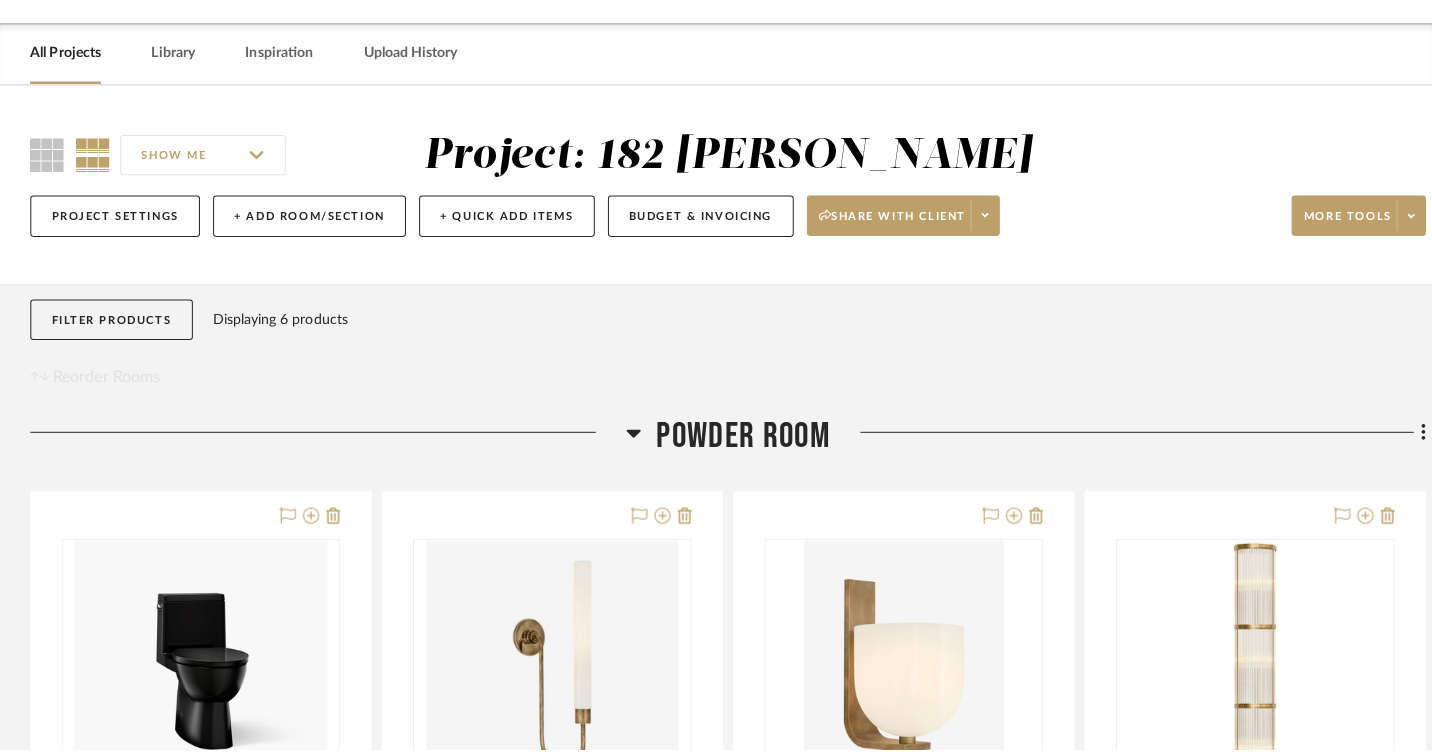 scroll, scrollTop: 0, scrollLeft: 0, axis: both 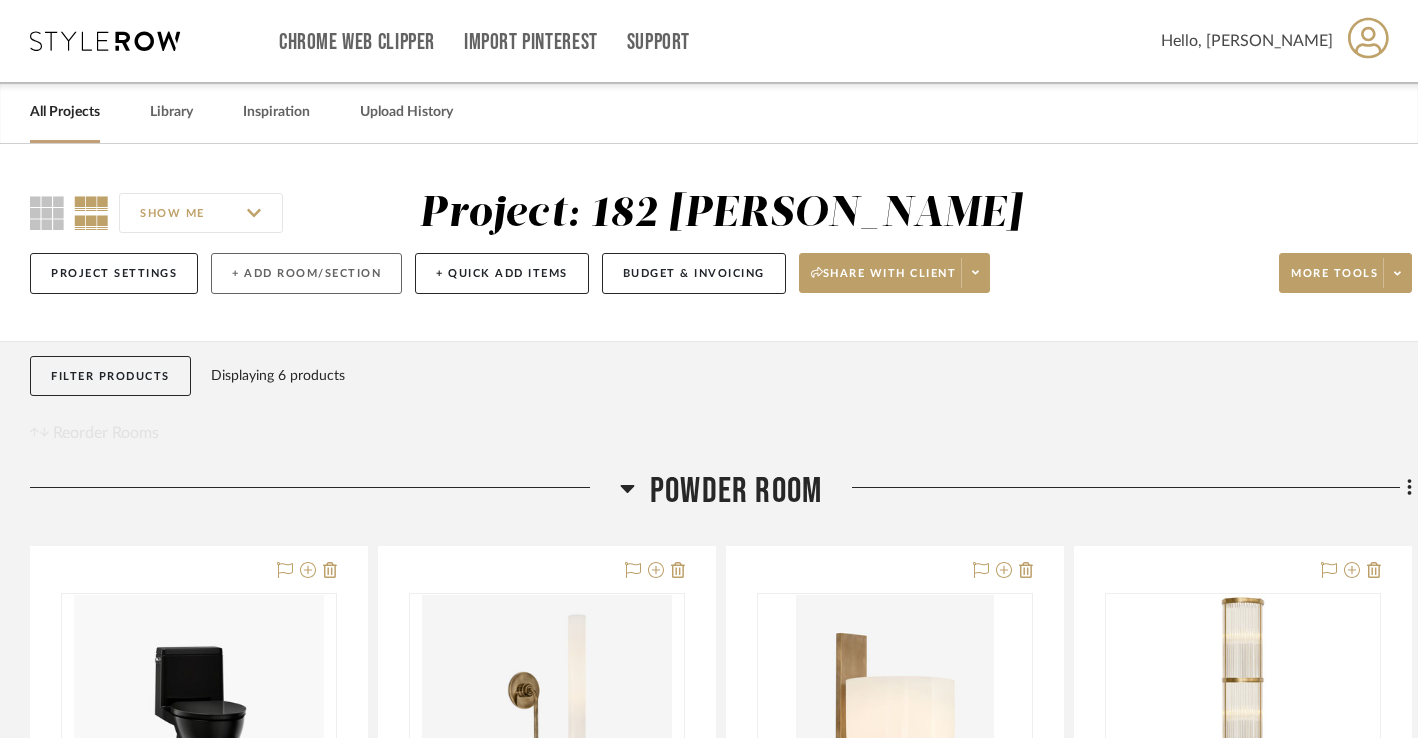 click on "+ Add Room/Section" 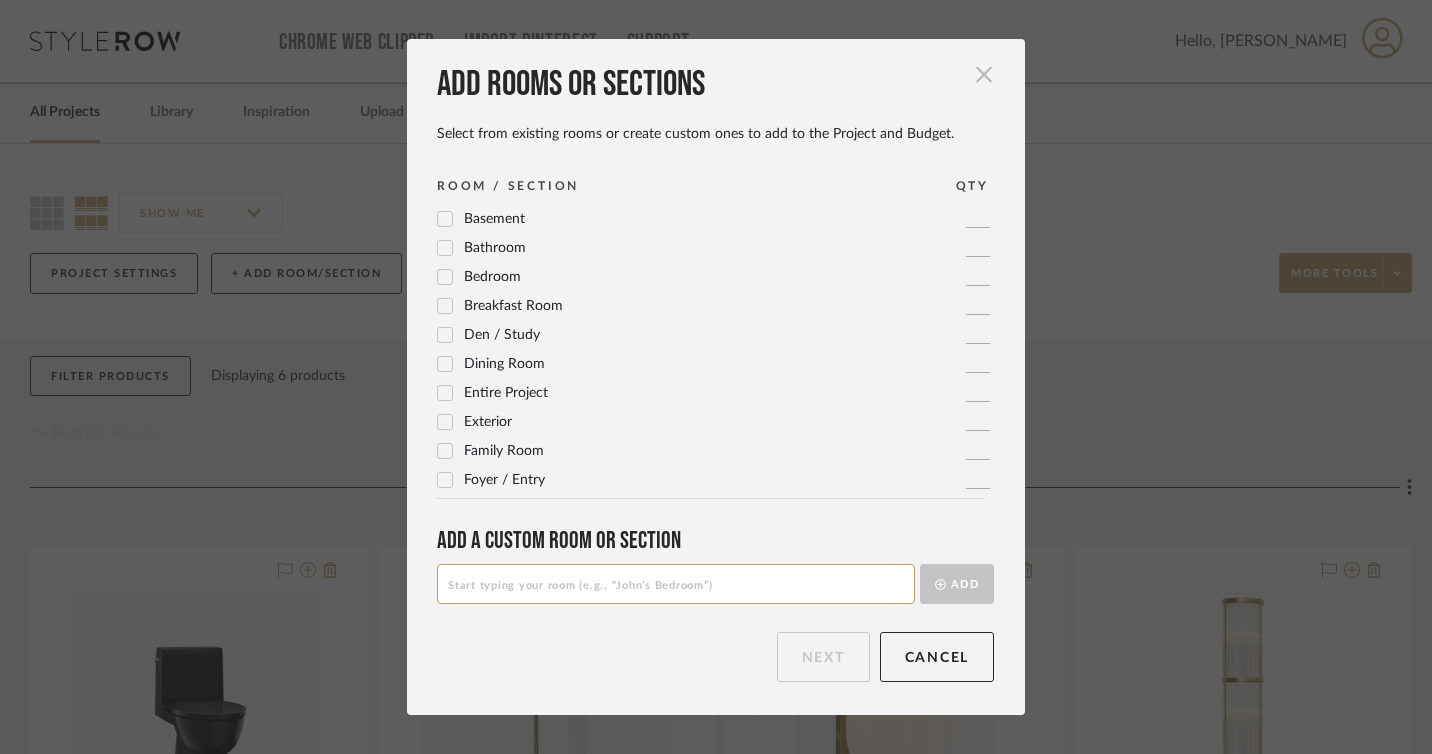 click at bounding box center [984, 75] 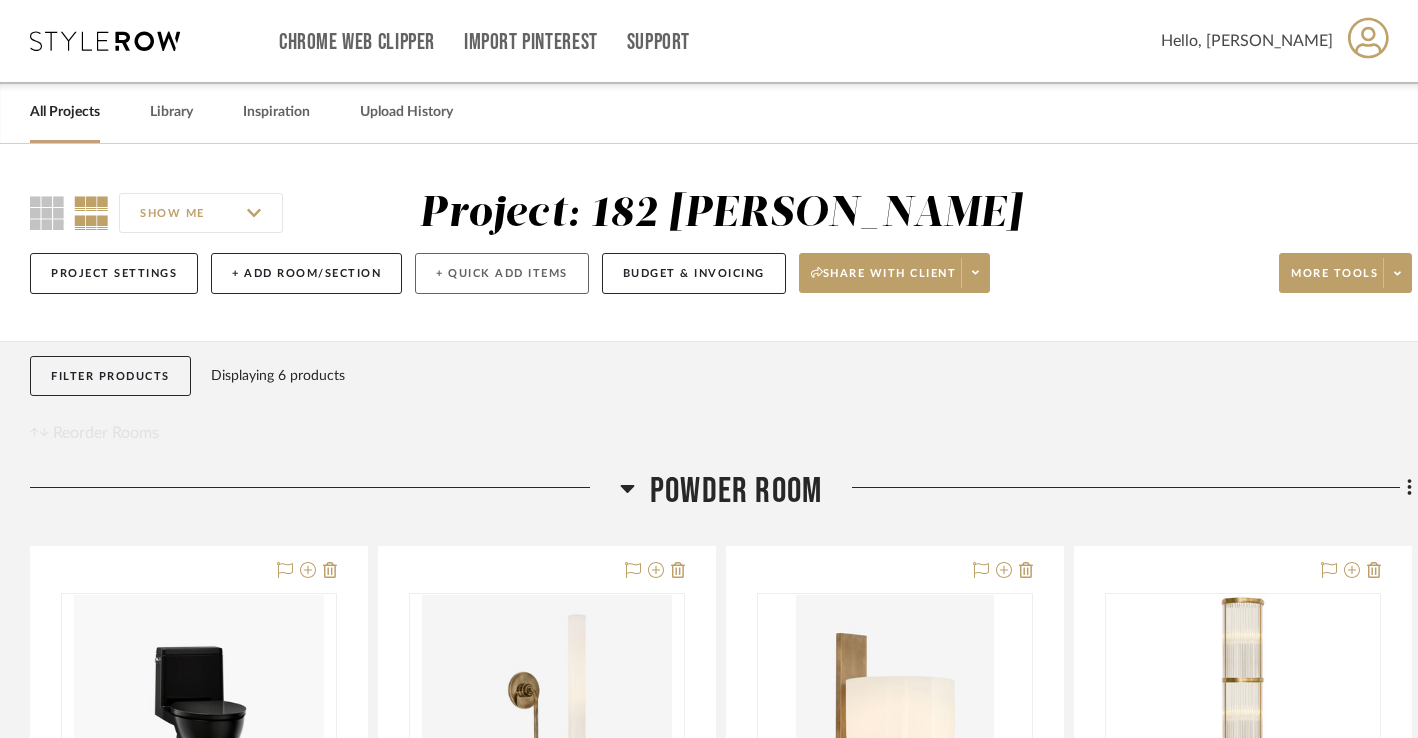 click on "+ Quick Add Items" 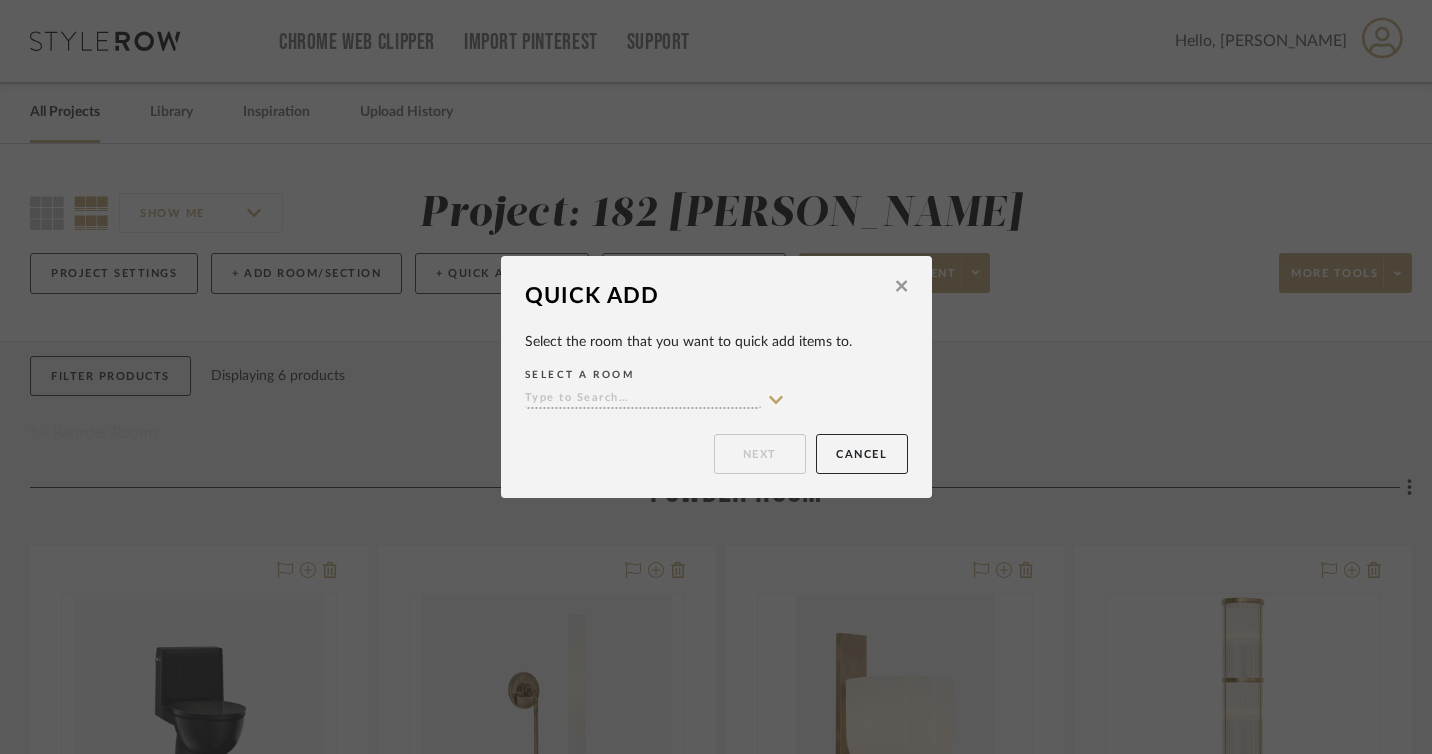 click on "SELECT A ROOM" at bounding box center (716, 388) 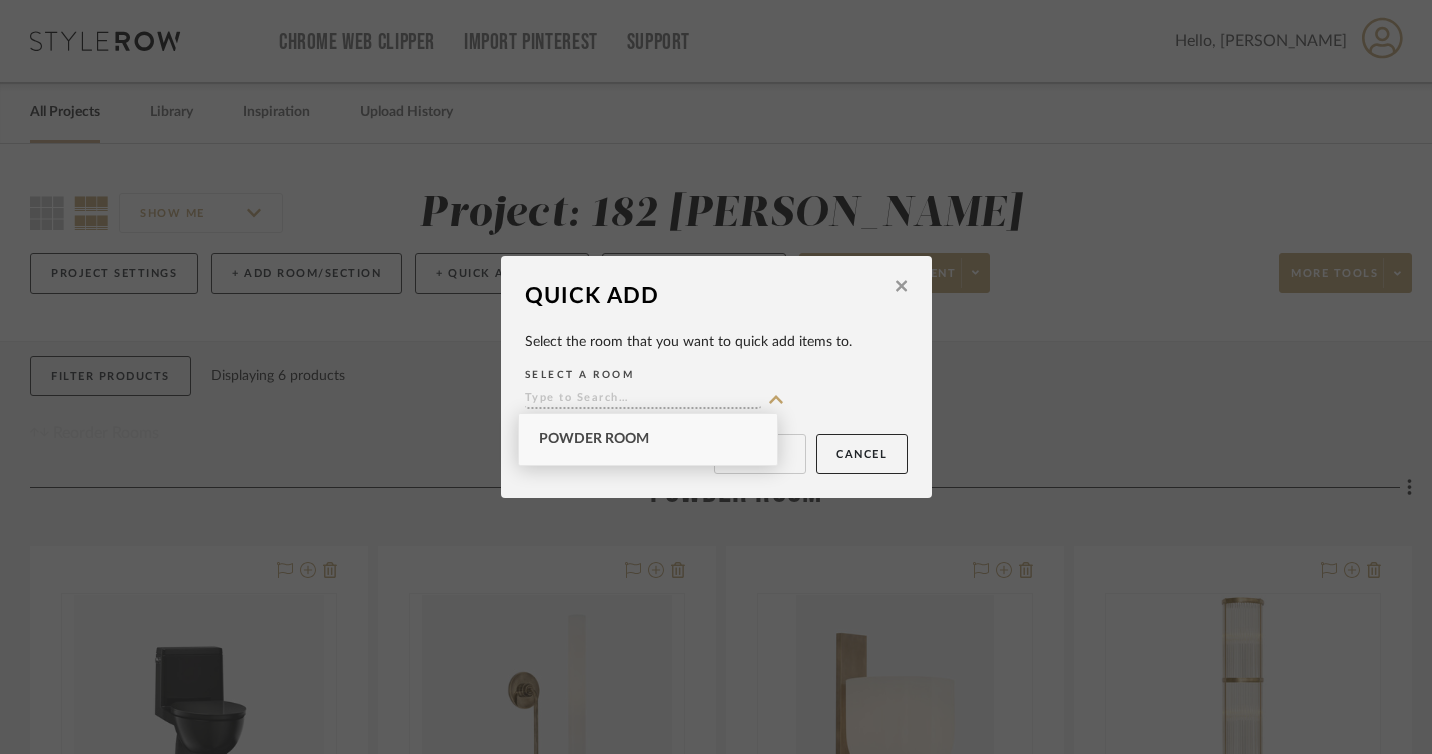 click at bounding box center (643, 399) 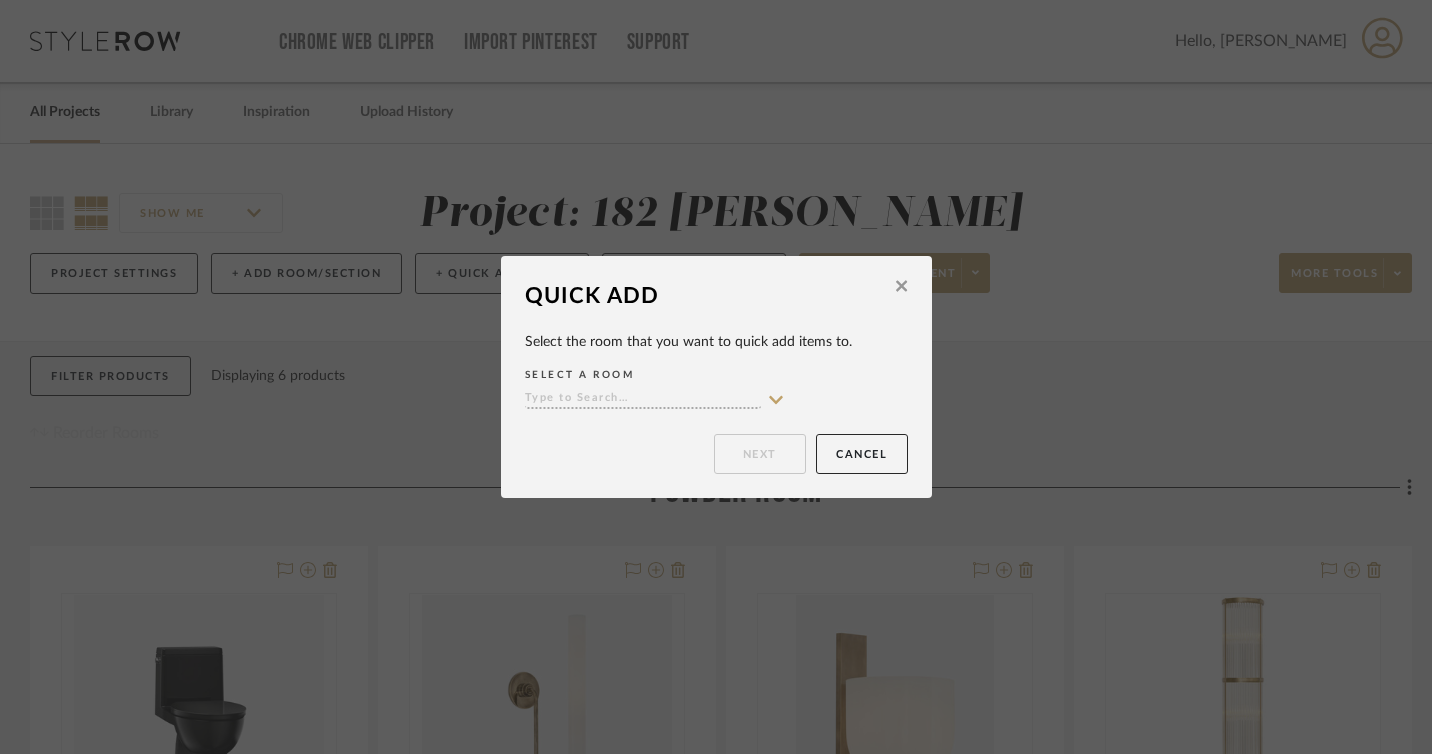 click 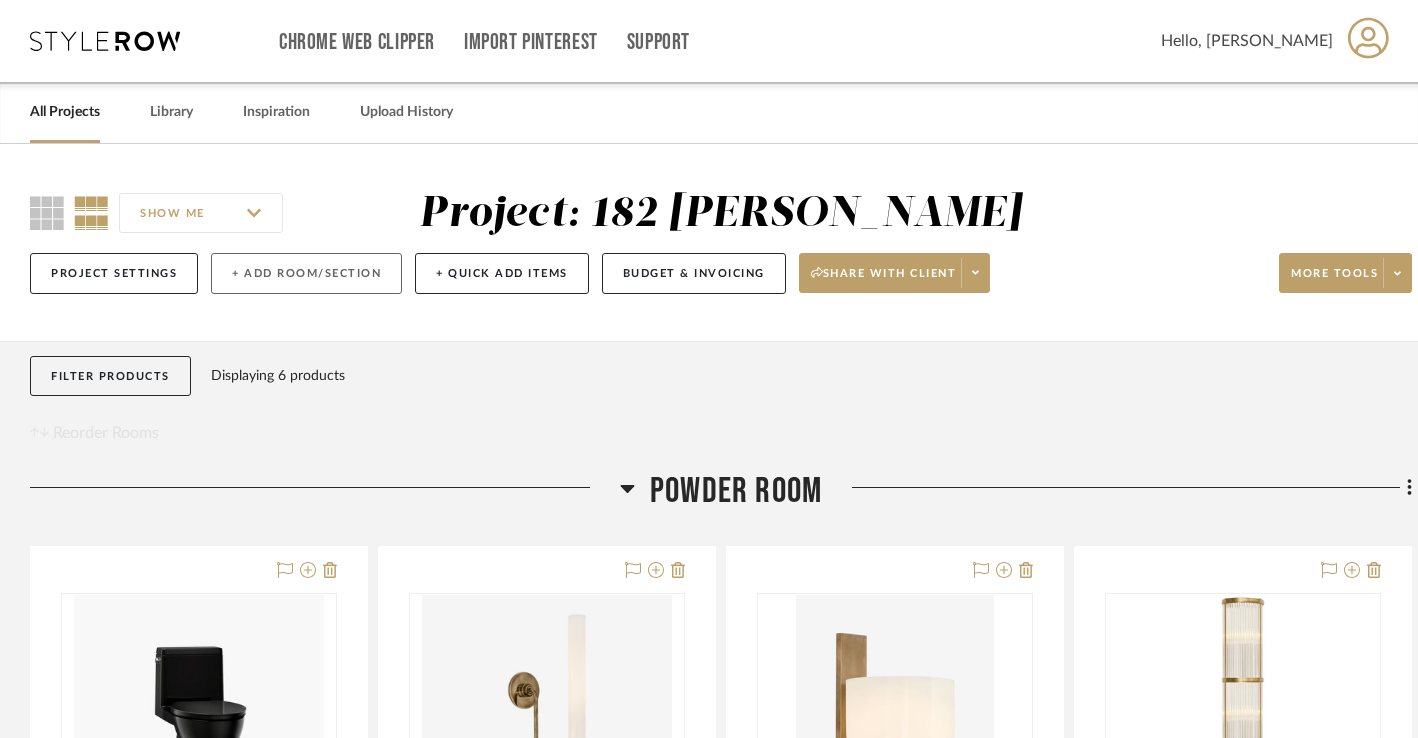 click on "+ Add Room/Section" 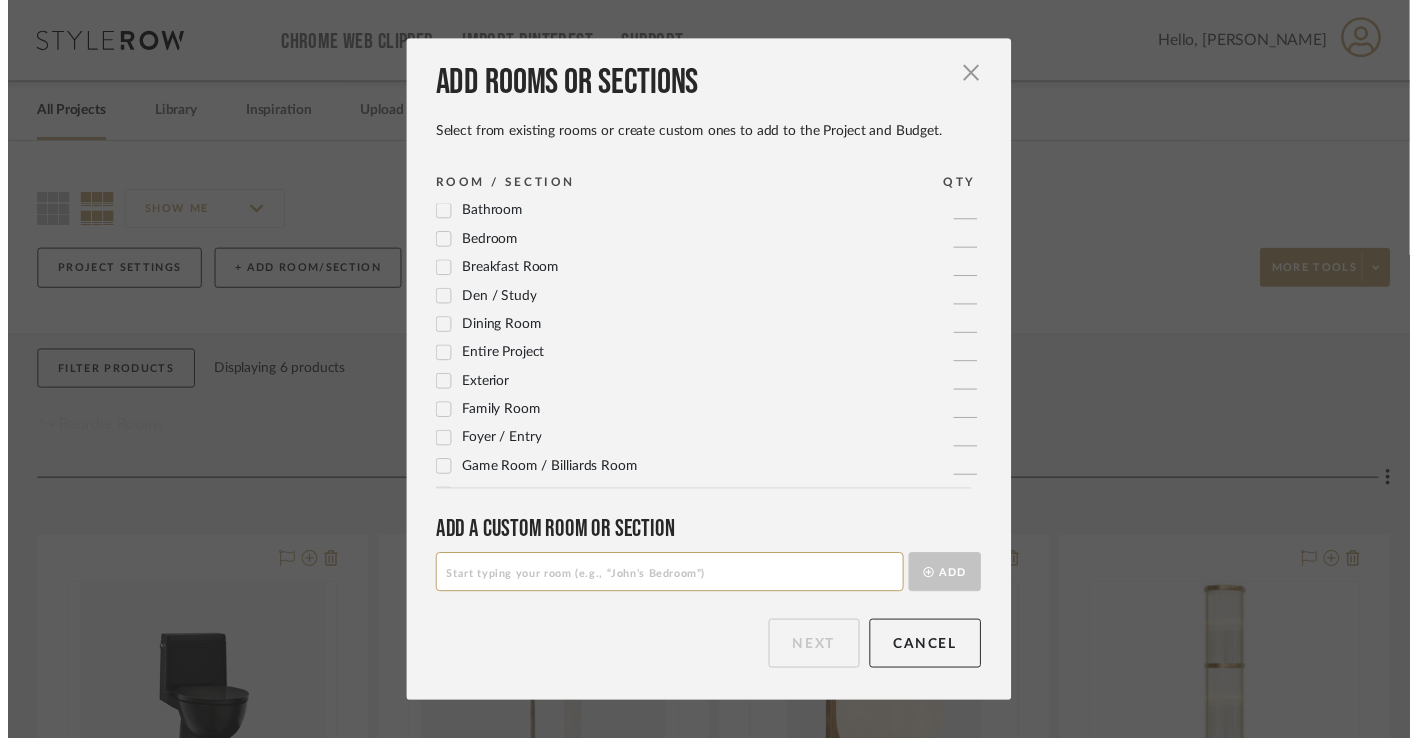 scroll, scrollTop: 37, scrollLeft: 0, axis: vertical 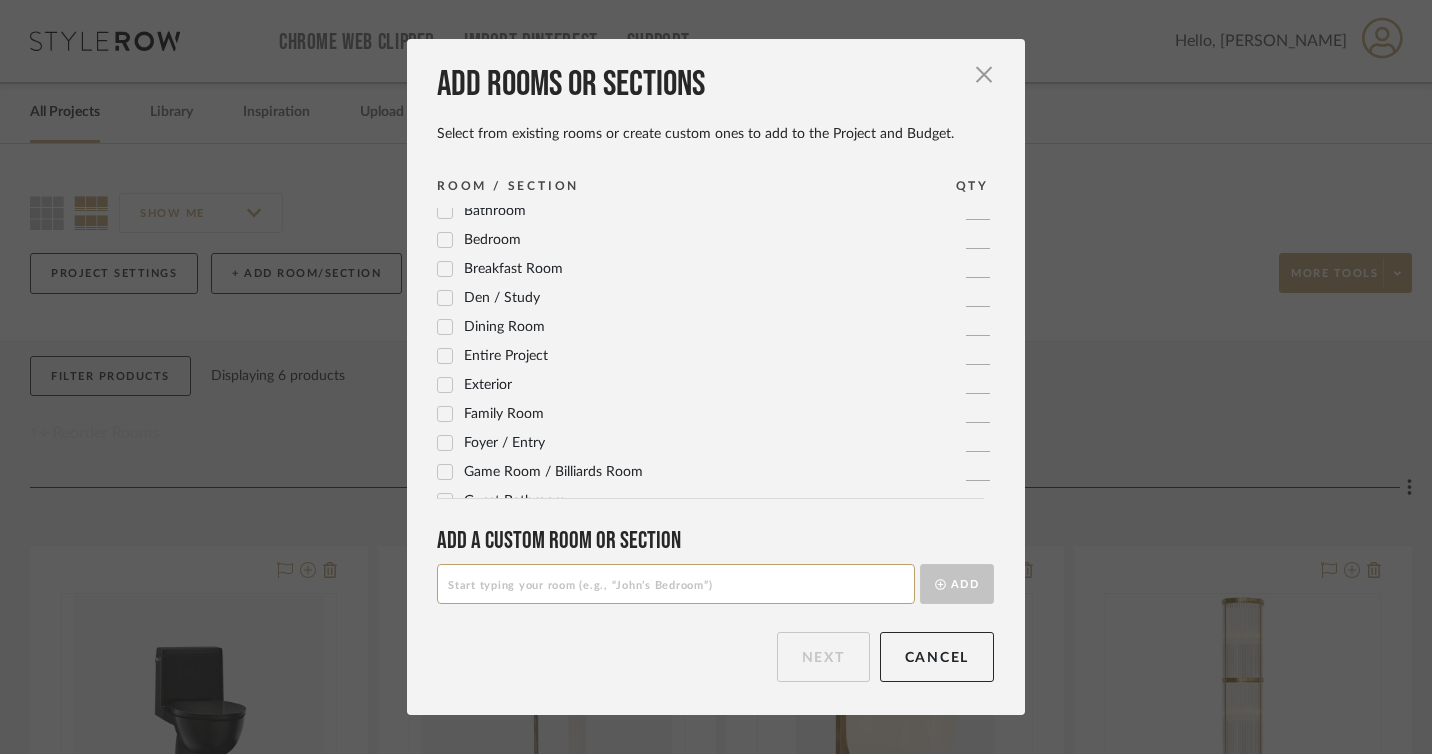 click 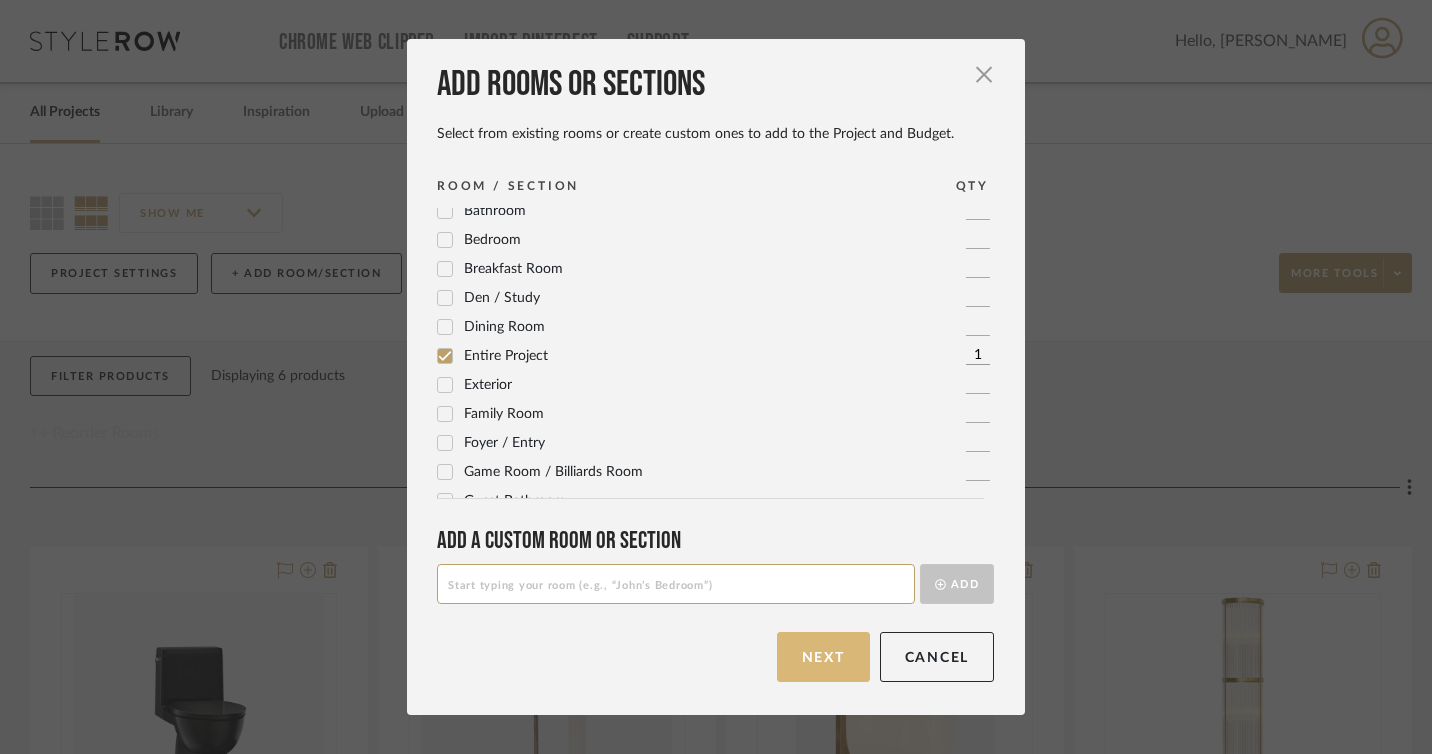 click on "Next" at bounding box center (823, 657) 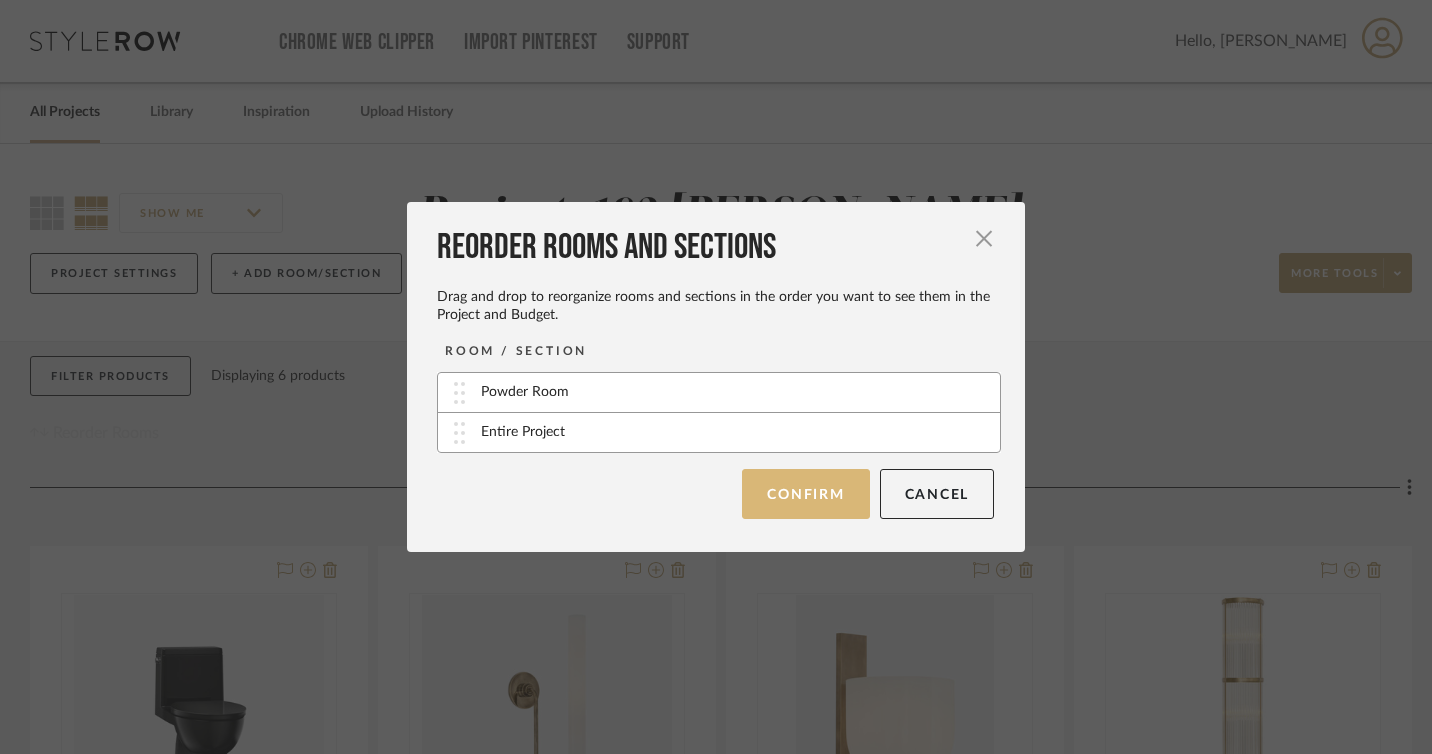 click on "Confirm" at bounding box center (805, 494) 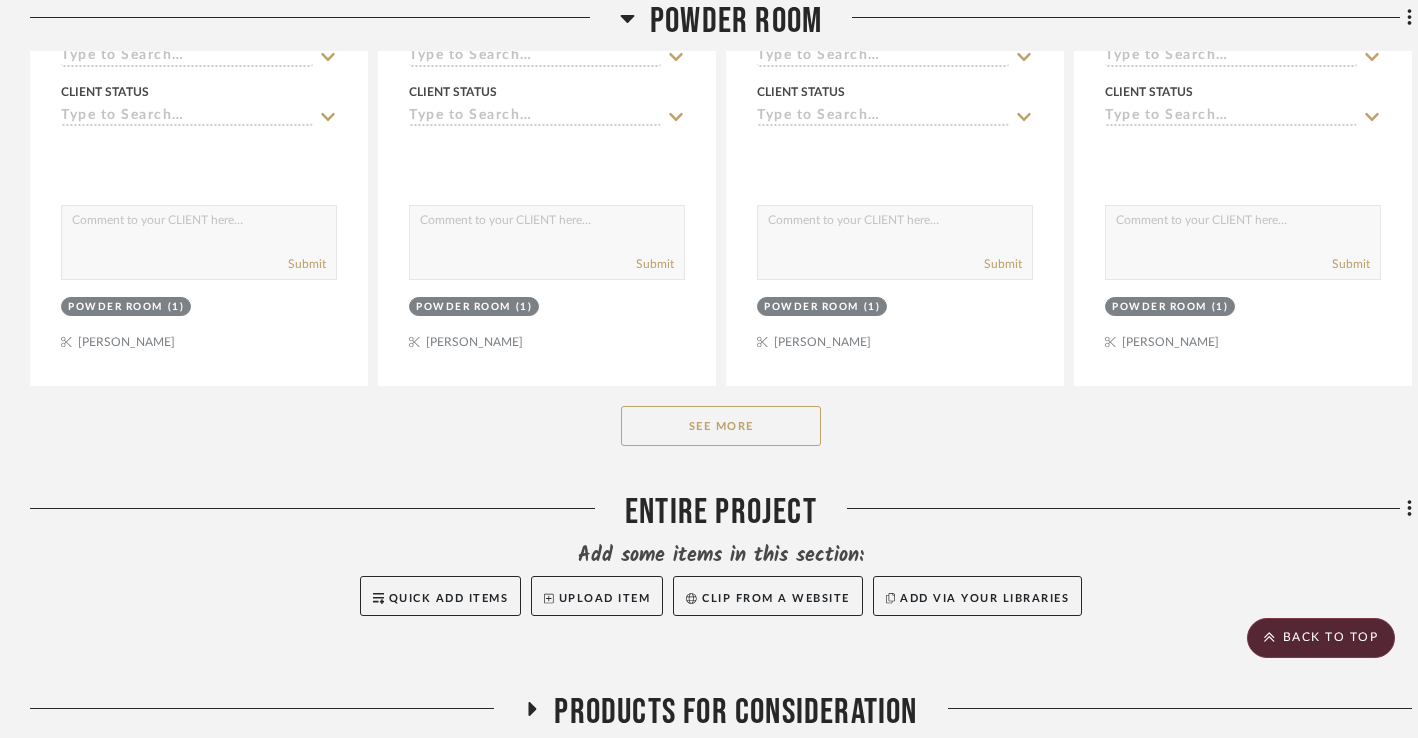 scroll, scrollTop: 1227, scrollLeft: 0, axis: vertical 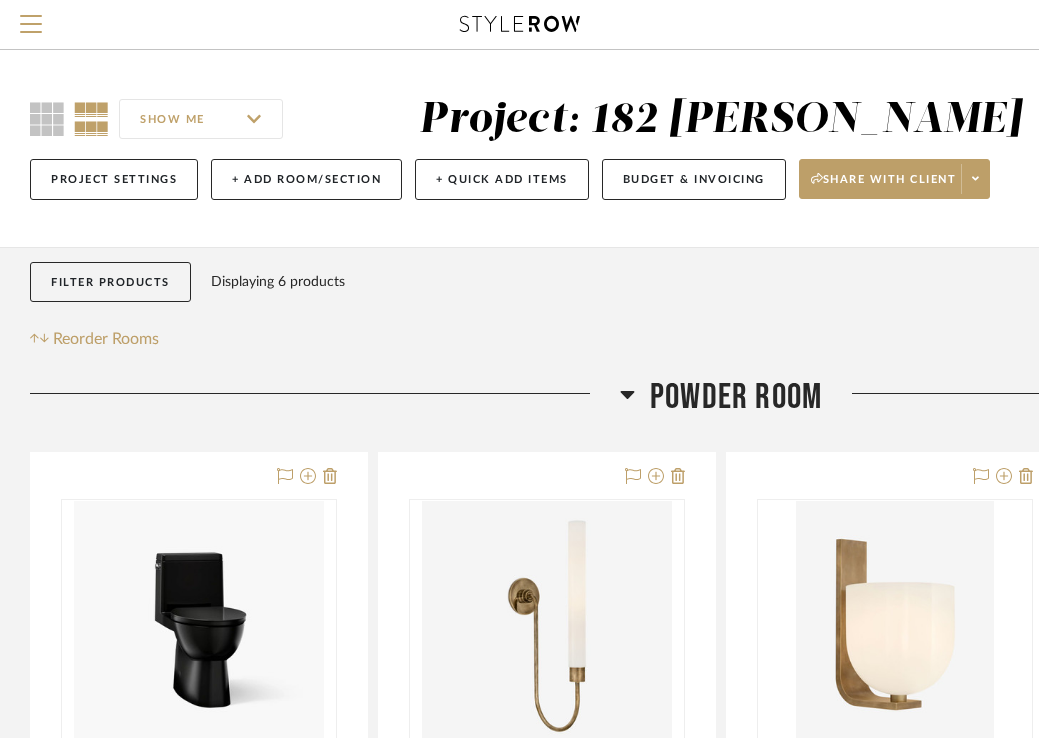 click on "SHOW ME" 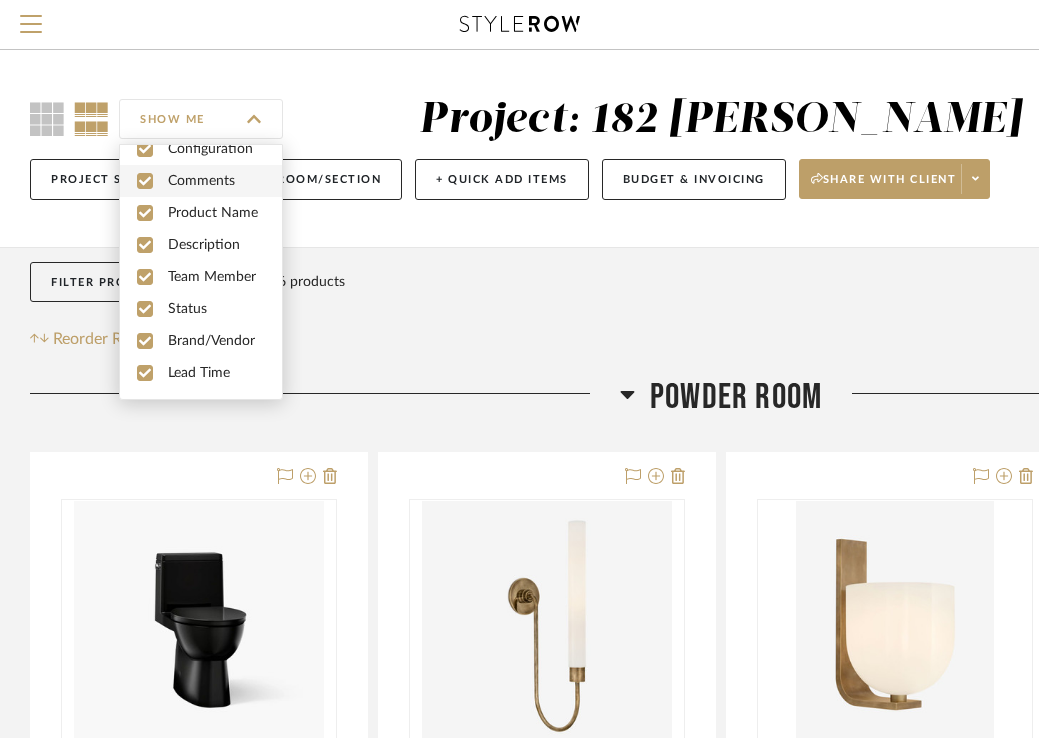 scroll, scrollTop: 0, scrollLeft: 0, axis: both 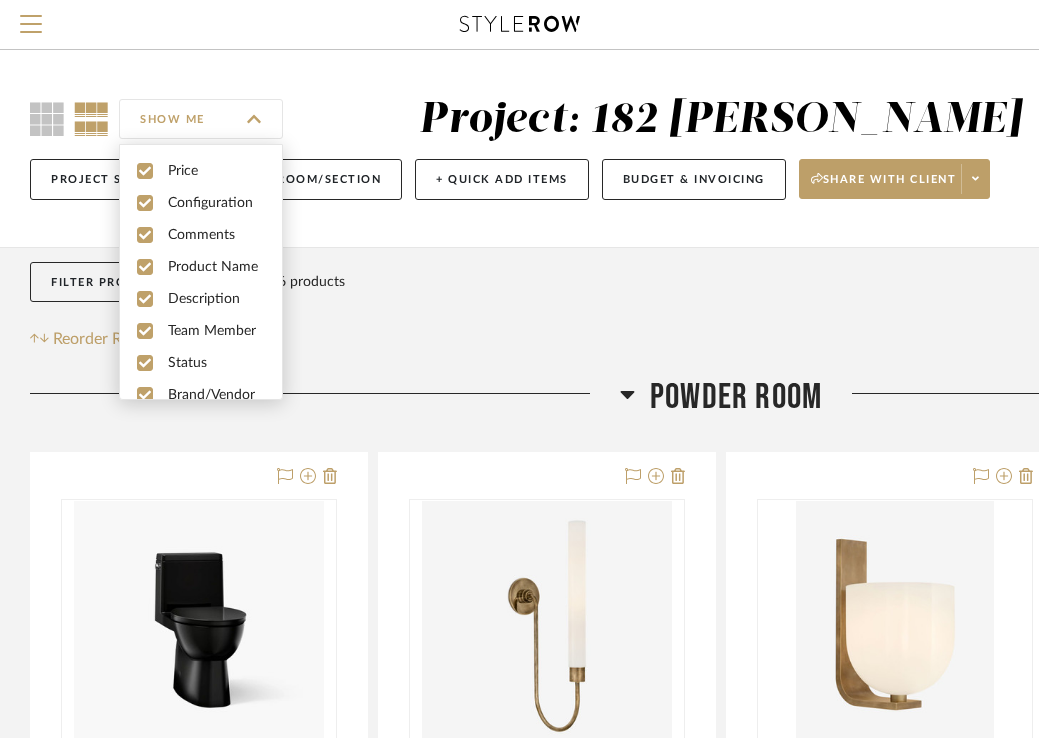 click on "SHOW ME" 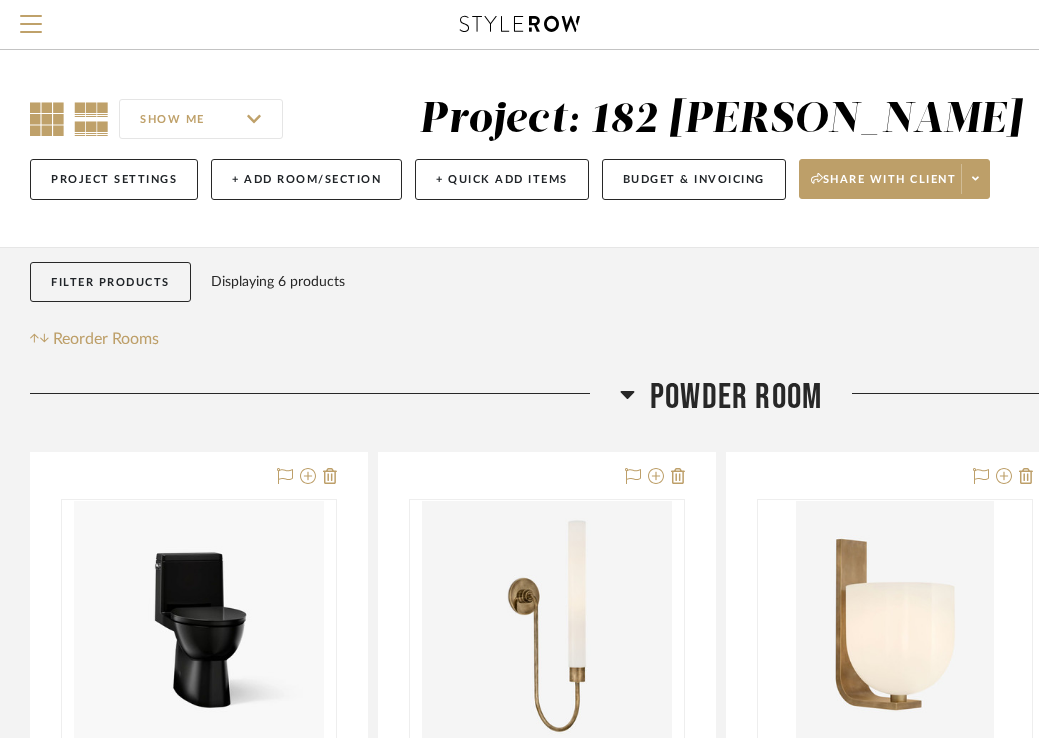 click 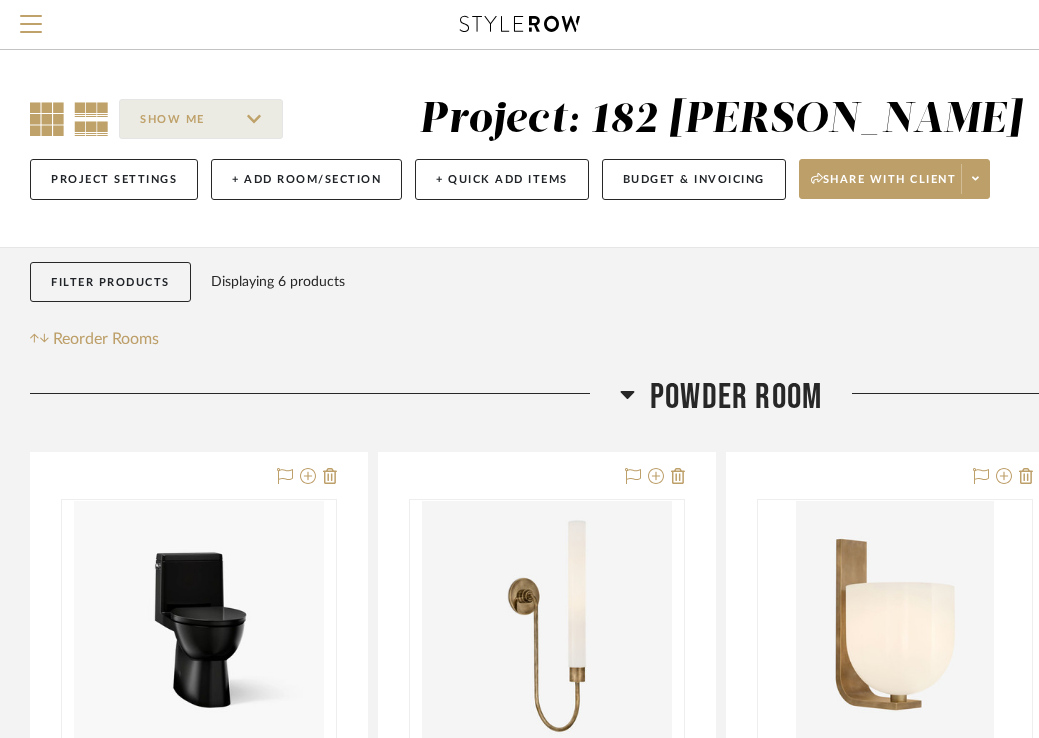 click 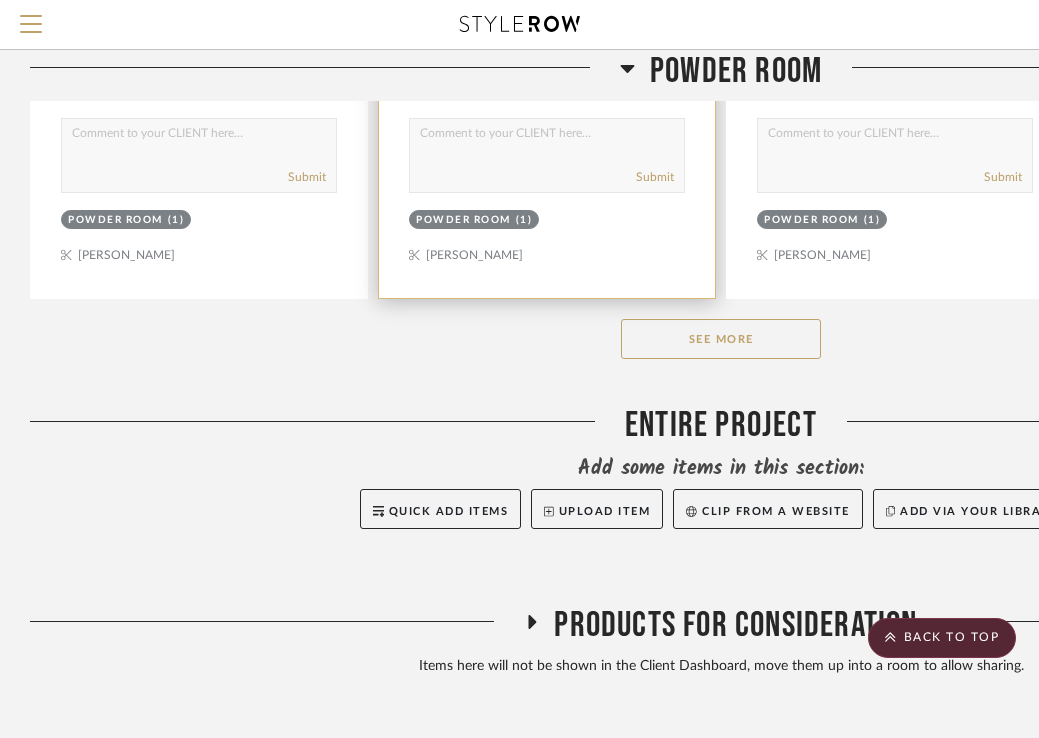 scroll, scrollTop: 1033, scrollLeft: 0, axis: vertical 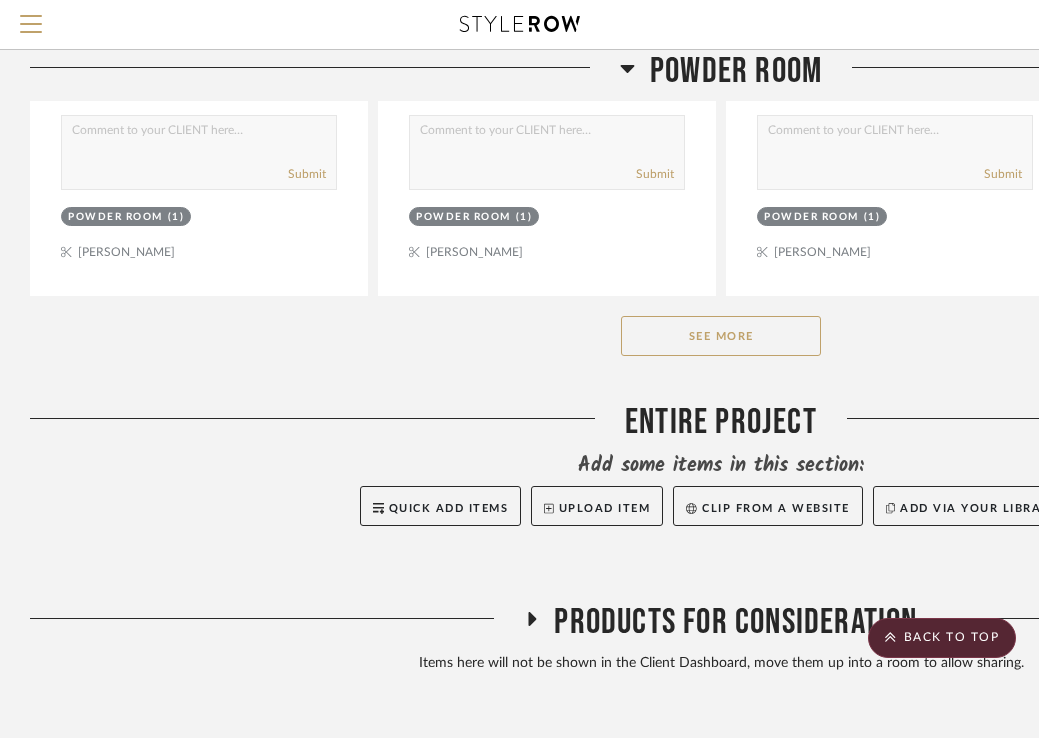 click on "See More" 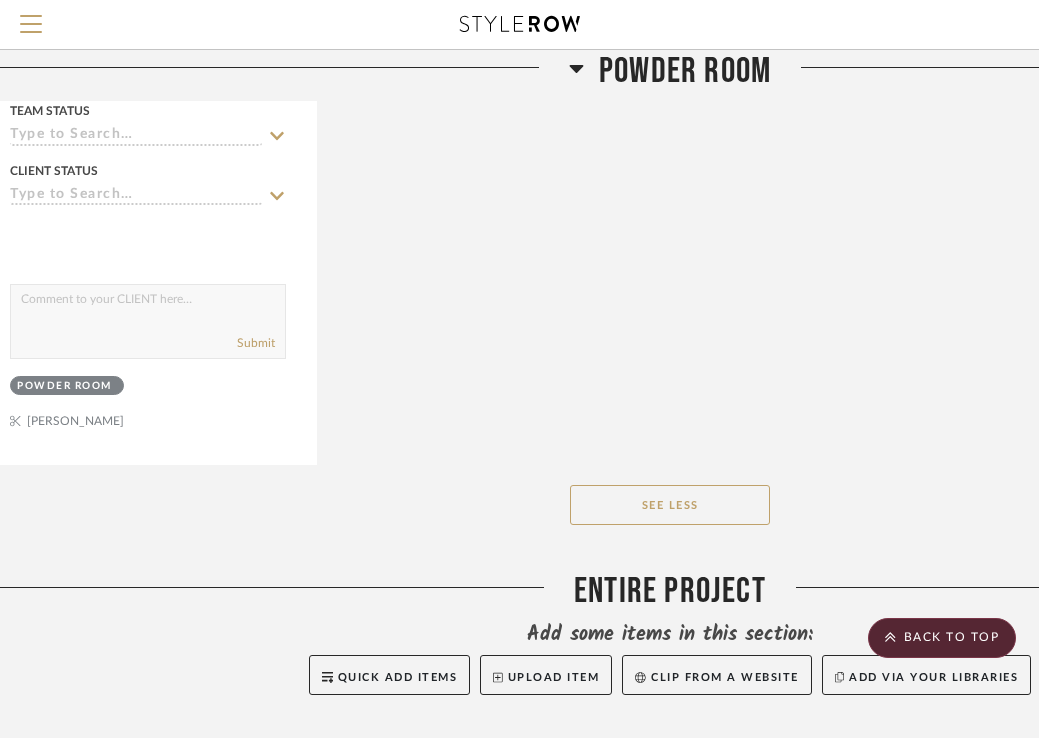 scroll, scrollTop: 2022, scrollLeft: 51, axis: both 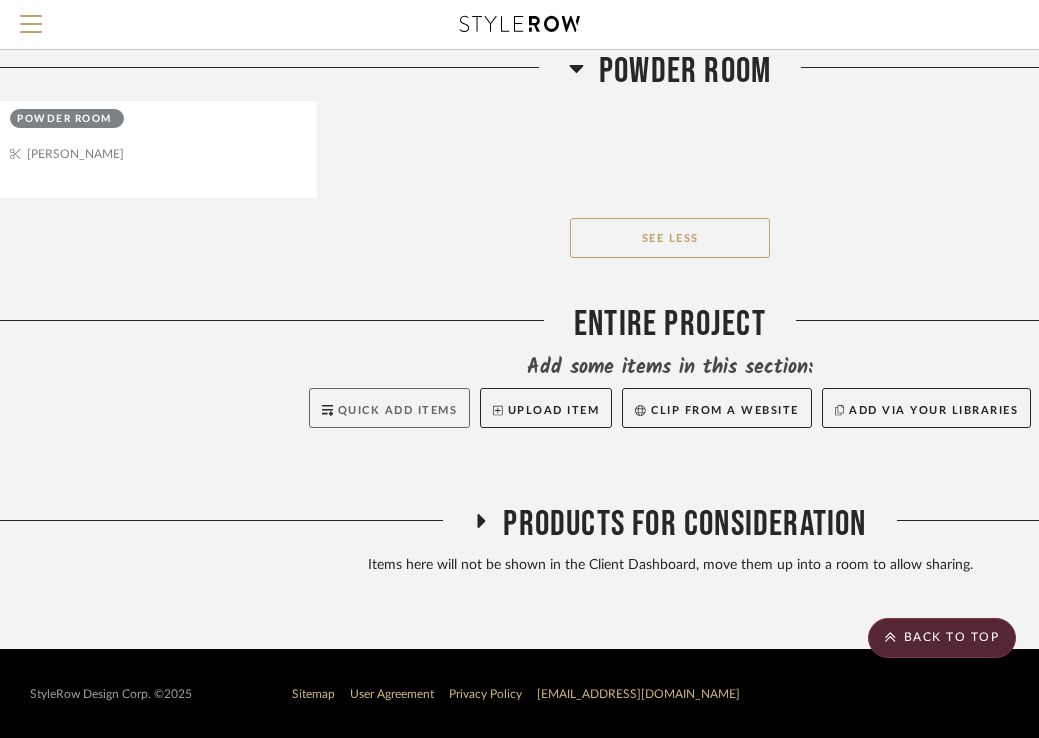 click on "Quick Add Items" 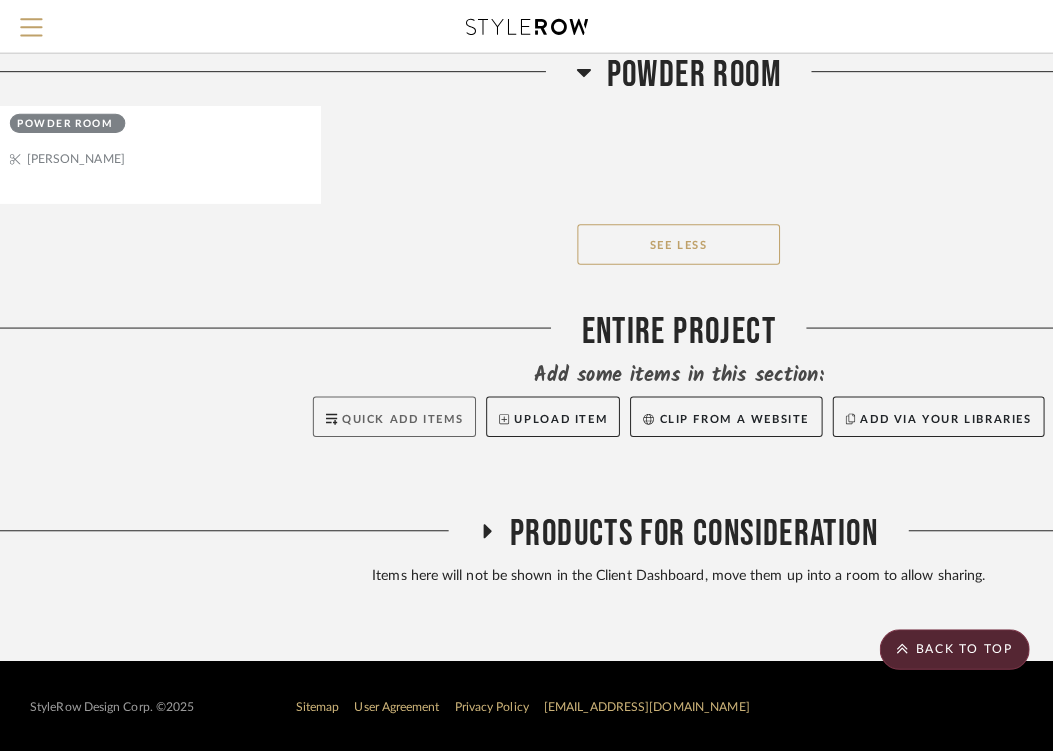 scroll, scrollTop: 0, scrollLeft: 0, axis: both 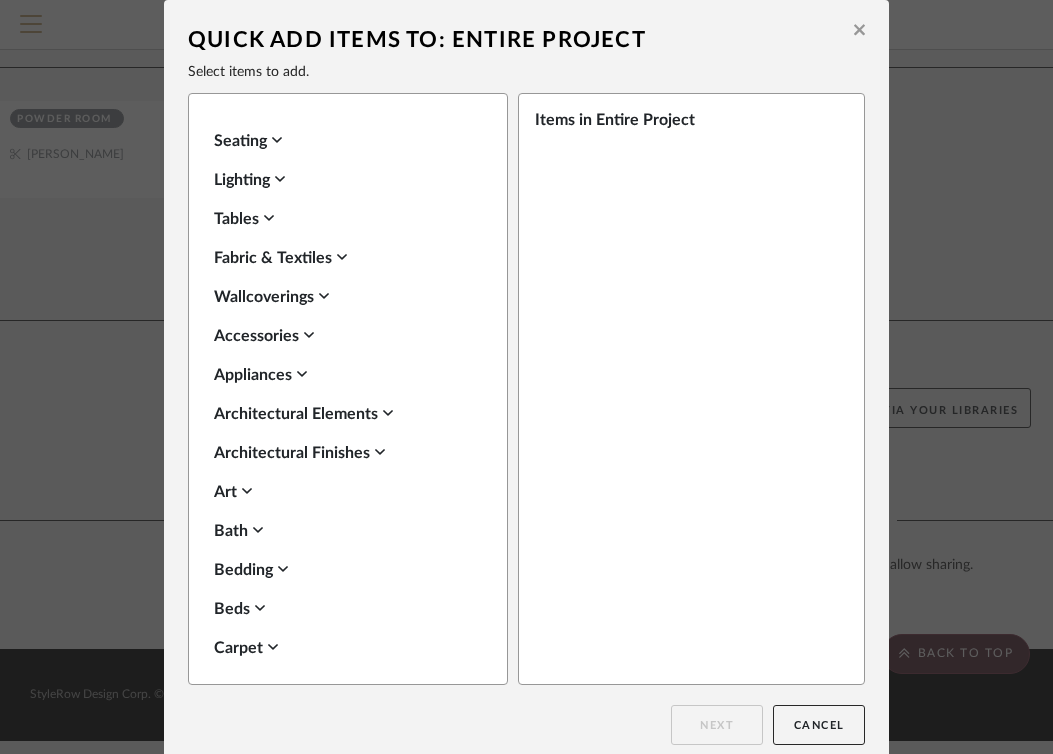 click on "Architectural Elements" at bounding box center (343, 414) 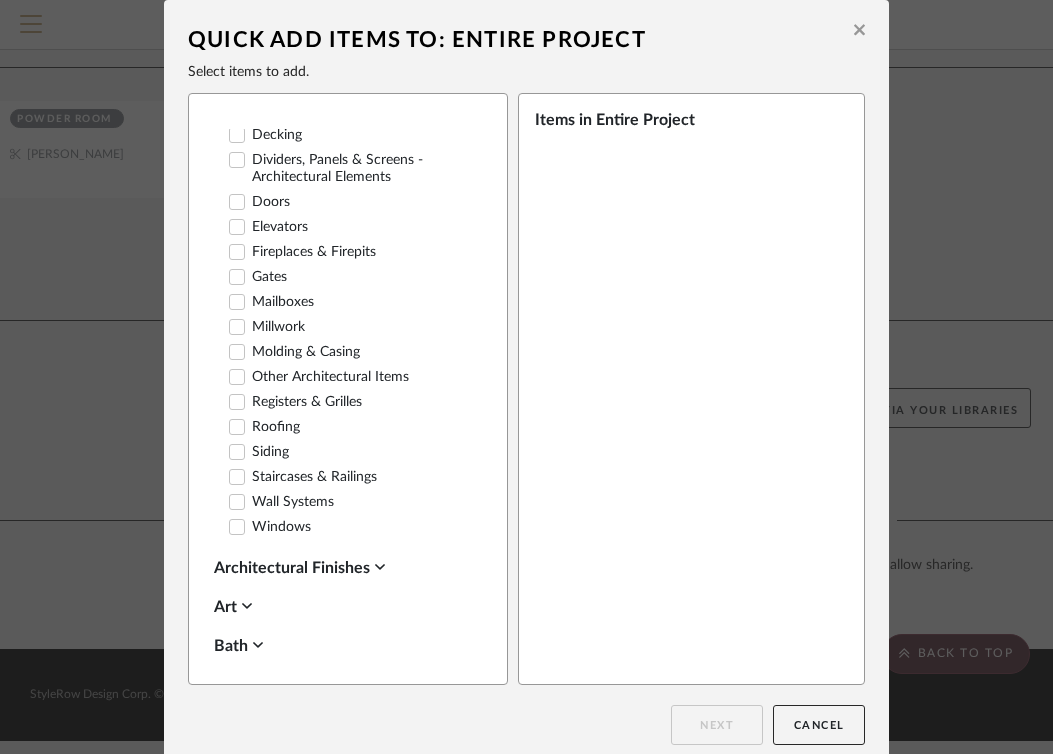 scroll, scrollTop: 494, scrollLeft: 0, axis: vertical 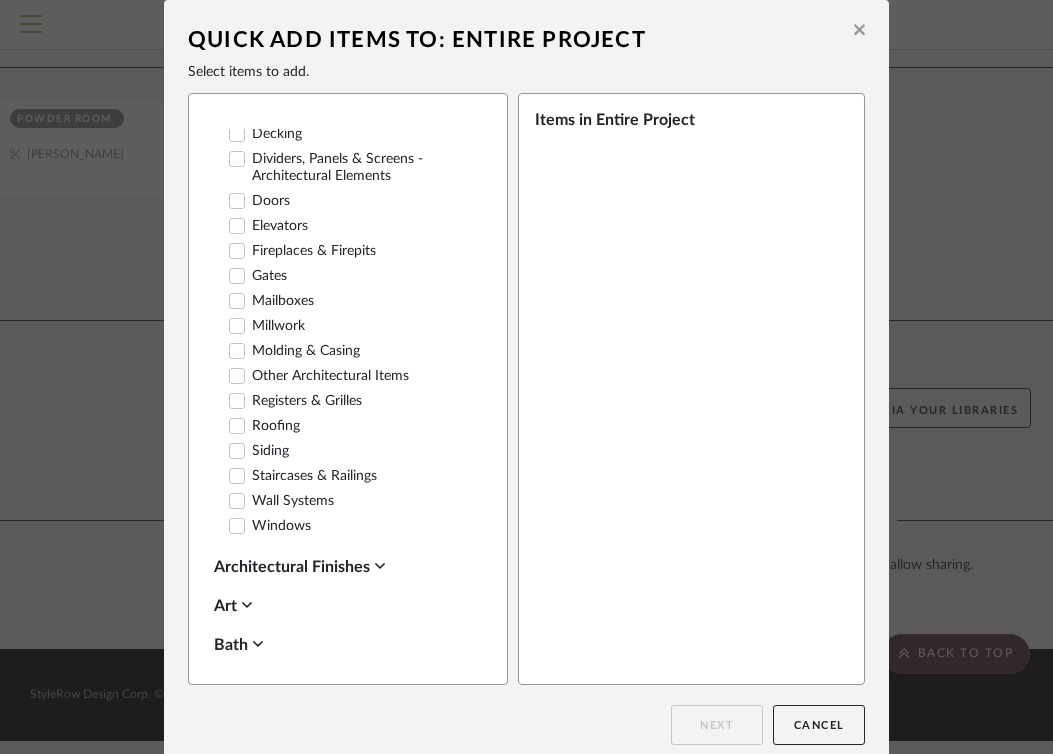 click on "Architectural Finishes" at bounding box center (343, 567) 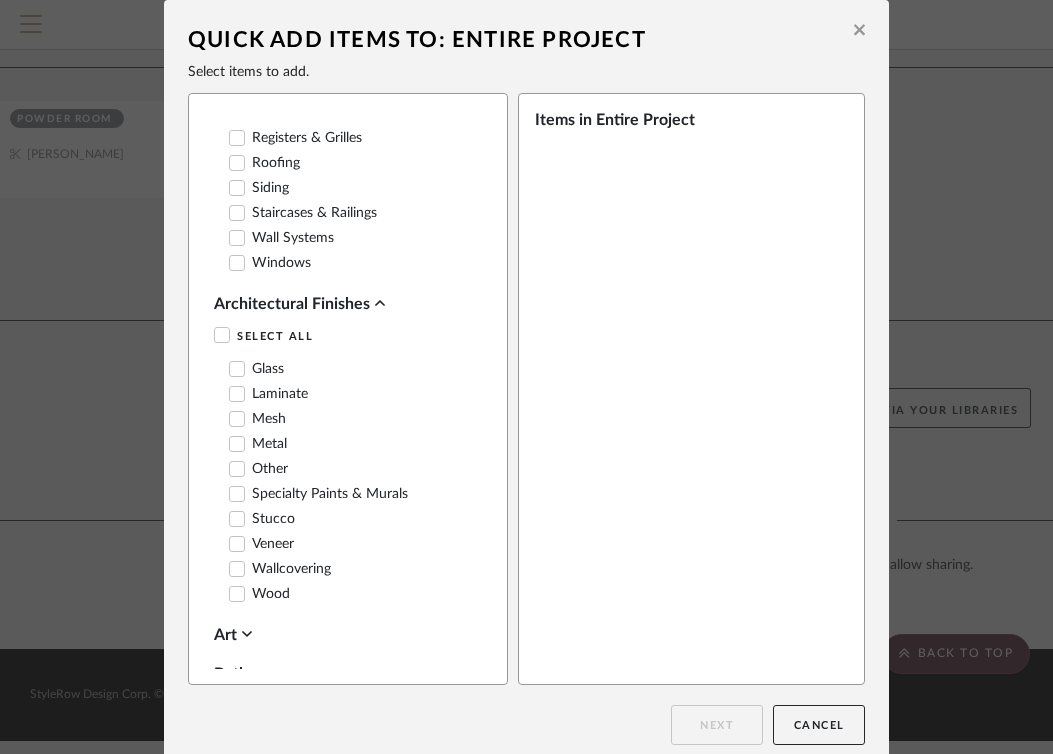scroll, scrollTop: 768, scrollLeft: 0, axis: vertical 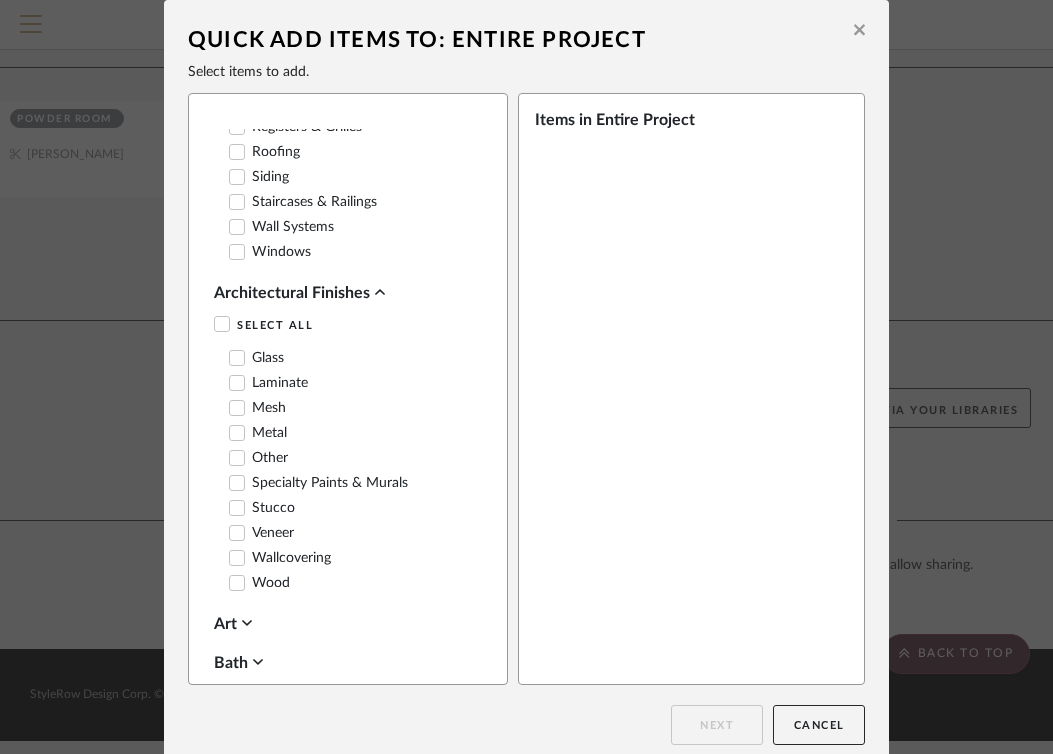 click on "Wood" at bounding box center [259, 583] 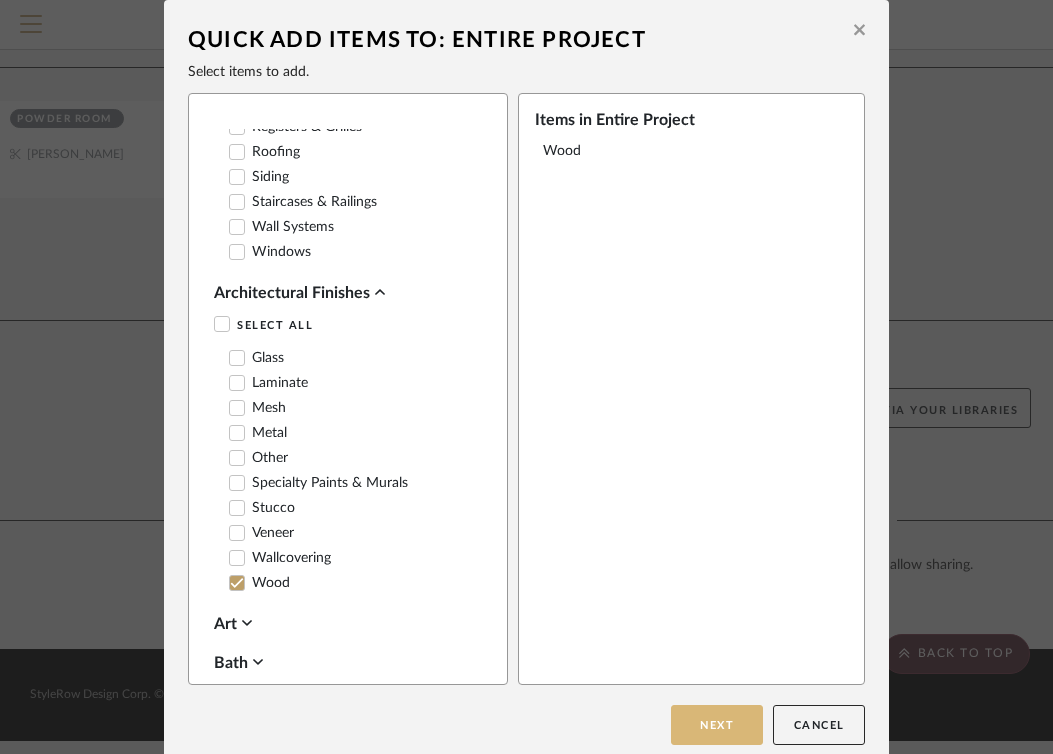 click on "Next" at bounding box center [717, 725] 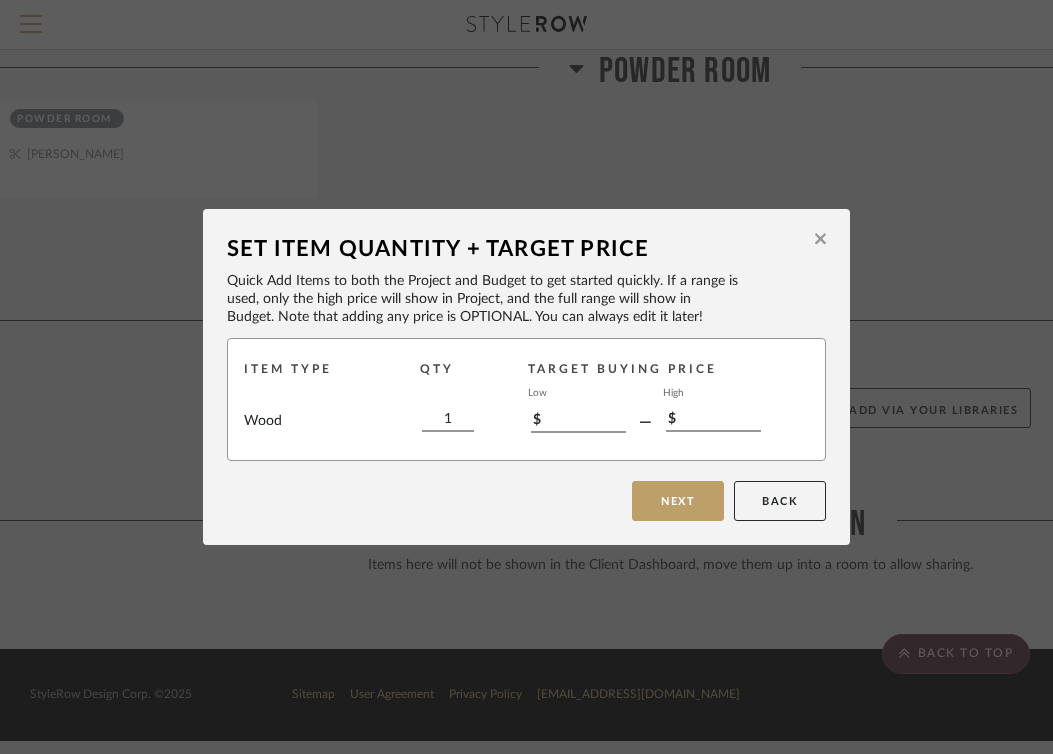 click 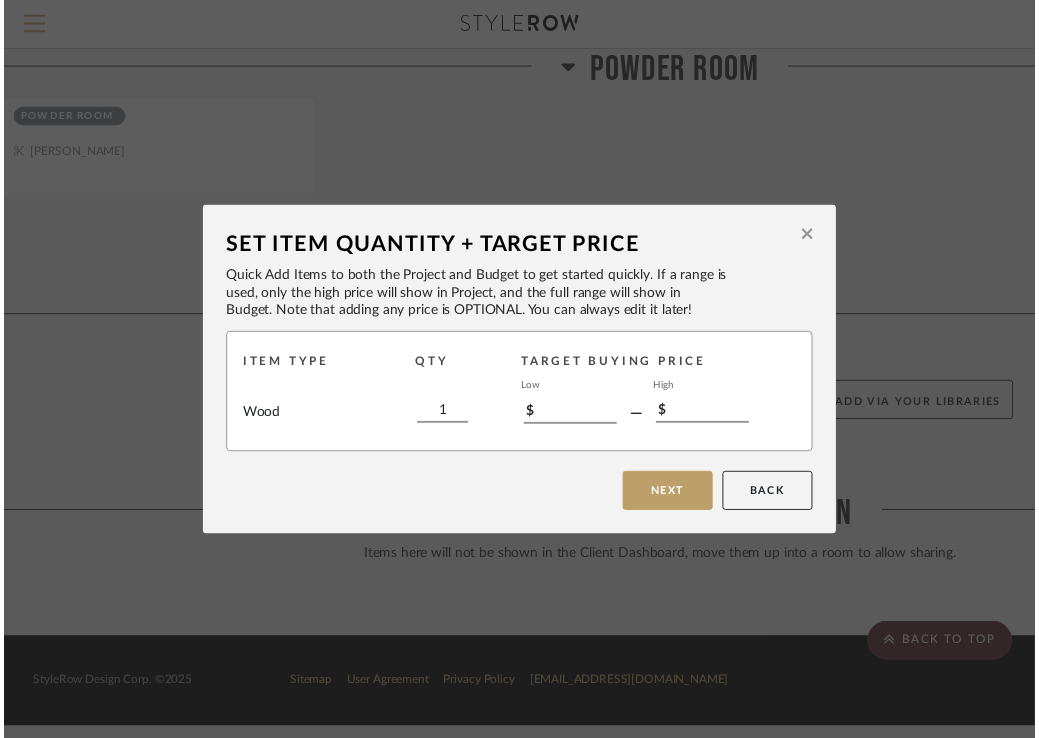 scroll, scrollTop: 2022, scrollLeft: 51, axis: both 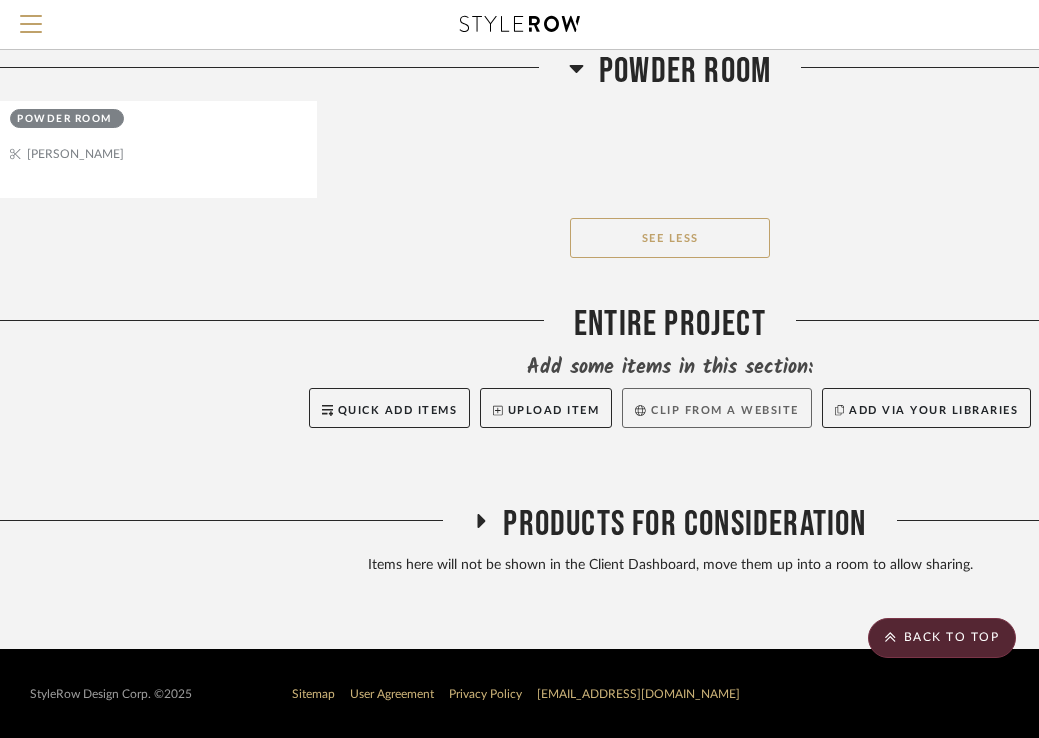 click on "Clip from a website" 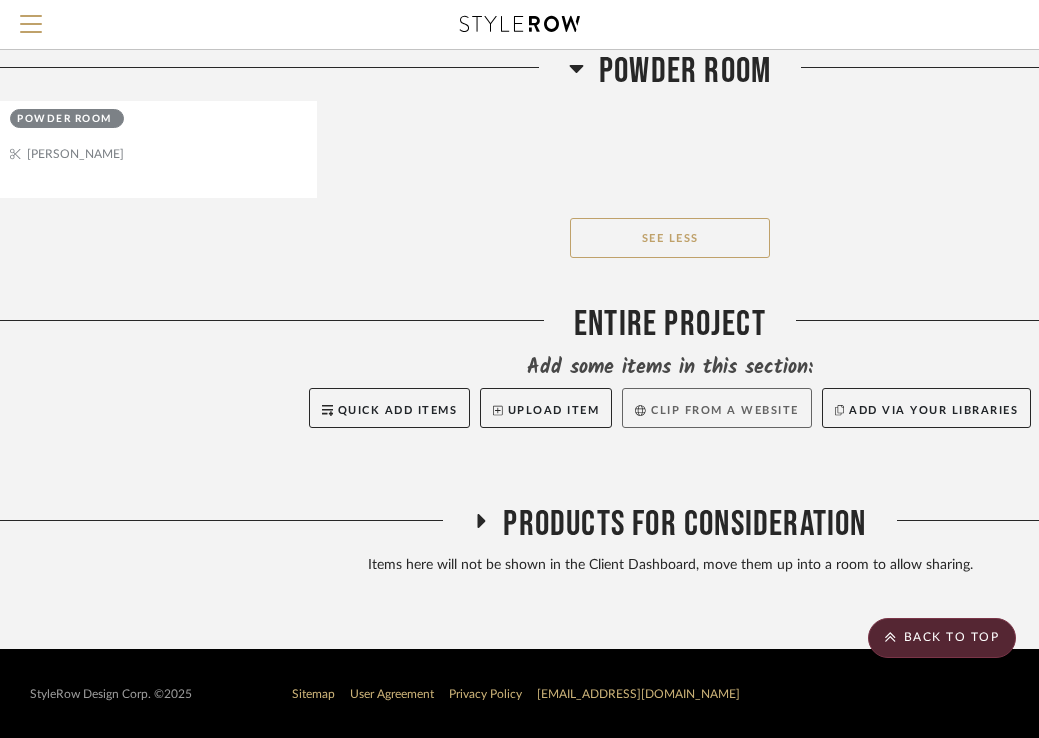 type 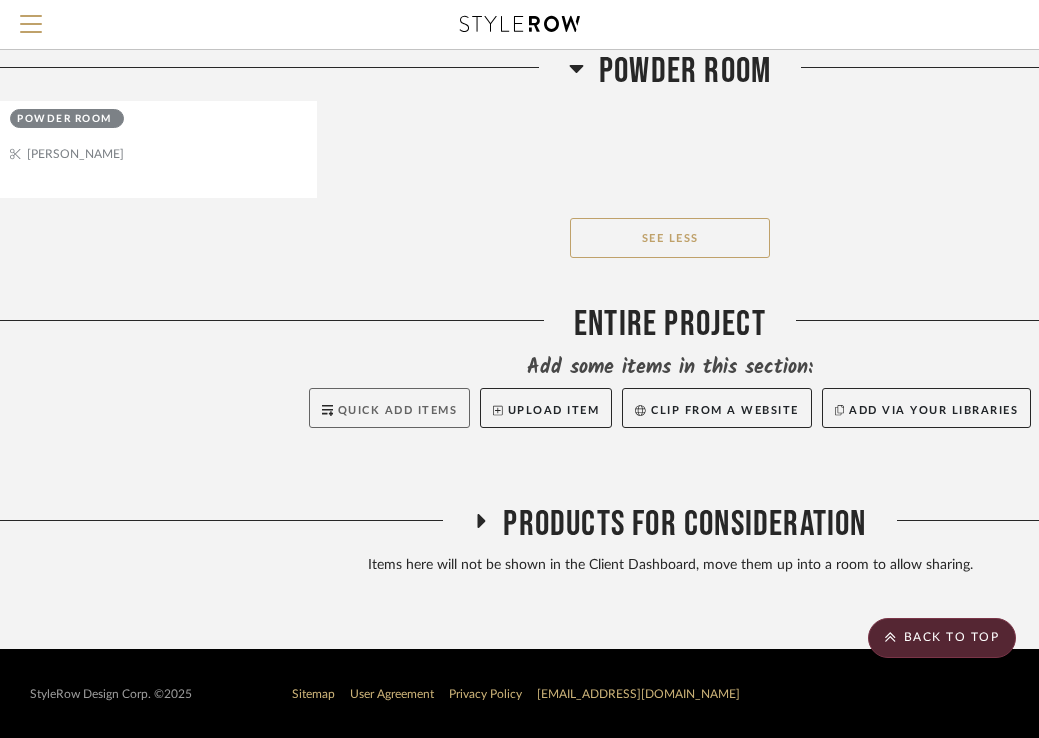 click on "Quick Add Items" 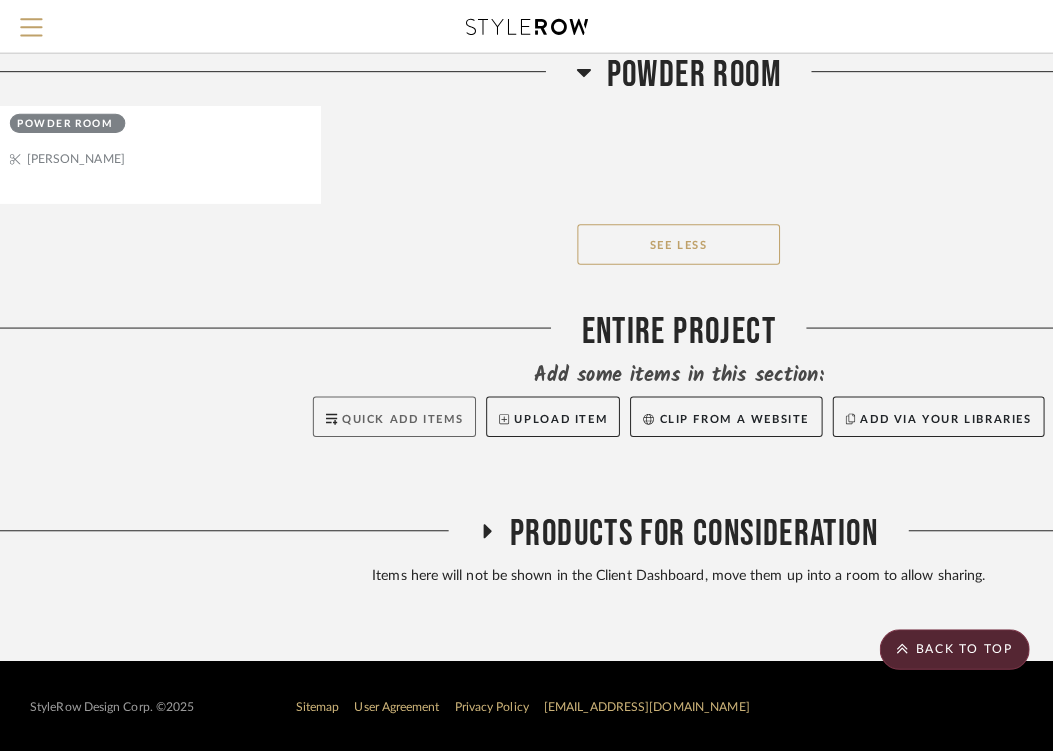 scroll, scrollTop: 0, scrollLeft: 0, axis: both 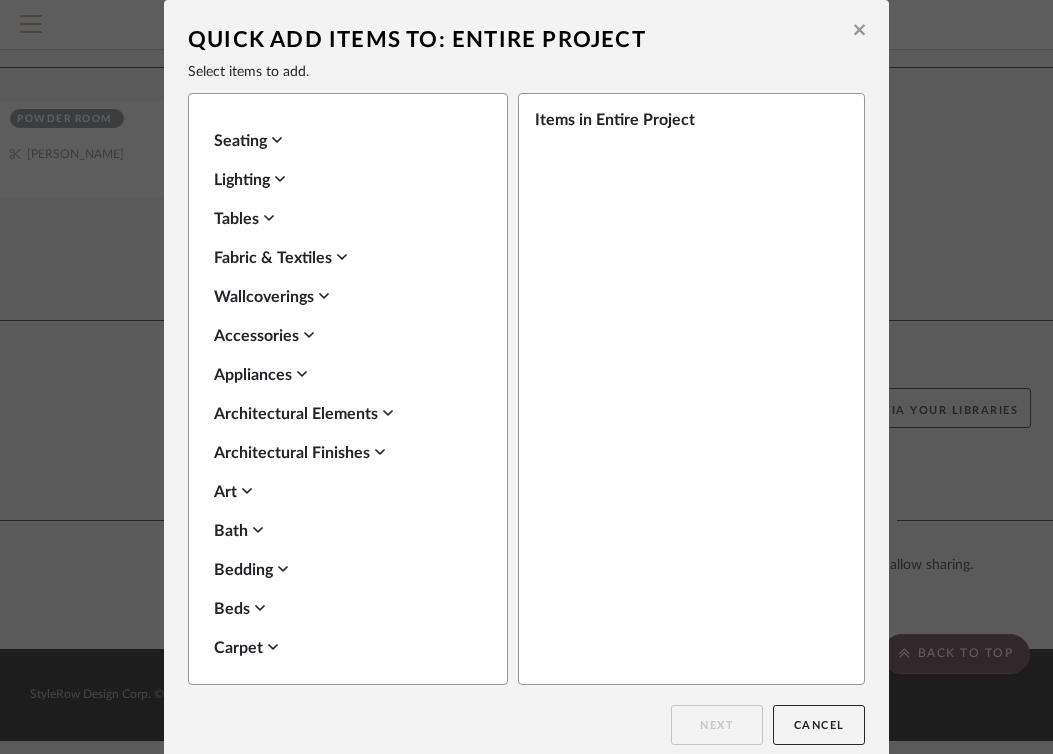 click at bounding box center (859, 32) 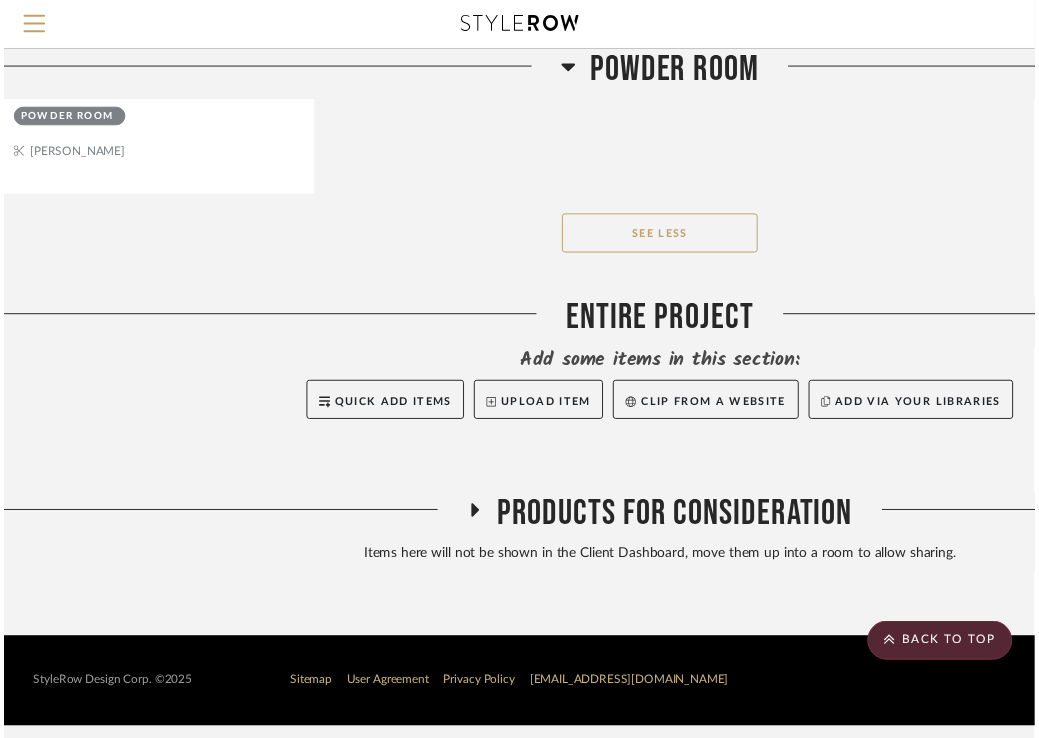 scroll, scrollTop: 2022, scrollLeft: 51, axis: both 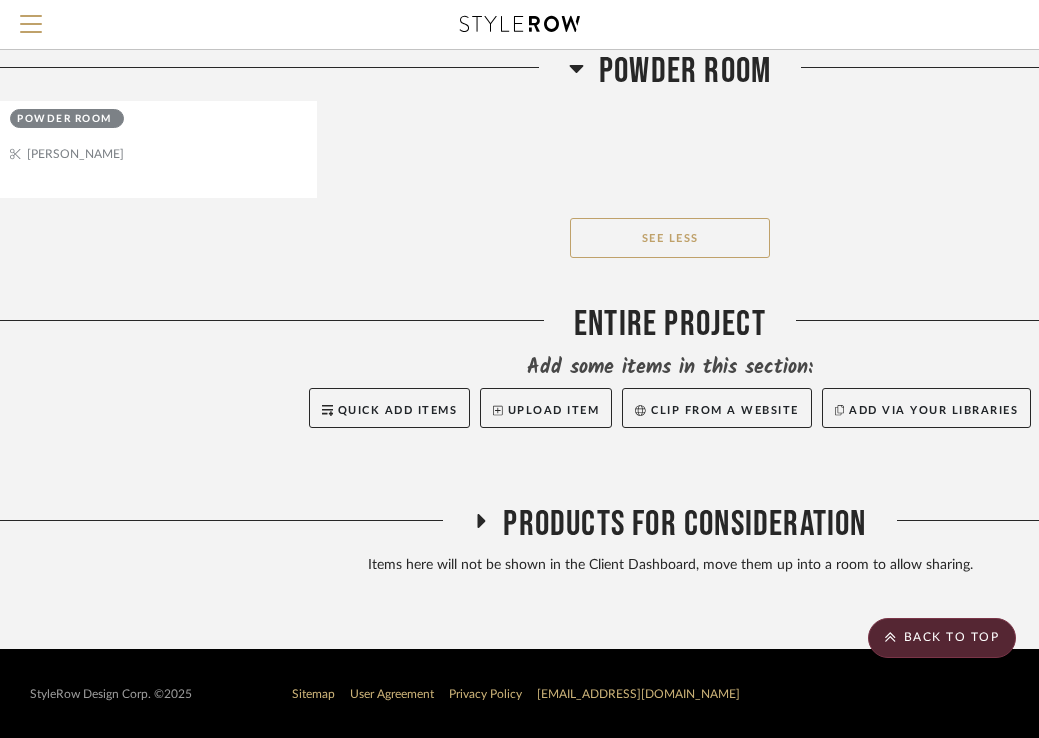 type 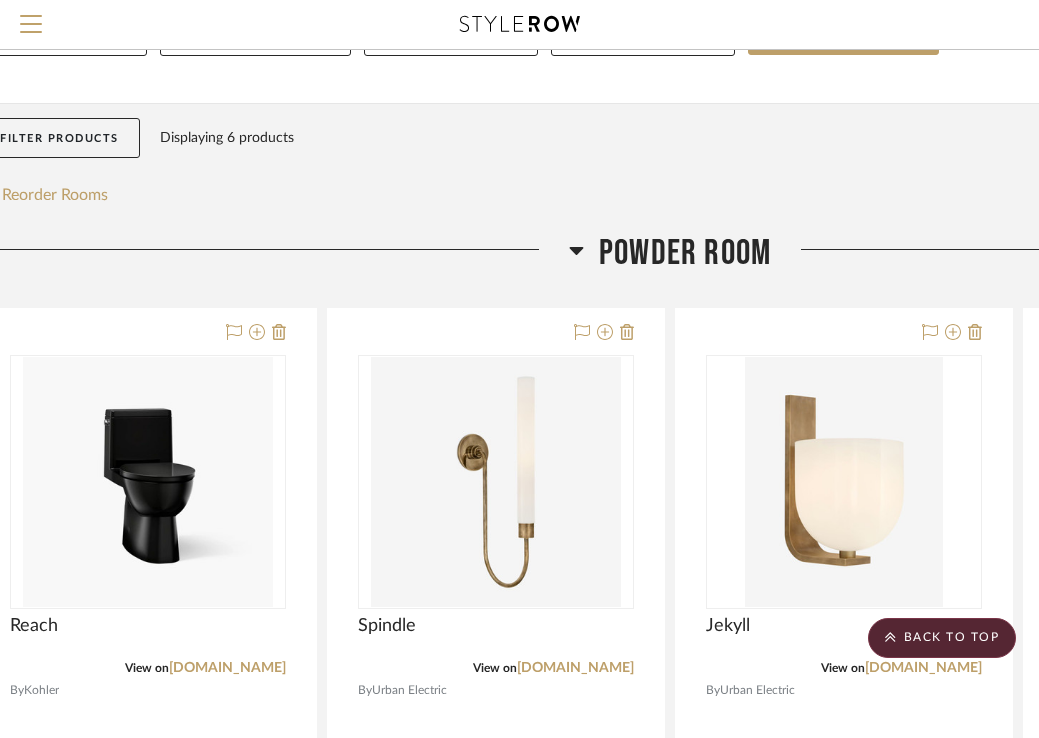 scroll, scrollTop: 0, scrollLeft: 51, axis: horizontal 